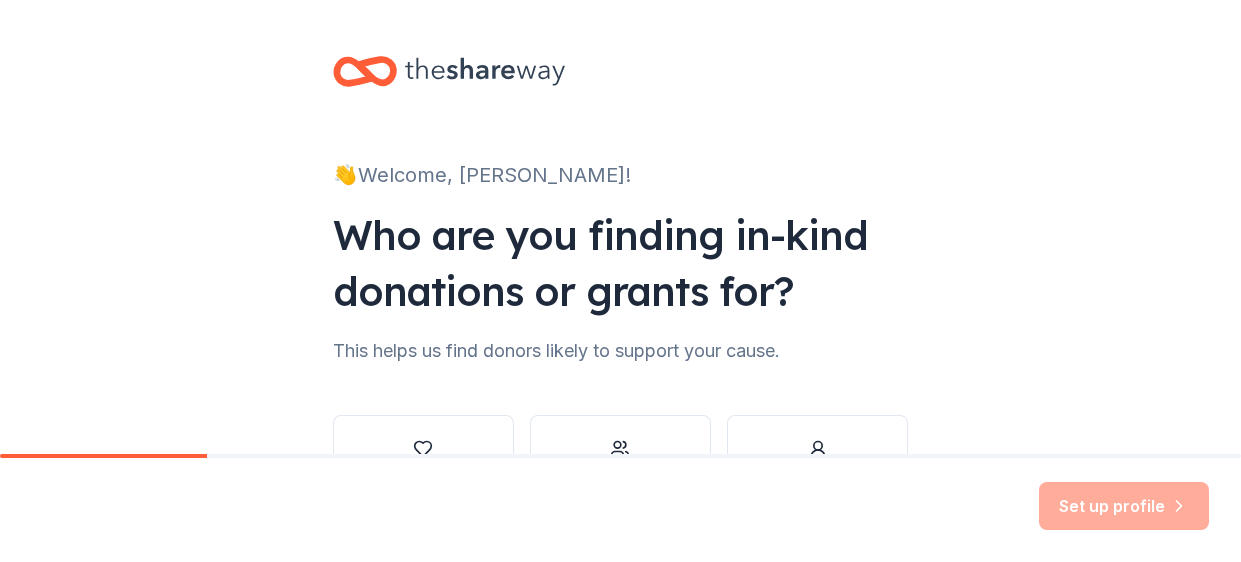scroll, scrollTop: 0, scrollLeft: 0, axis: both 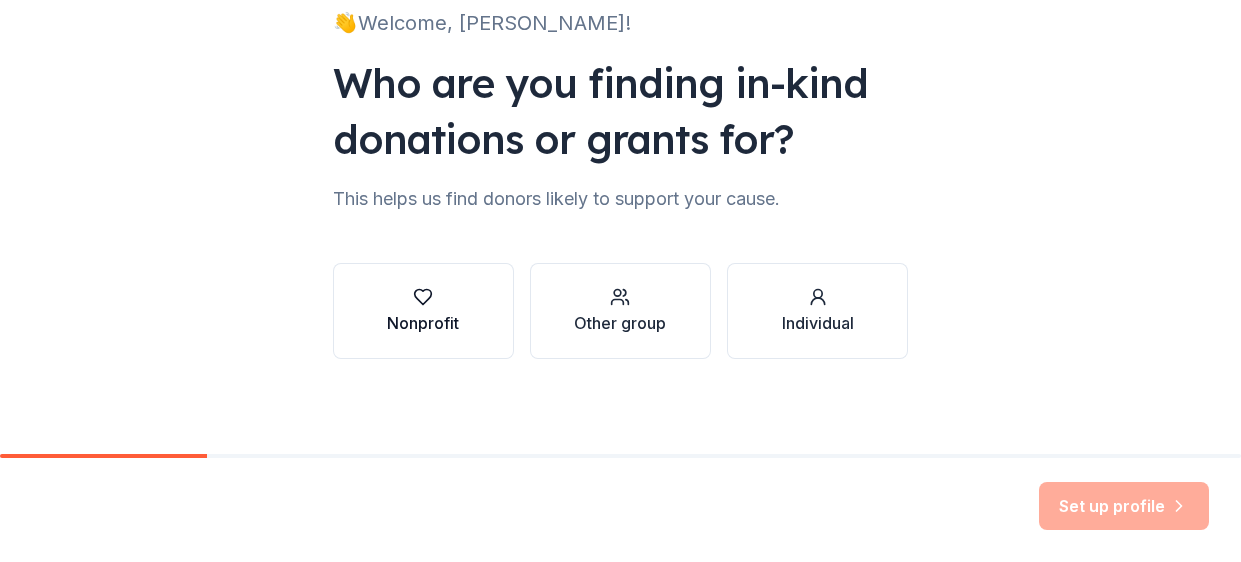 click on "Nonprofit" at bounding box center [423, 323] 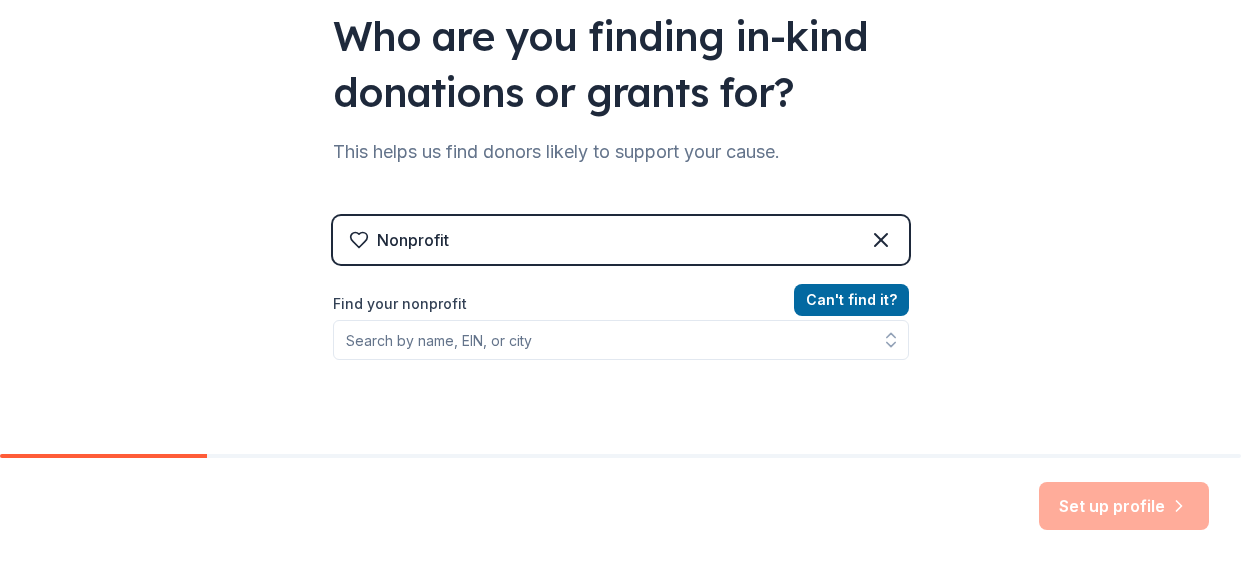 scroll, scrollTop: 200, scrollLeft: 0, axis: vertical 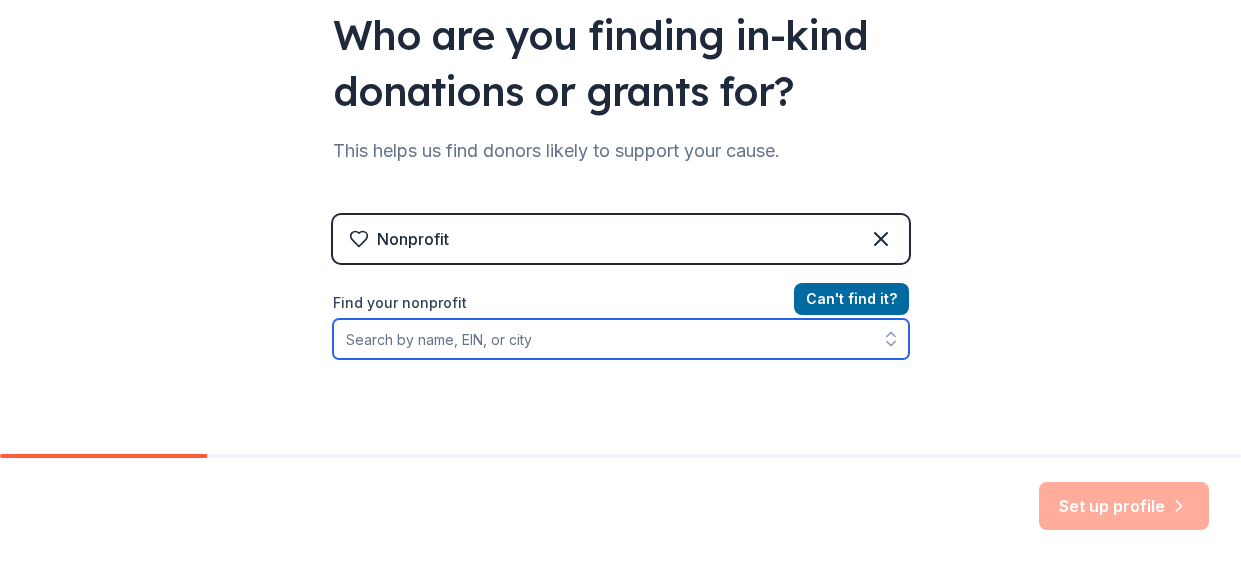 click on "Find your nonprofit" at bounding box center [621, 339] 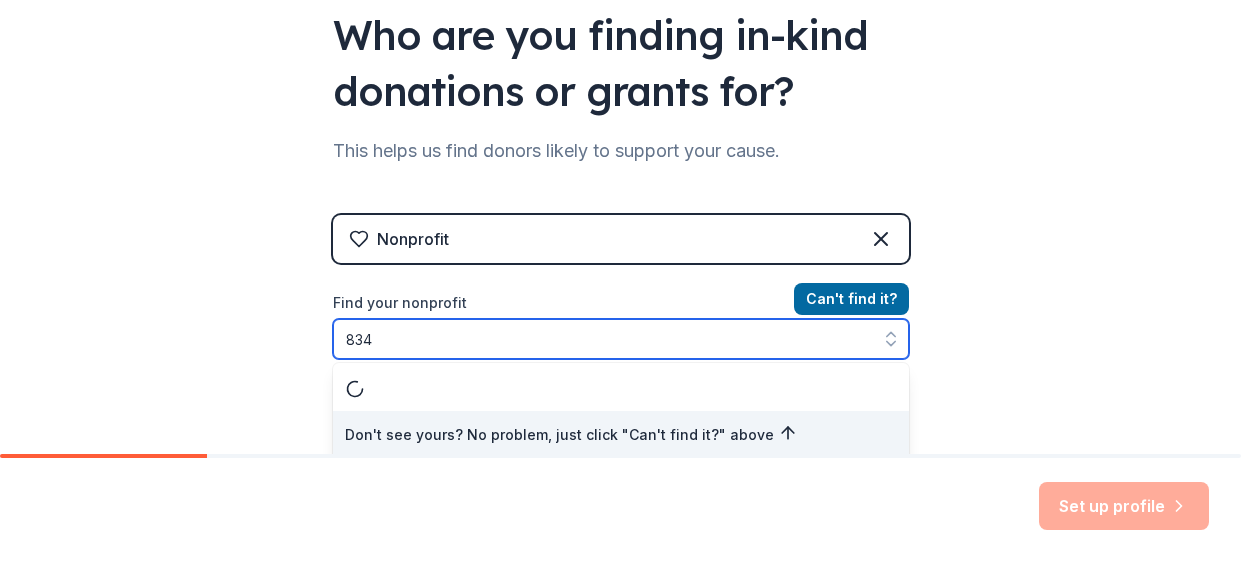 scroll, scrollTop: 204, scrollLeft: 0, axis: vertical 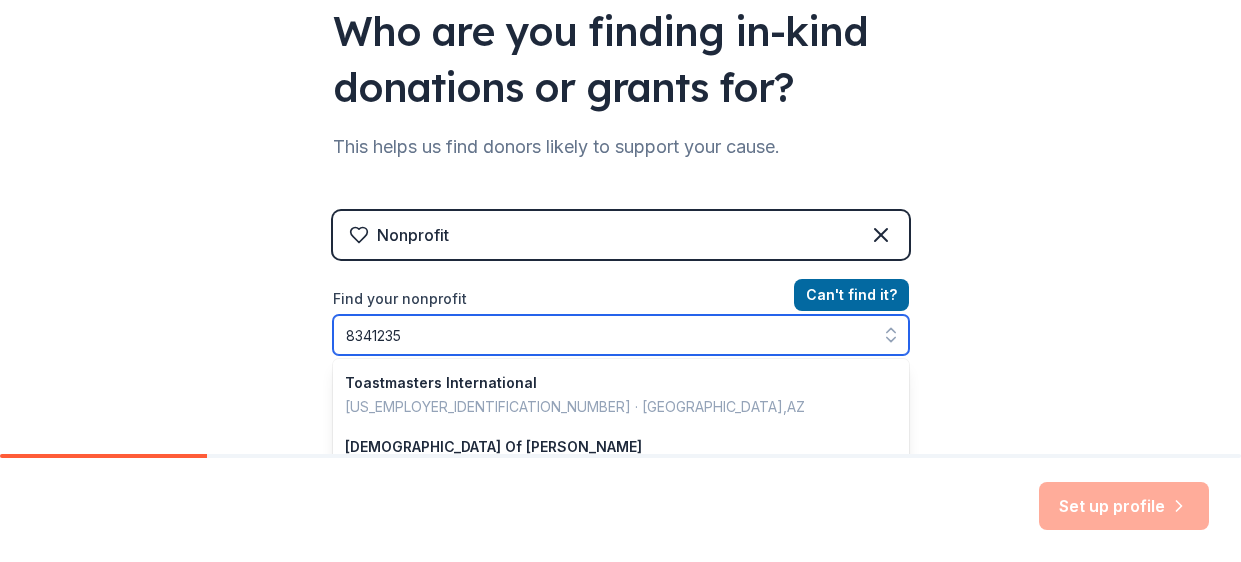 type on "83412350" 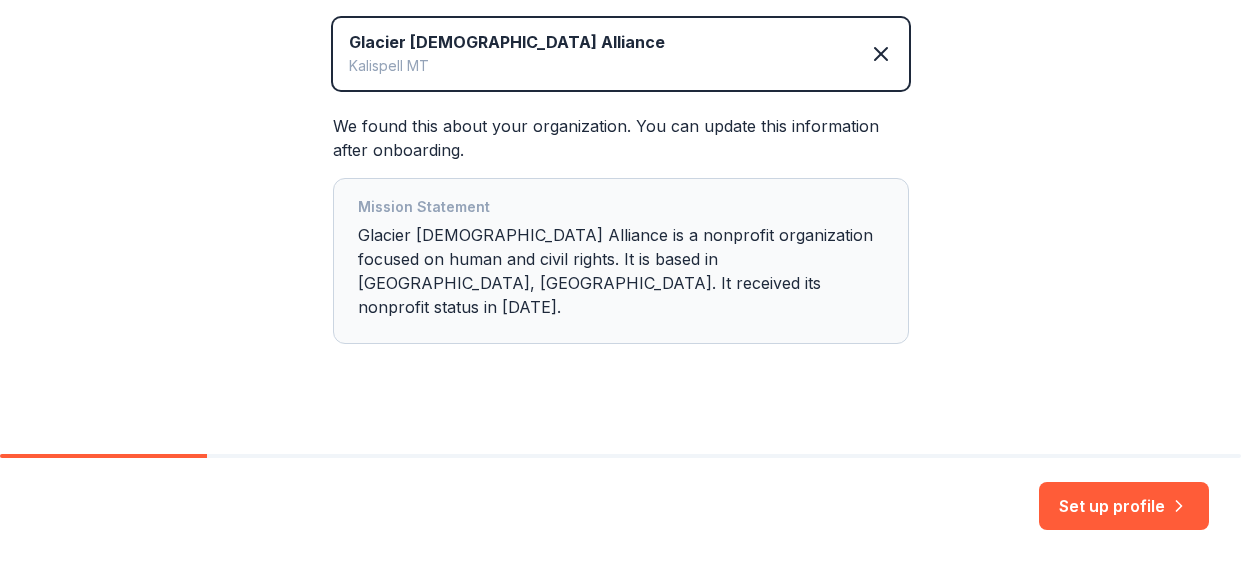 scroll, scrollTop: 470, scrollLeft: 0, axis: vertical 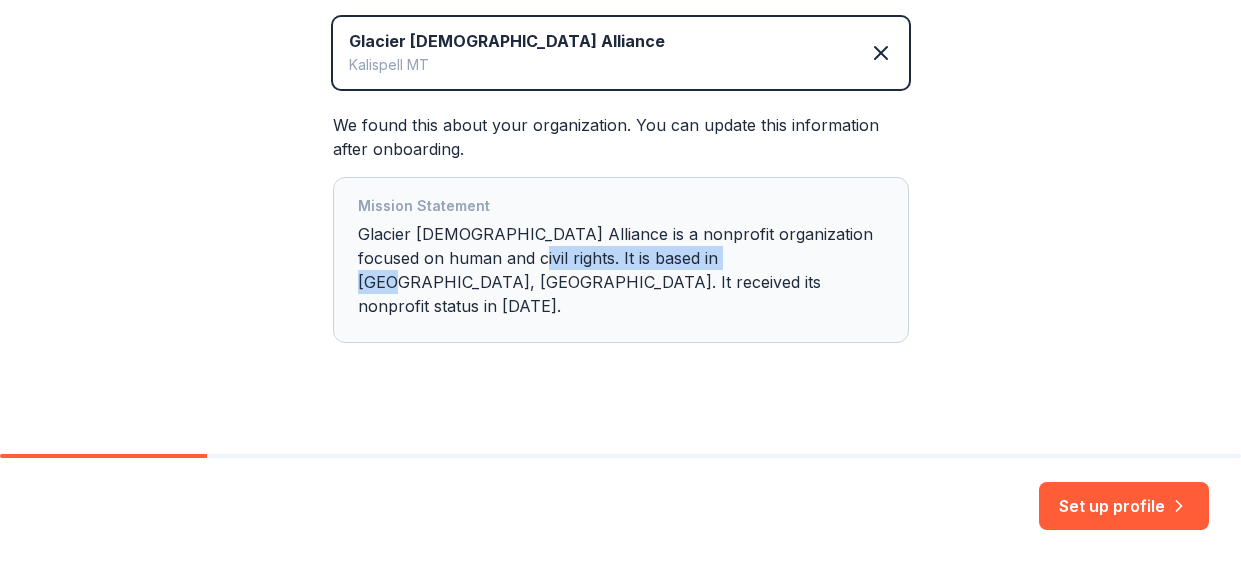 drag, startPoint x: 710, startPoint y: 257, endPoint x: 474, endPoint y: 258, distance: 236.00212 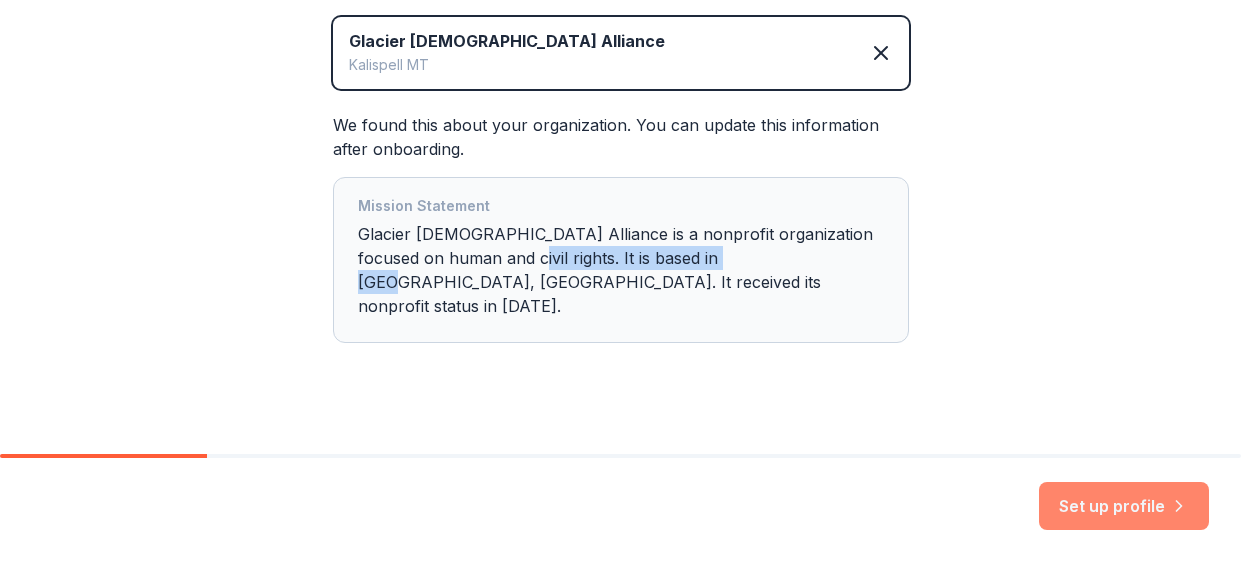 click on "Set up profile" at bounding box center [1124, 506] 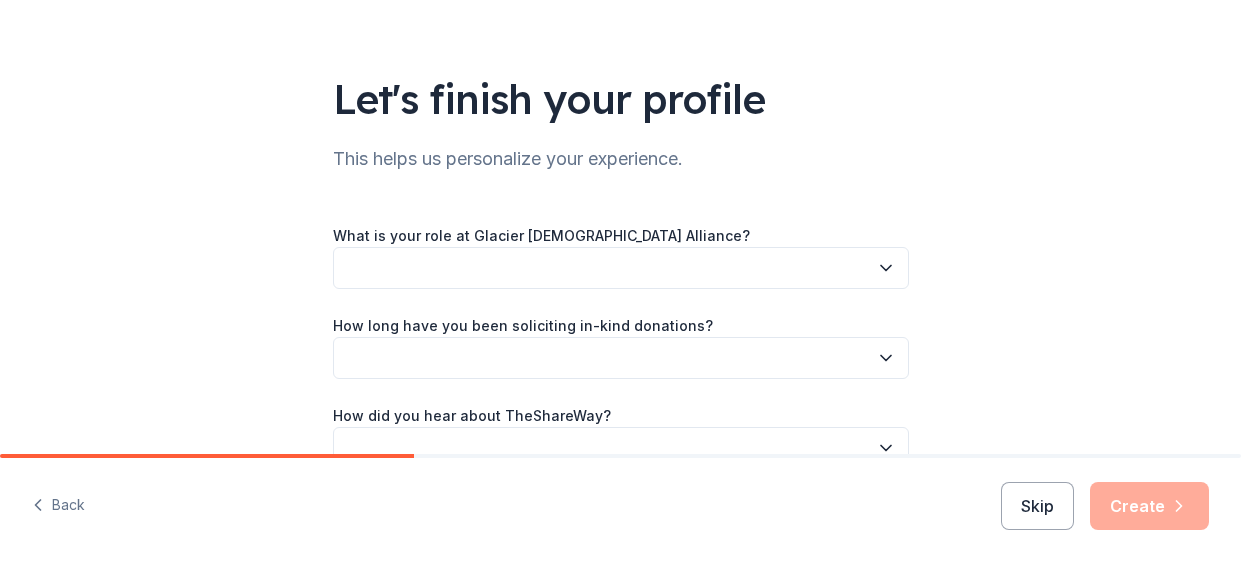 scroll, scrollTop: 102, scrollLeft: 0, axis: vertical 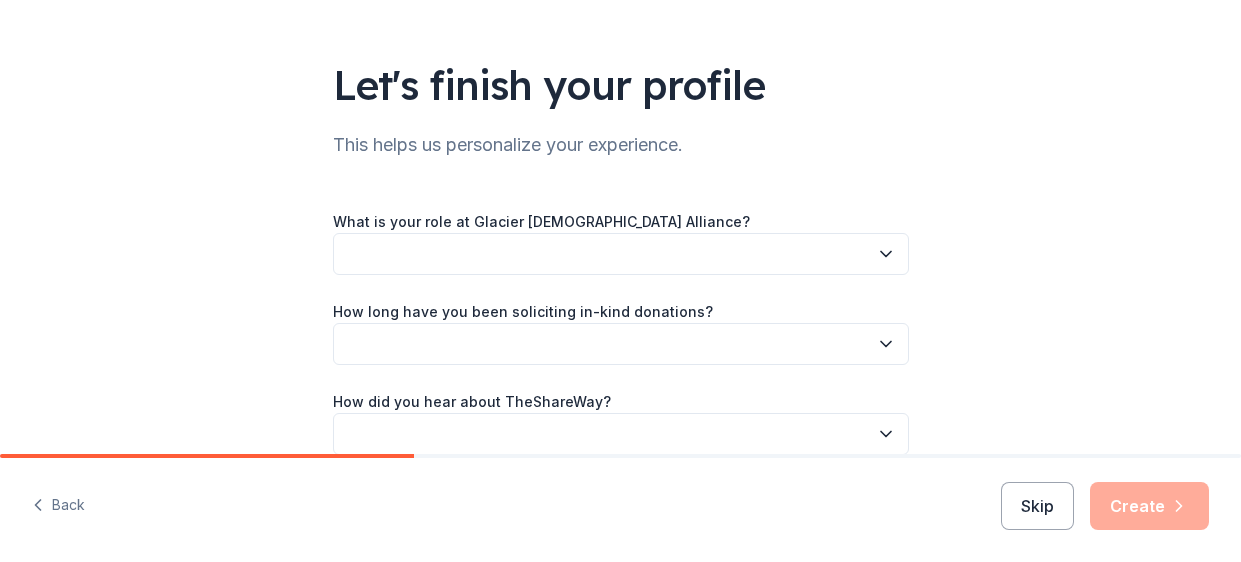 click at bounding box center [621, 254] 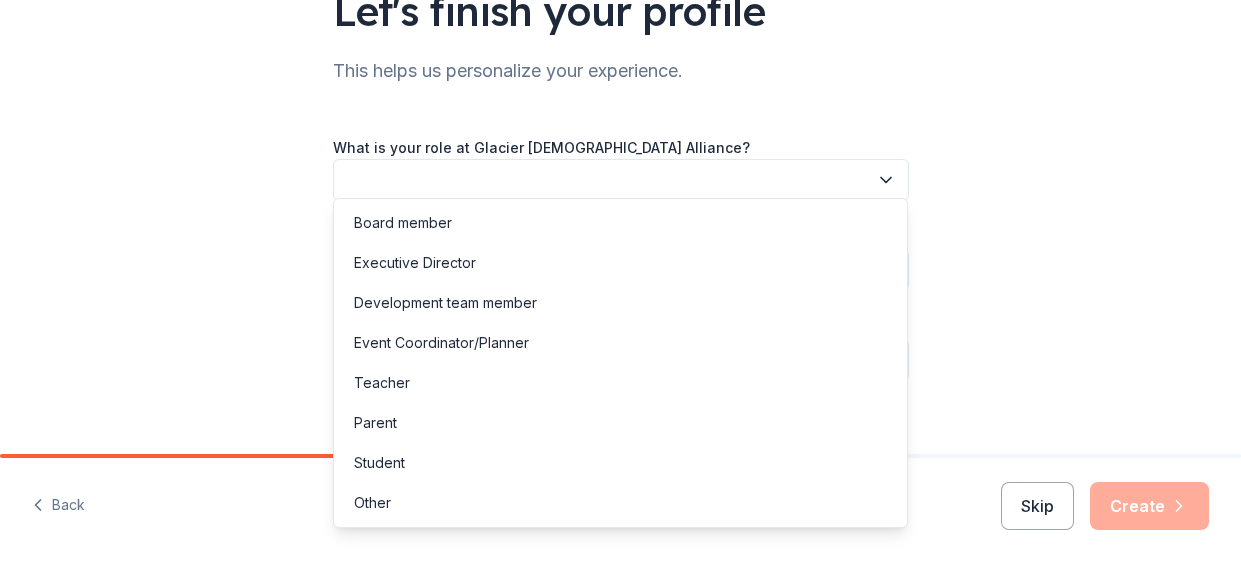 scroll, scrollTop: 198, scrollLeft: 0, axis: vertical 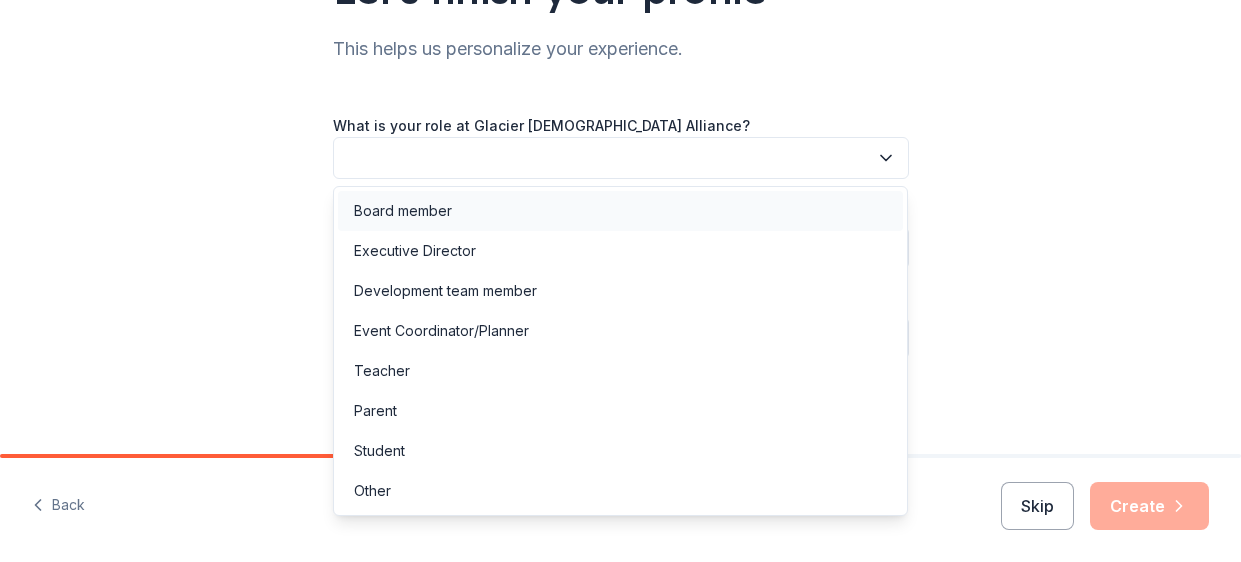 click on "Board member" at bounding box center (403, 211) 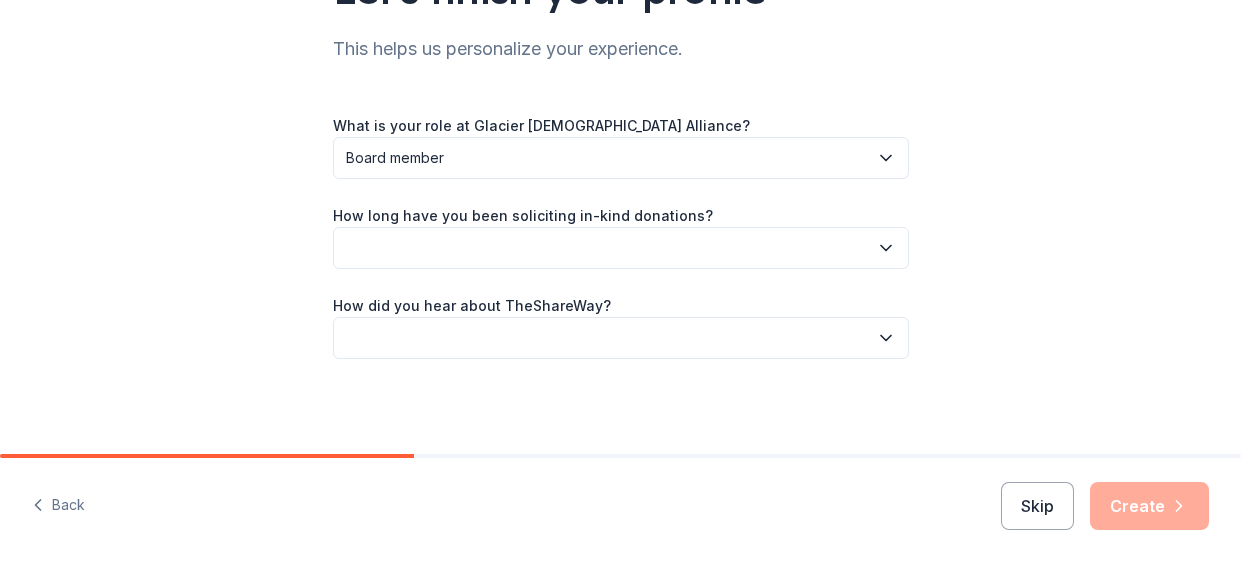click at bounding box center [621, 248] 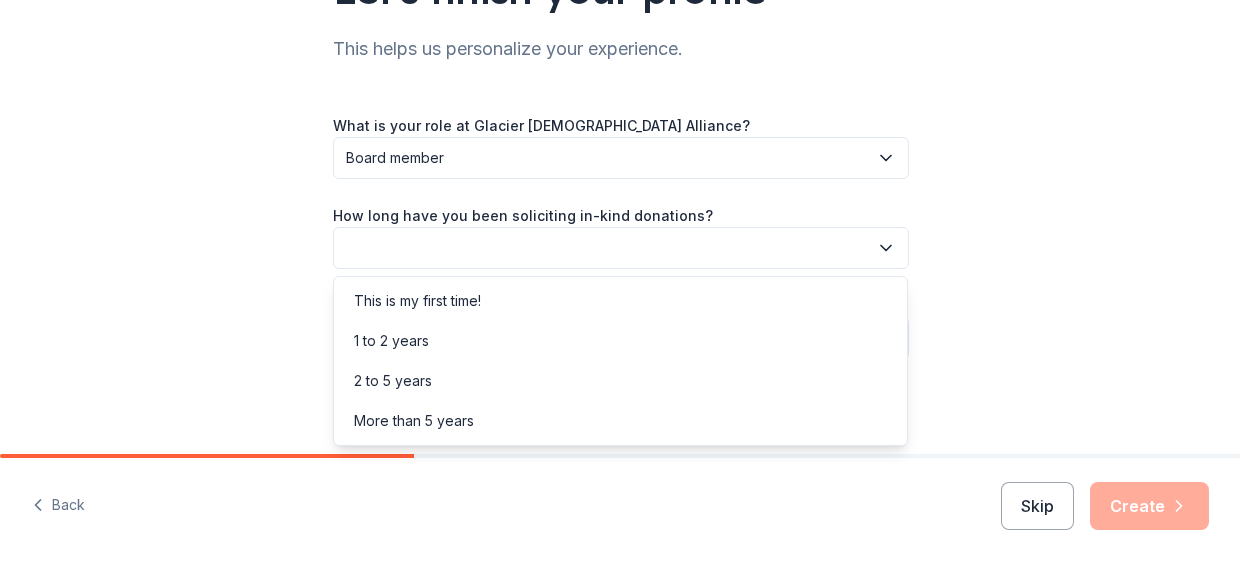 click on "Let's finish your profile This helps us personalize your experience. What is your role at Glacier [DEMOGRAPHIC_DATA] Alliance? Board member How long have you been soliciting in-kind donations? How did you hear about TheShareWay?" at bounding box center [620, 128] 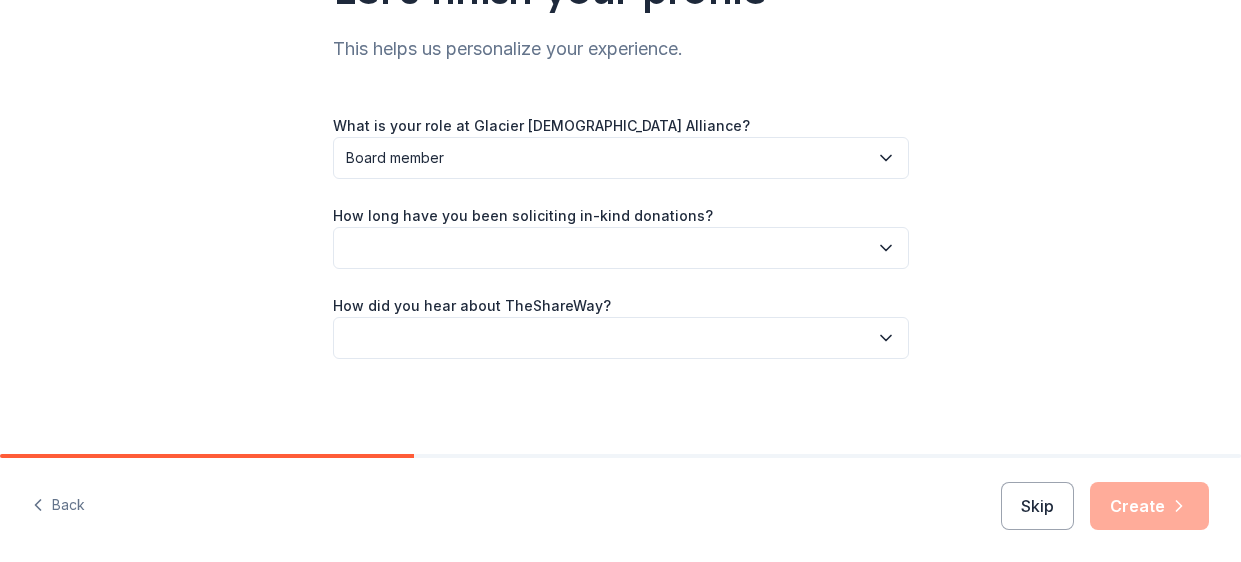 click at bounding box center (621, 338) 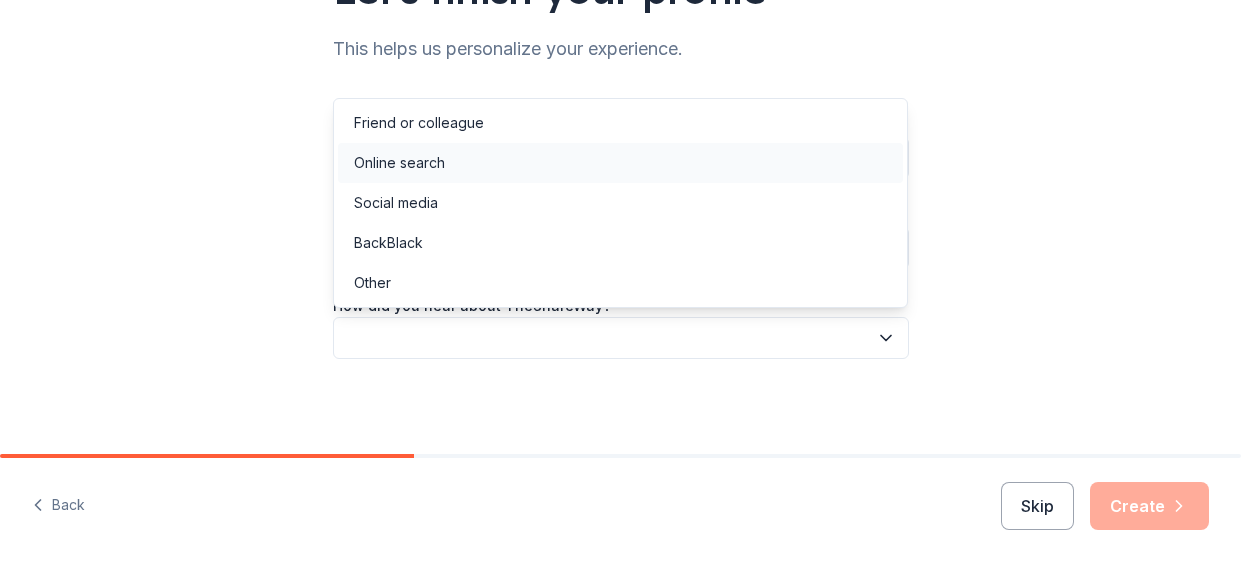 click on "Online search" at bounding box center (621, 163) 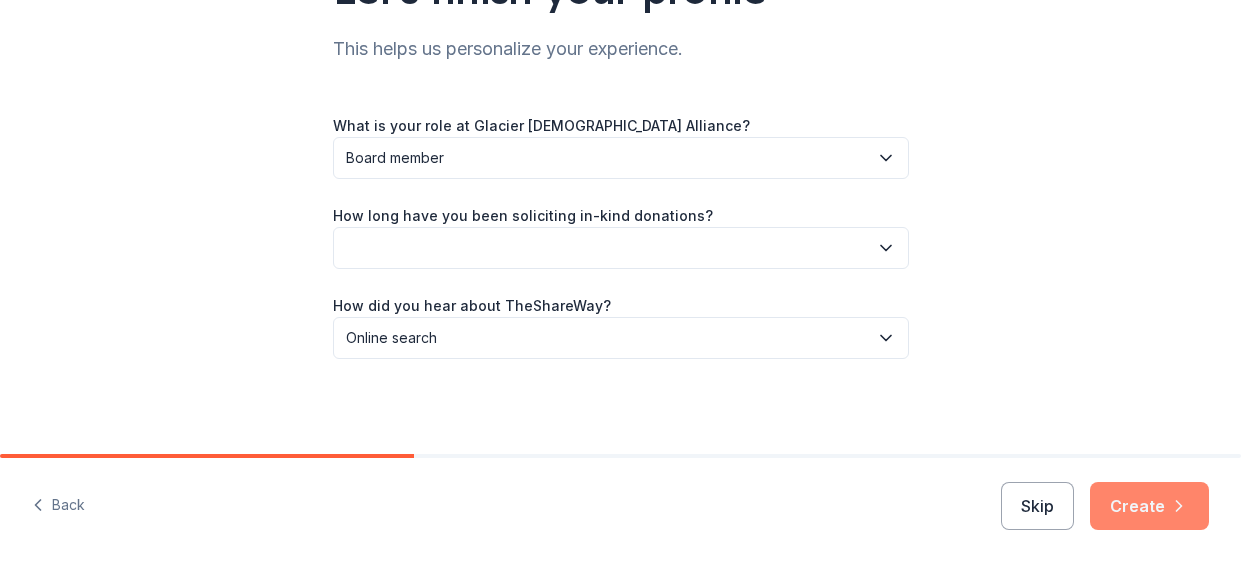 click on "Create" at bounding box center (1149, 506) 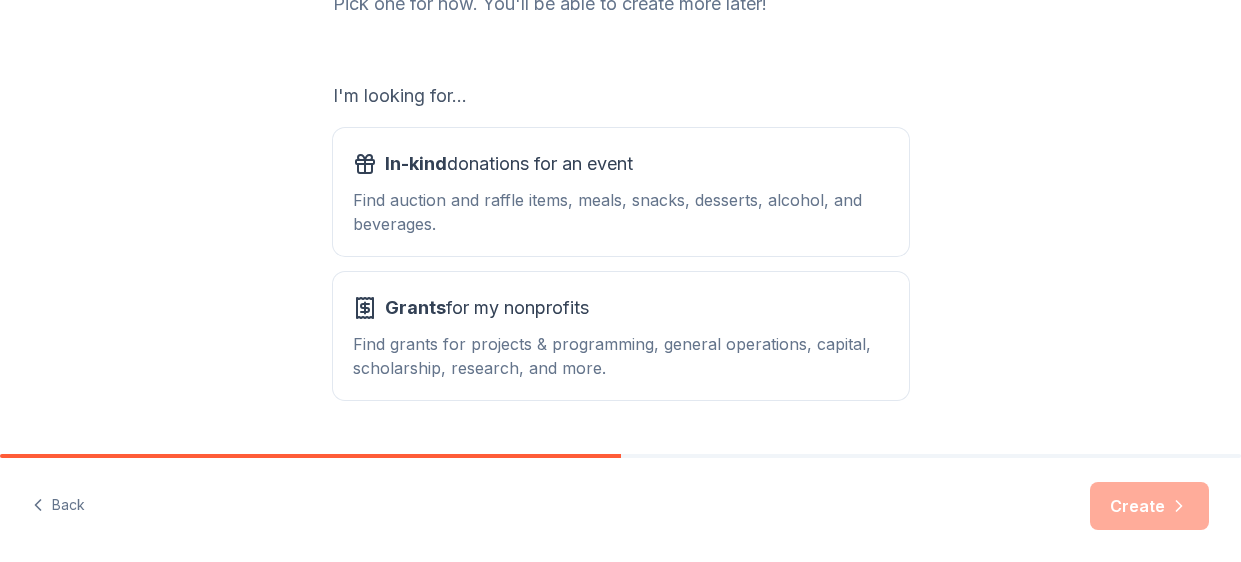scroll, scrollTop: 308, scrollLeft: 0, axis: vertical 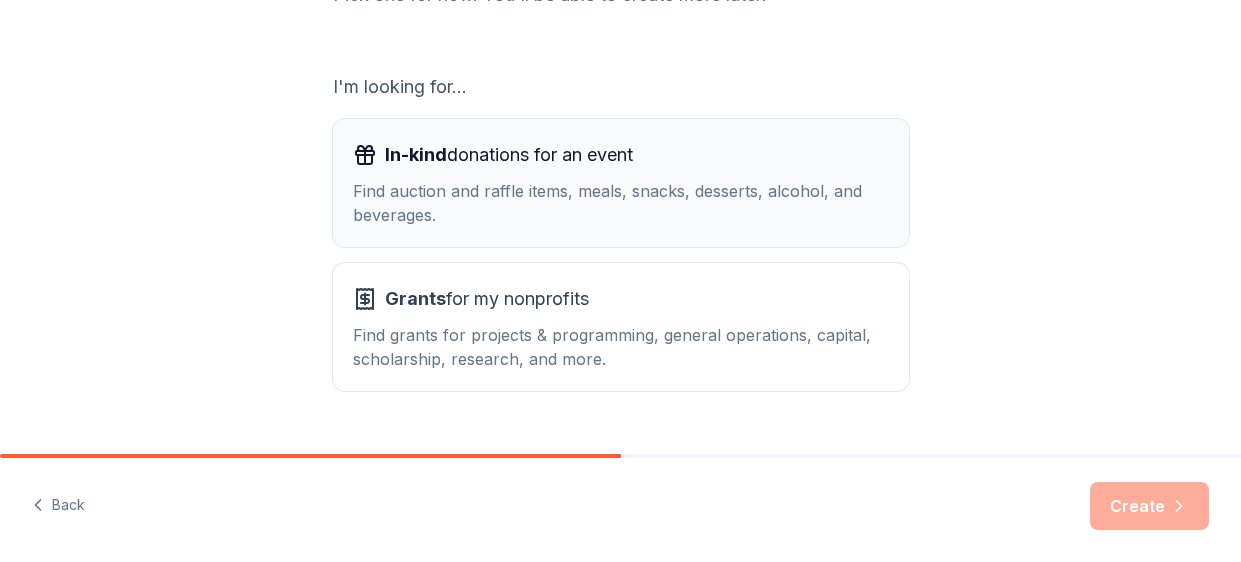 click on "Find auction and raffle items, meals, snacks, desserts, alcohol, and beverages." at bounding box center [621, 203] 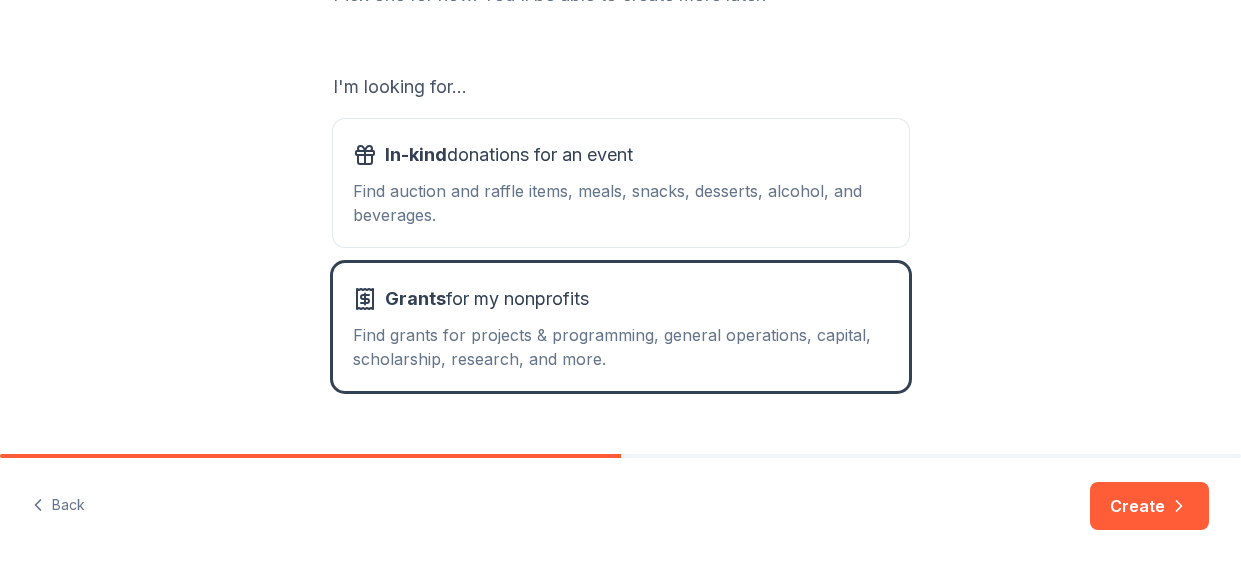 scroll, scrollTop: 352, scrollLeft: 0, axis: vertical 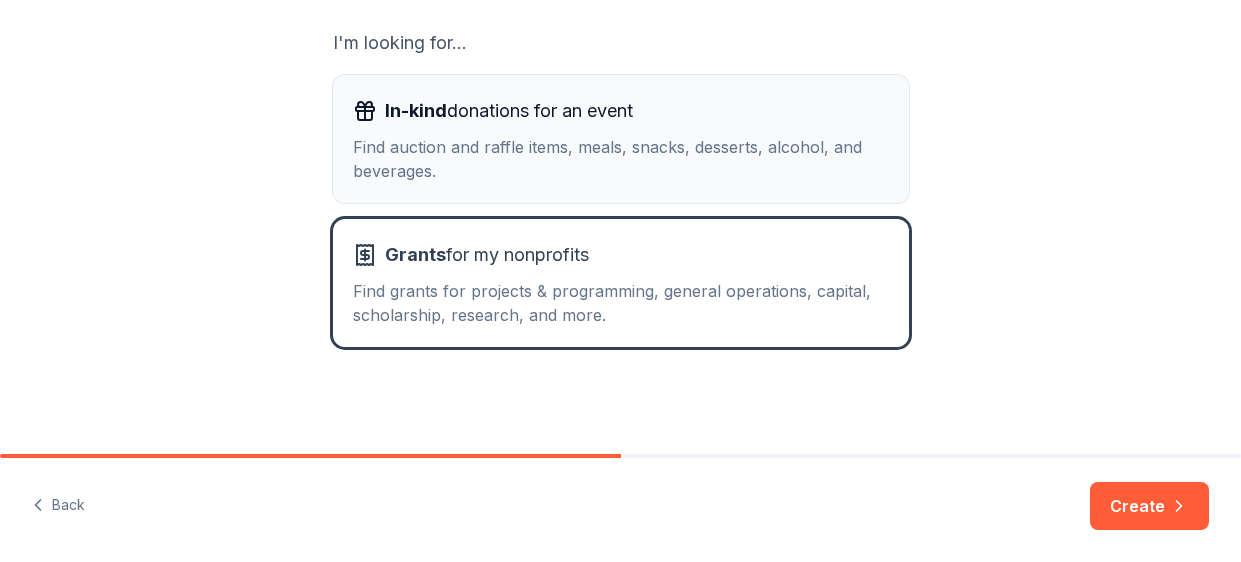click on "Find auction and raffle items, meals, snacks, desserts, alcohol, and beverages." at bounding box center [621, 159] 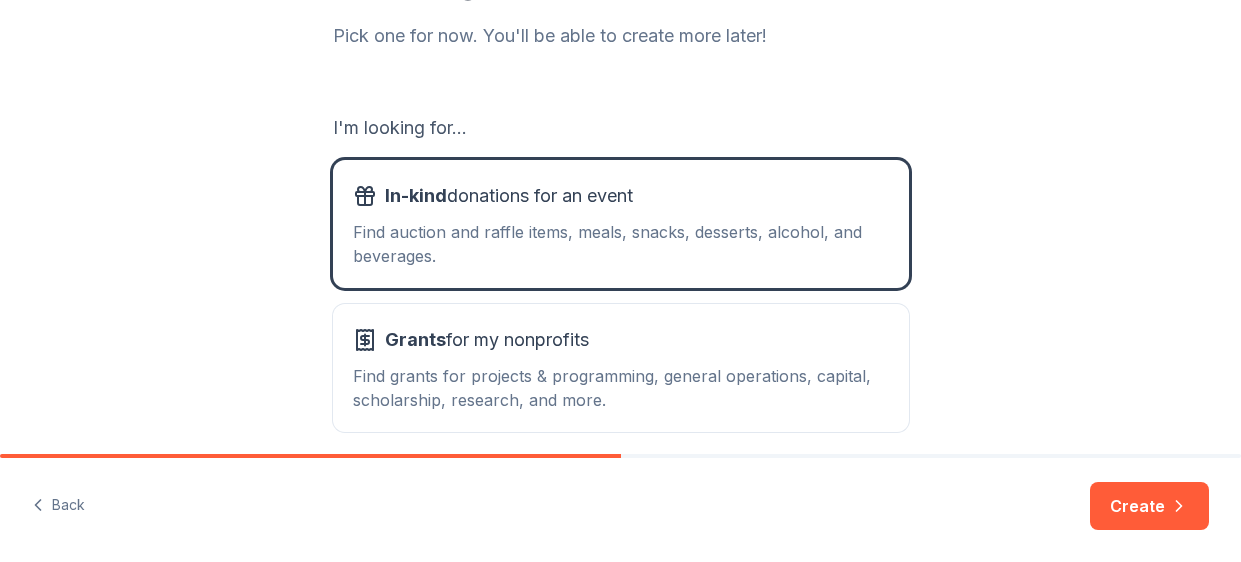 scroll, scrollTop: 268, scrollLeft: 0, axis: vertical 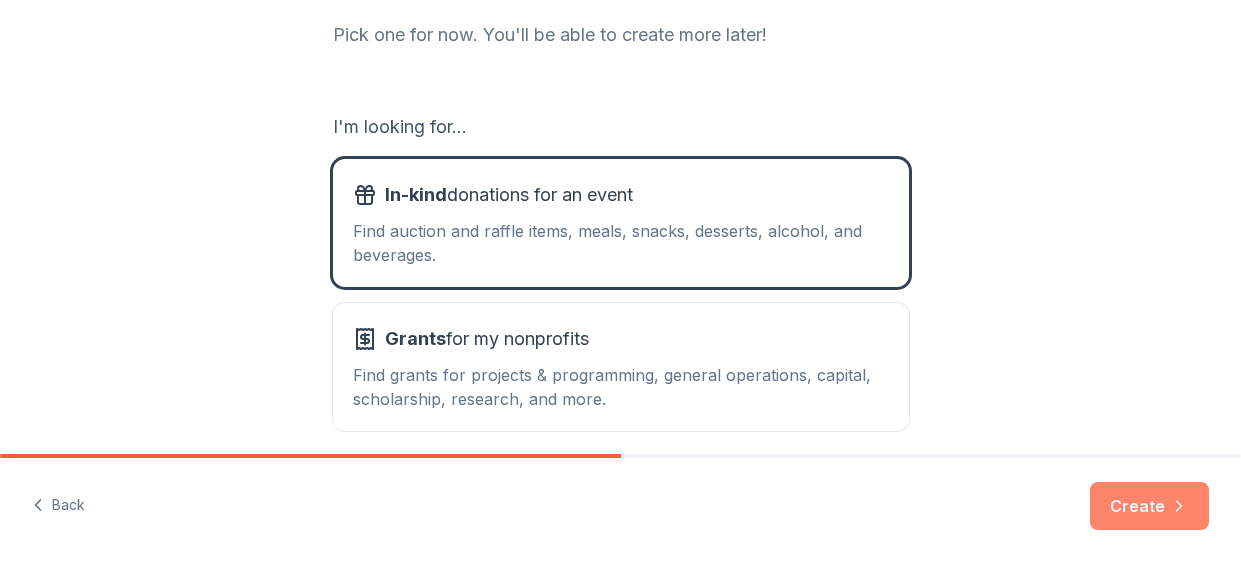 click on "Create" at bounding box center [1149, 506] 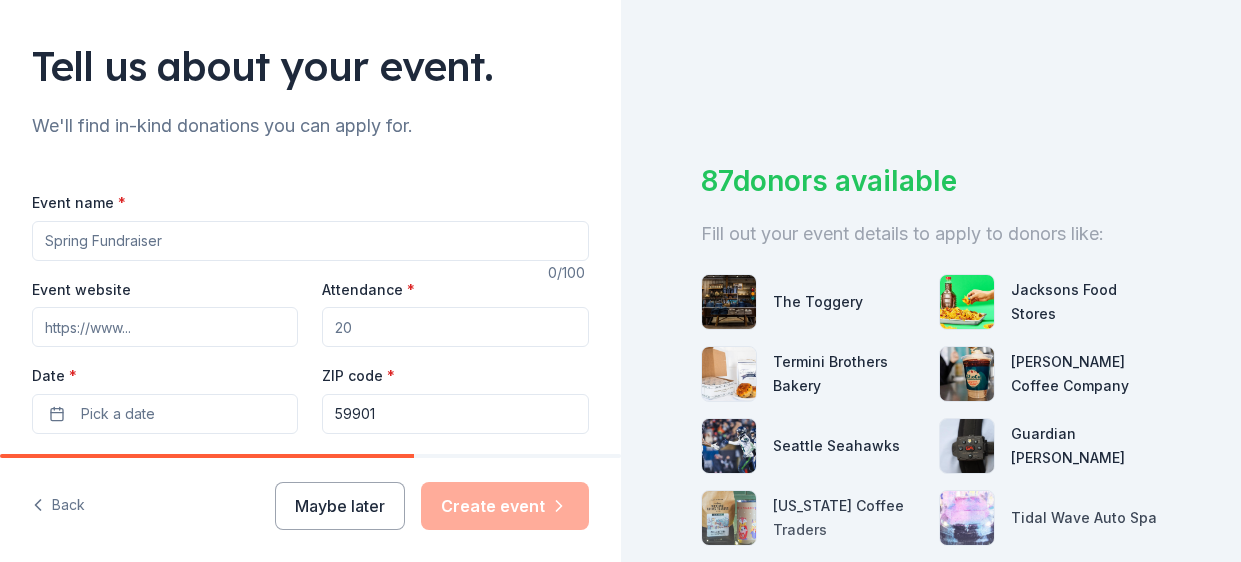 scroll, scrollTop: 125, scrollLeft: 0, axis: vertical 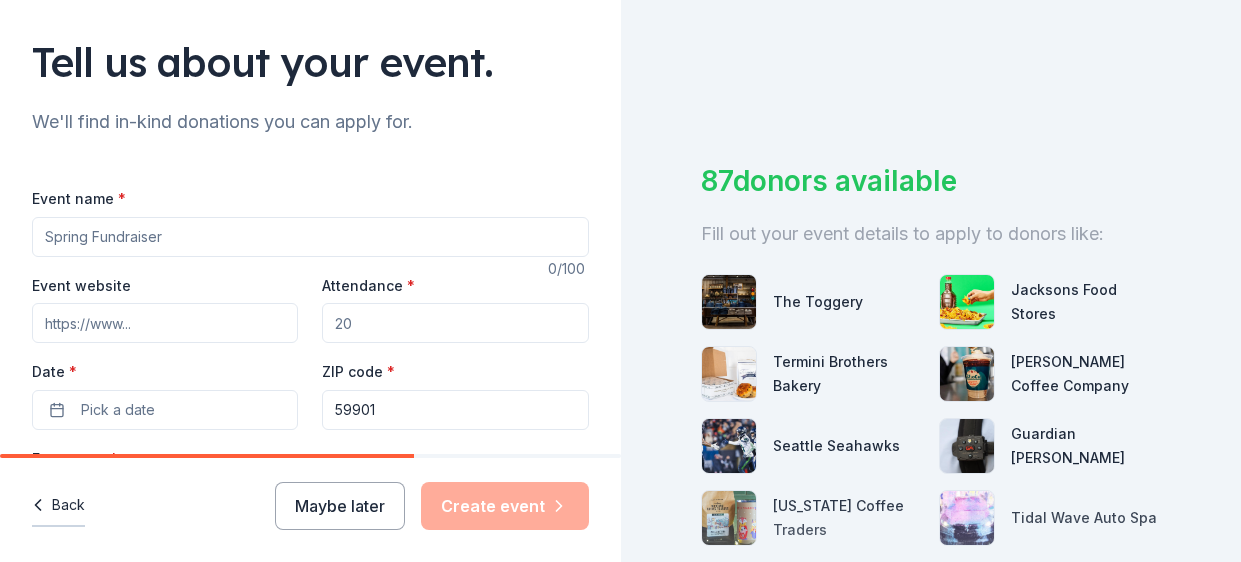 click on "Back" at bounding box center (58, 506) 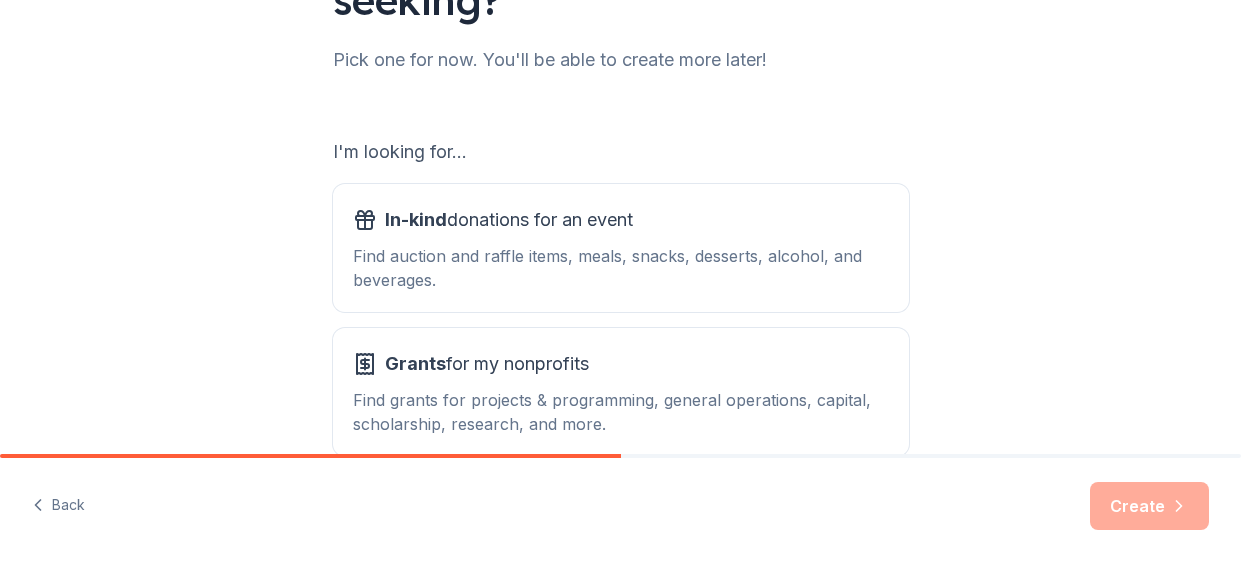 scroll, scrollTop: 258, scrollLeft: 0, axis: vertical 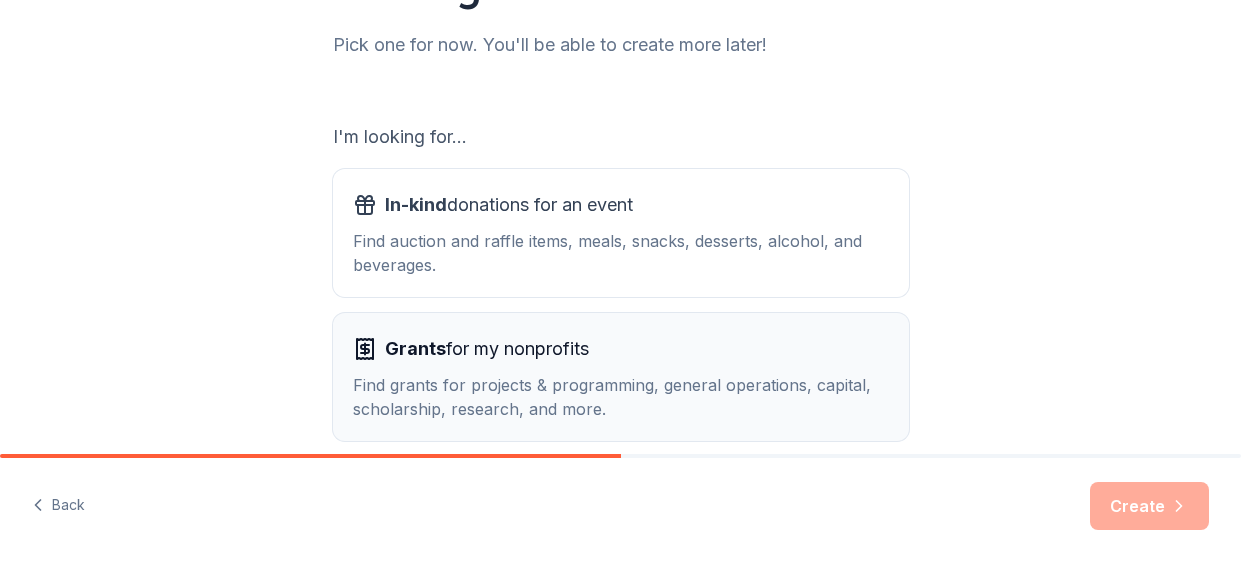 click on "Grants  for my nonprofits" at bounding box center (487, 349) 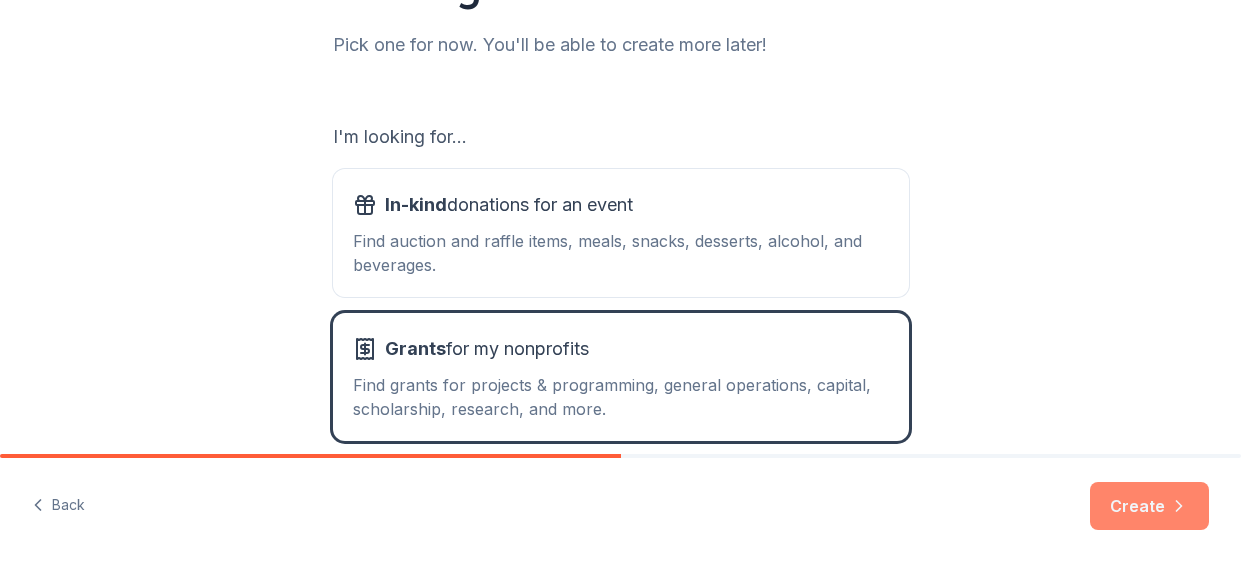 click on "Create" at bounding box center [1149, 506] 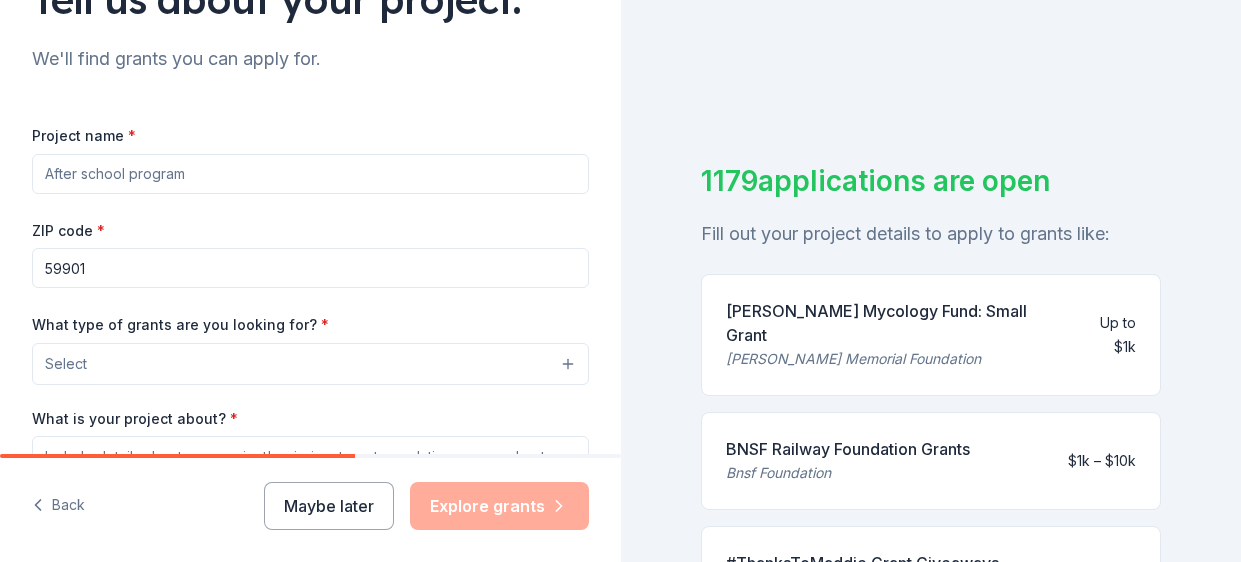 scroll, scrollTop: 188, scrollLeft: 0, axis: vertical 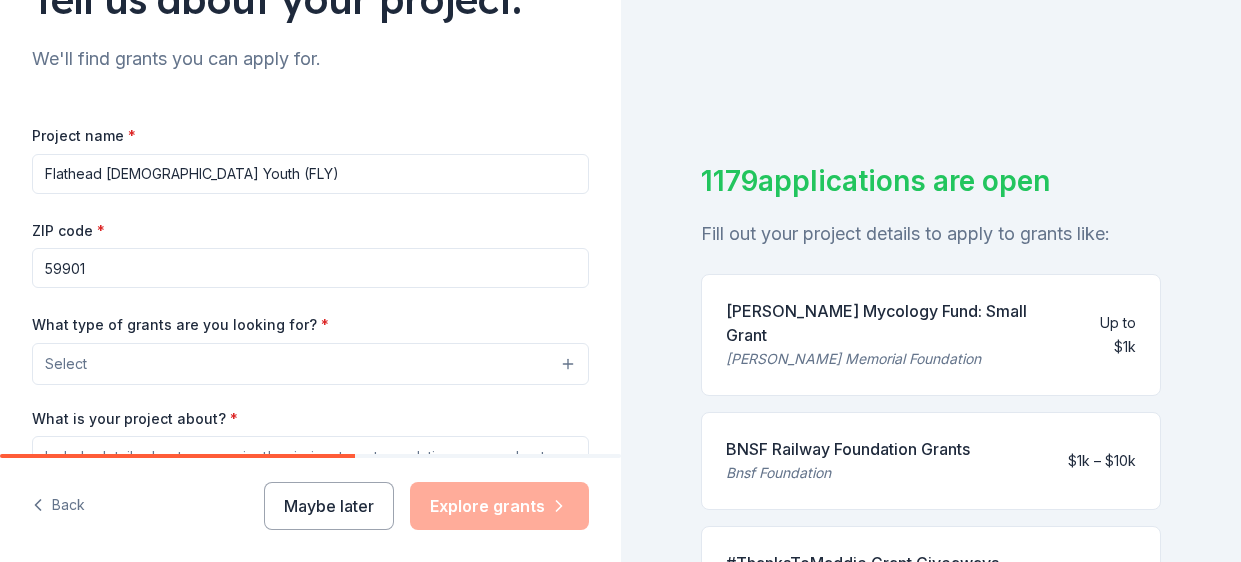 type on "Flathead [DEMOGRAPHIC_DATA] Youth (FLY)" 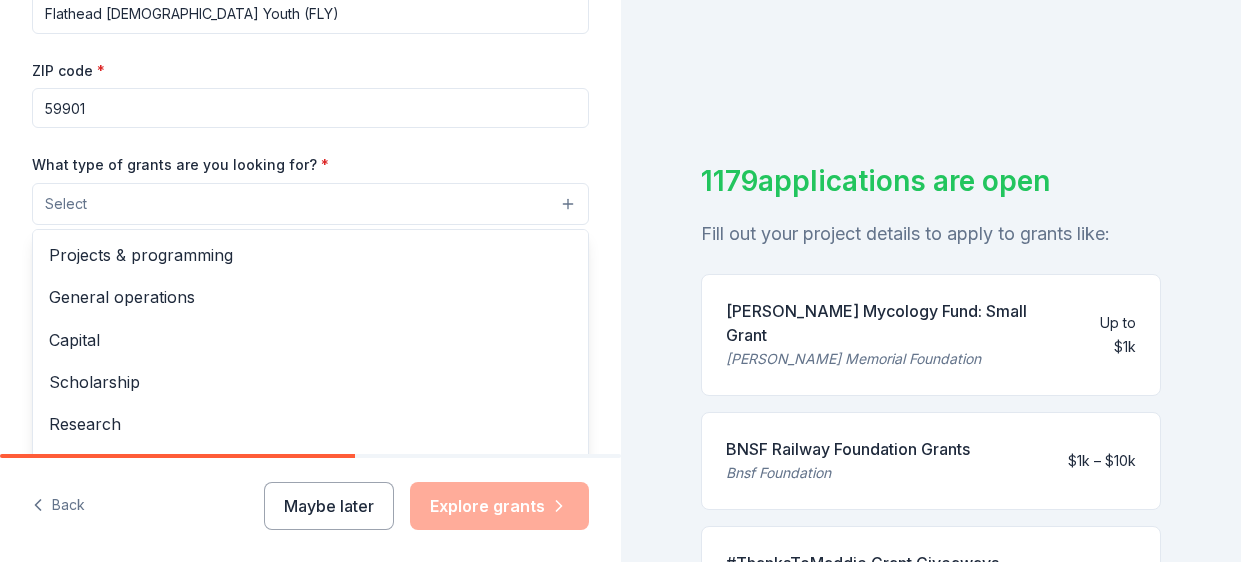 scroll, scrollTop: 355, scrollLeft: 0, axis: vertical 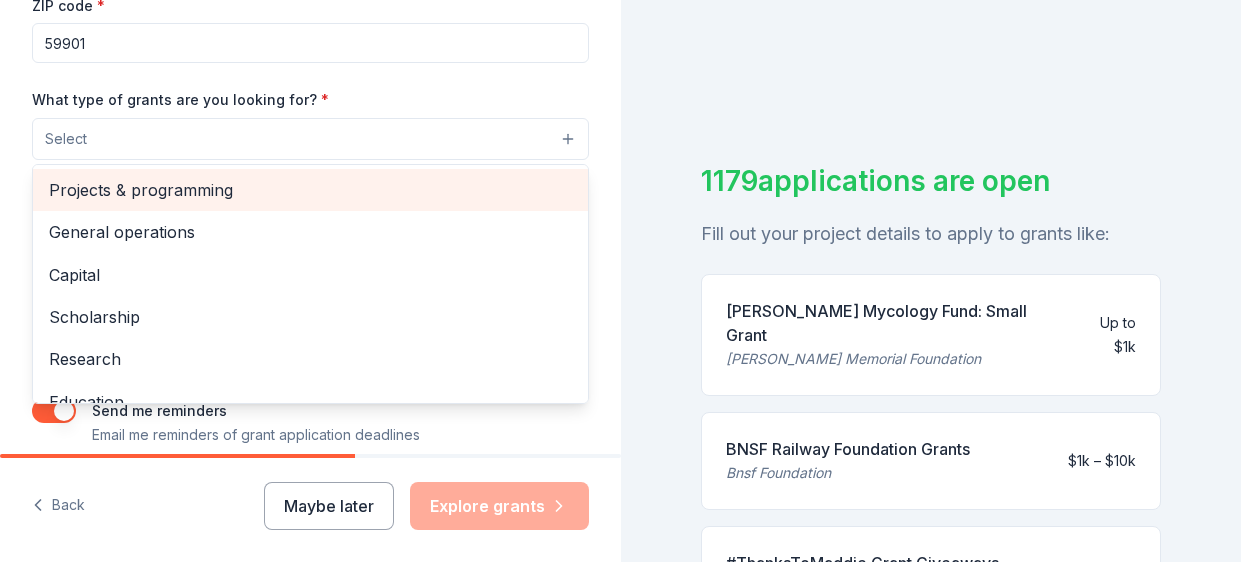 click on "Projects & programming" at bounding box center (310, 190) 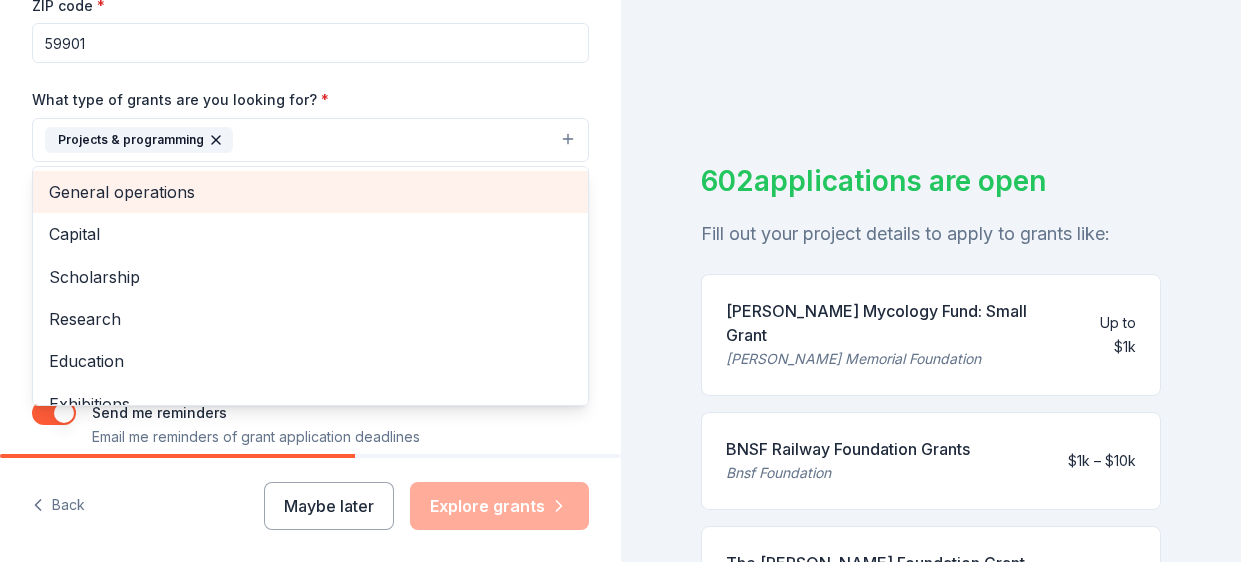 click on "General operations" at bounding box center [310, 192] 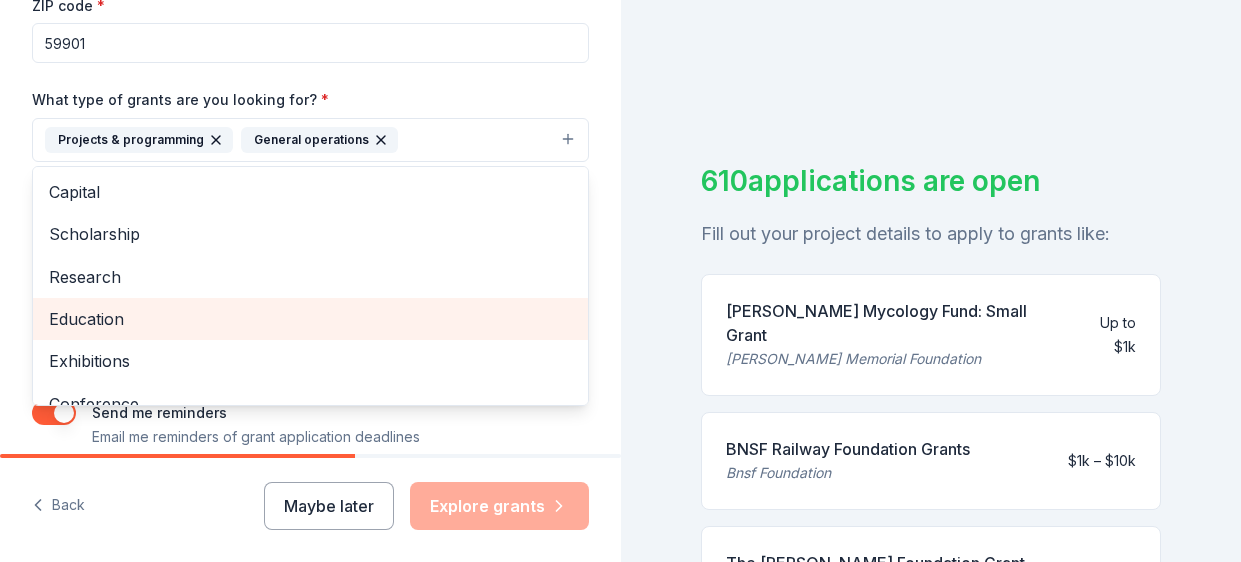 click on "Education" at bounding box center [310, 319] 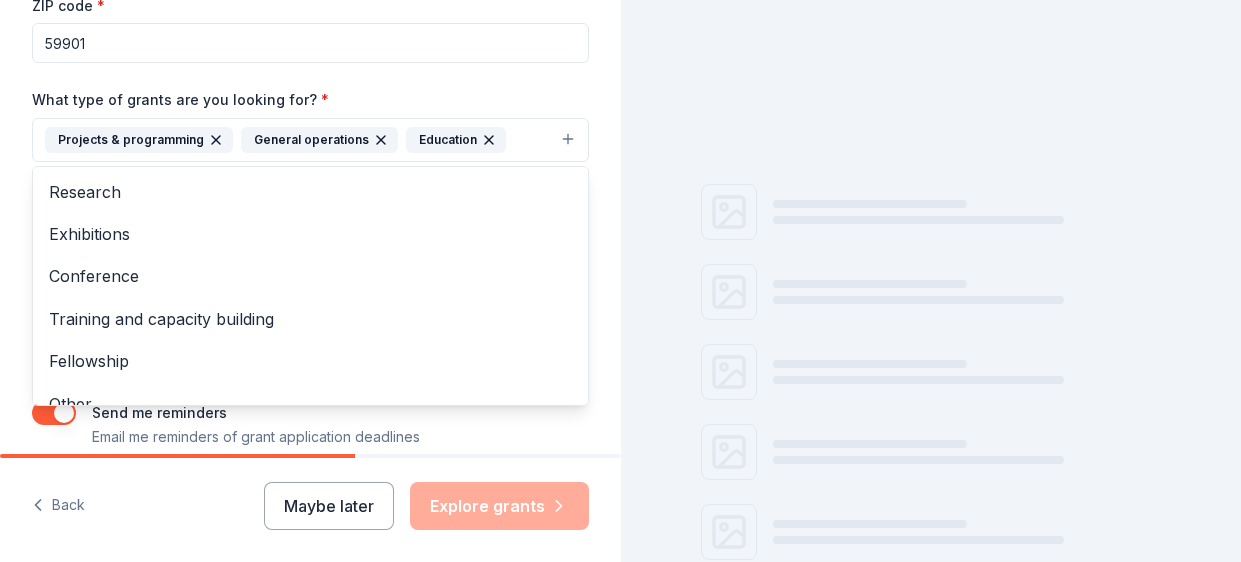 scroll, scrollTop: 106, scrollLeft: 0, axis: vertical 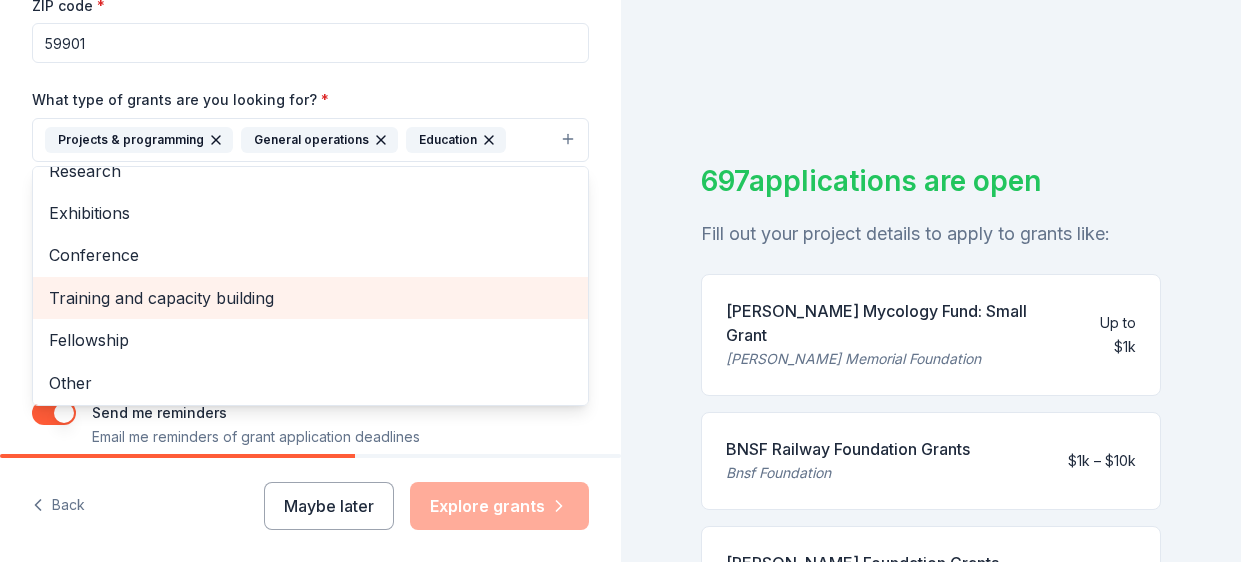 click on "Training and capacity building" at bounding box center (310, 298) 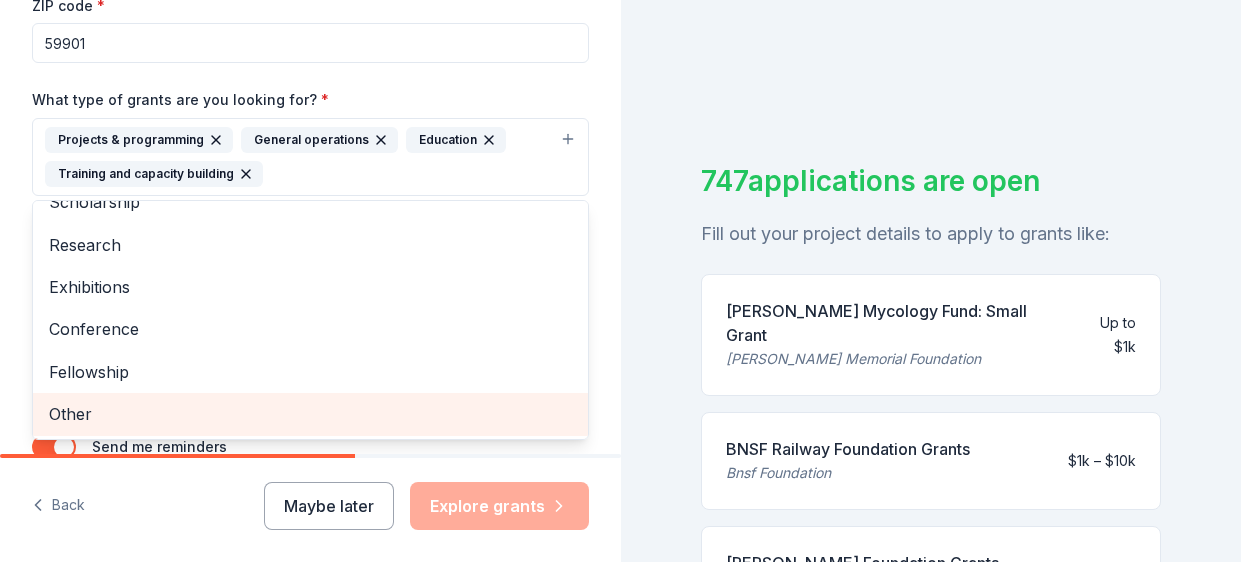click on "Other" at bounding box center [310, 414] 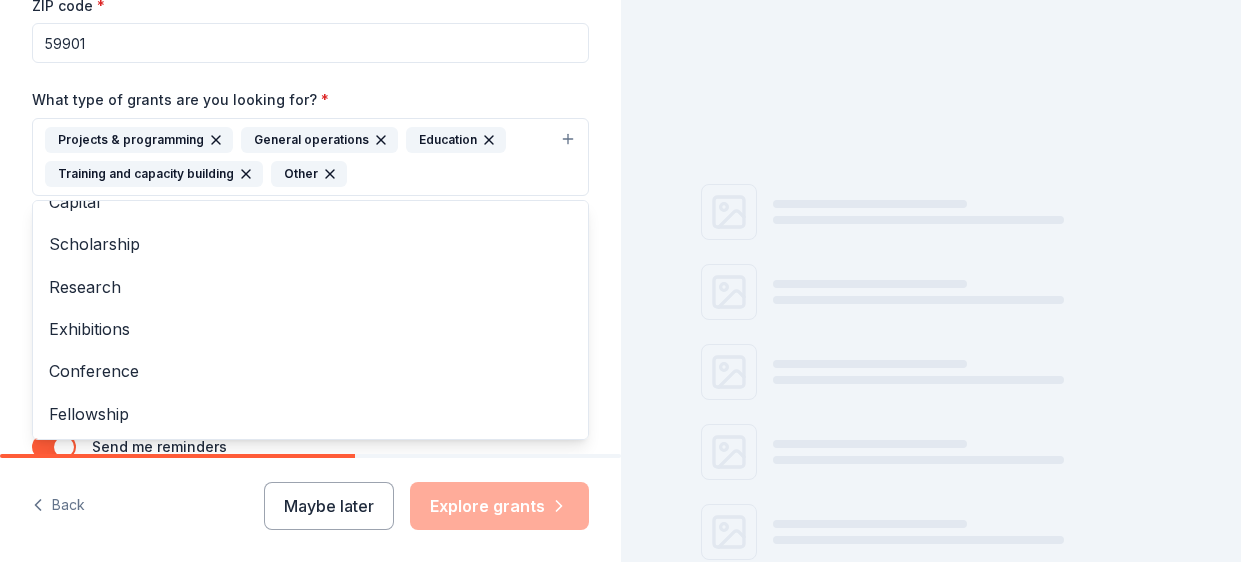 click on "Project name * Flathead [DEMOGRAPHIC_DATA] Youth (FLY) ZIP code * 59901 What type of grants are you looking for? * Projects & programming General operations Education Training and capacity building Other Capital Scholarship Research Exhibitions Conference Fellowship What is your project about? * We use this to match you to relevant grant opportunities.   See examples We recommend at least 300 characters to get the best grant matches. Send me reminders Email me reminders of grant application deadlines" at bounding box center (310, 190) 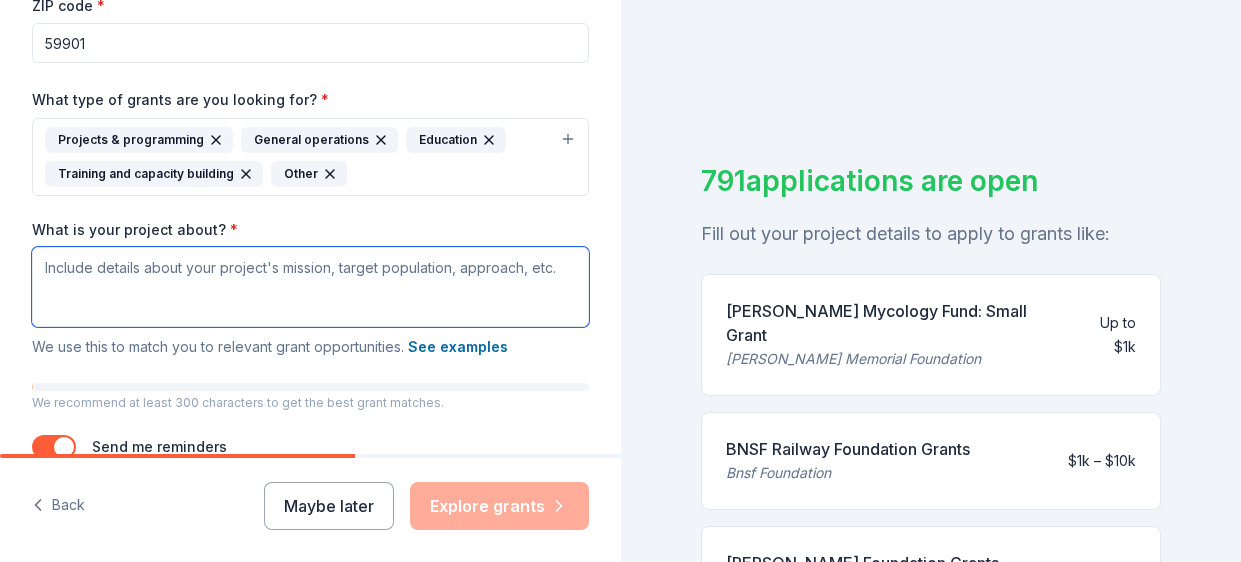 click on "What is your project about? *" at bounding box center (310, 287) 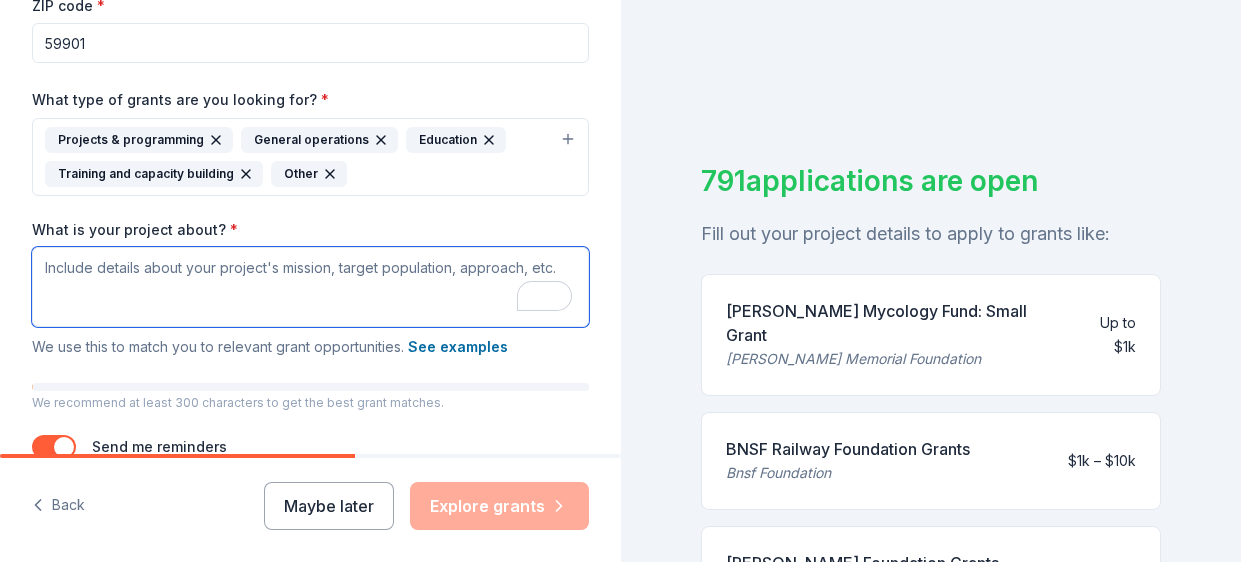 scroll, scrollTop: 413, scrollLeft: 0, axis: vertical 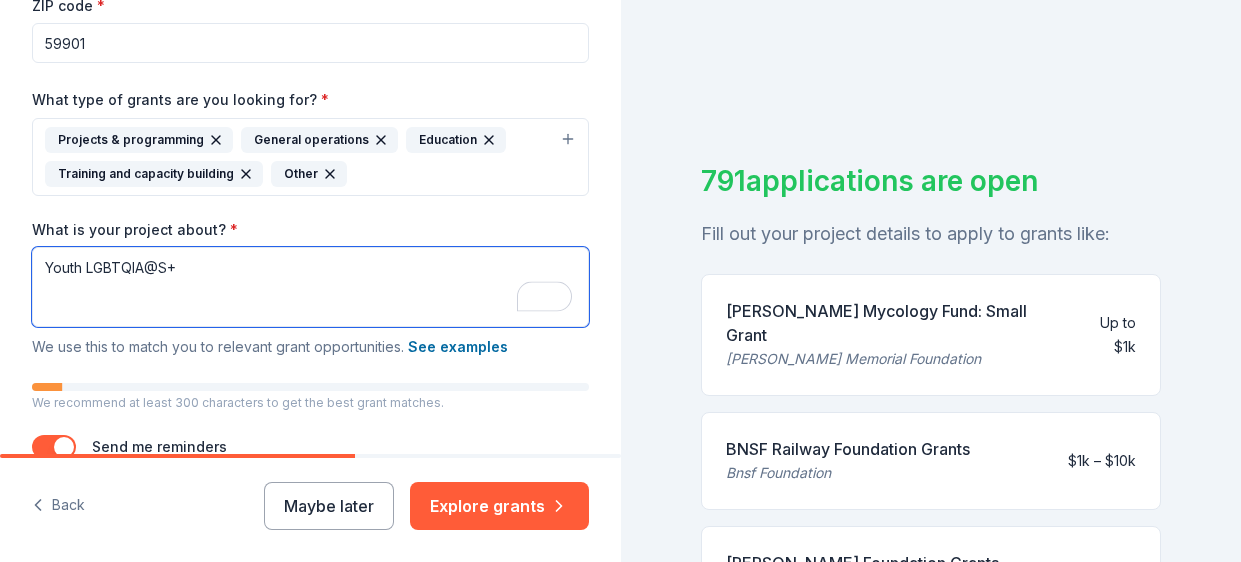 click on "Youth LGBTQIA@S+" at bounding box center (310, 287) 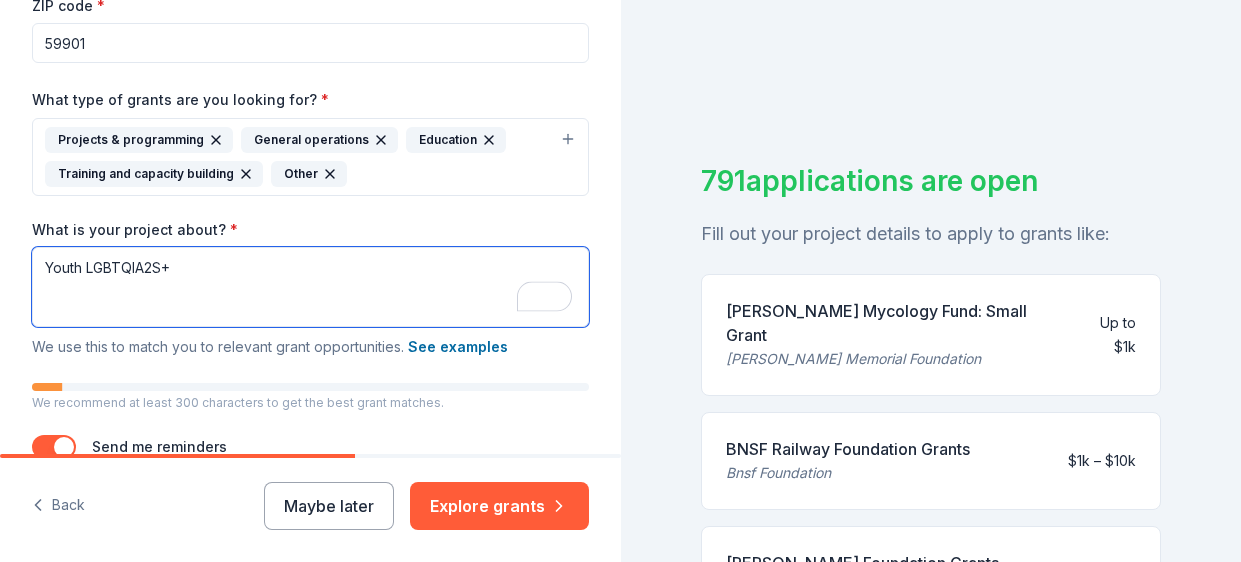 scroll, scrollTop: 470, scrollLeft: 0, axis: vertical 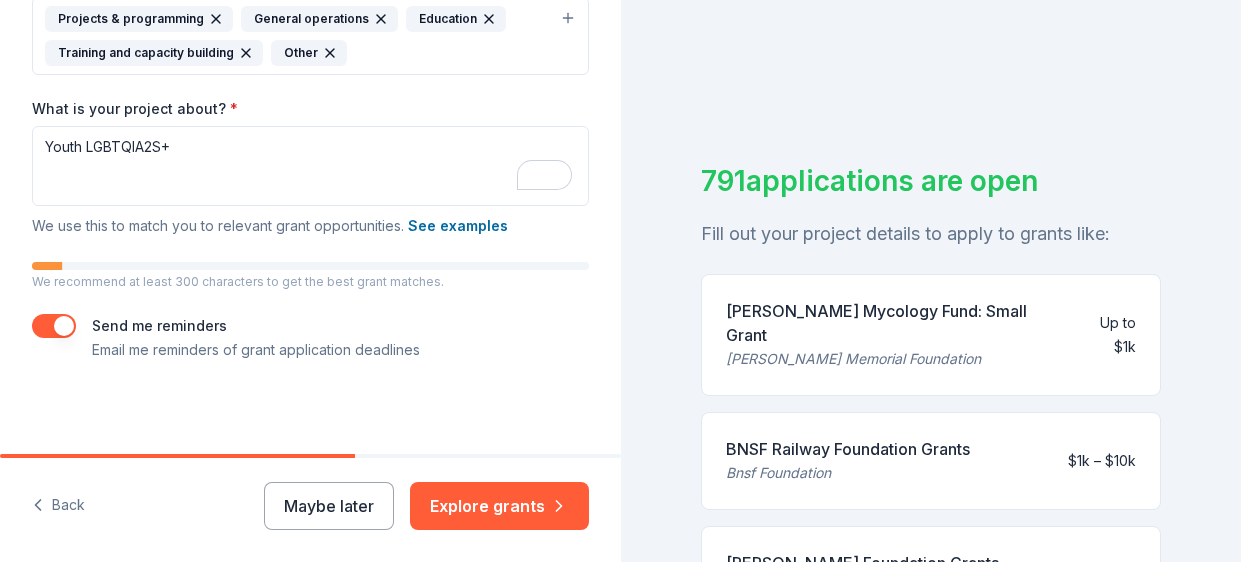 click at bounding box center (54, 326) 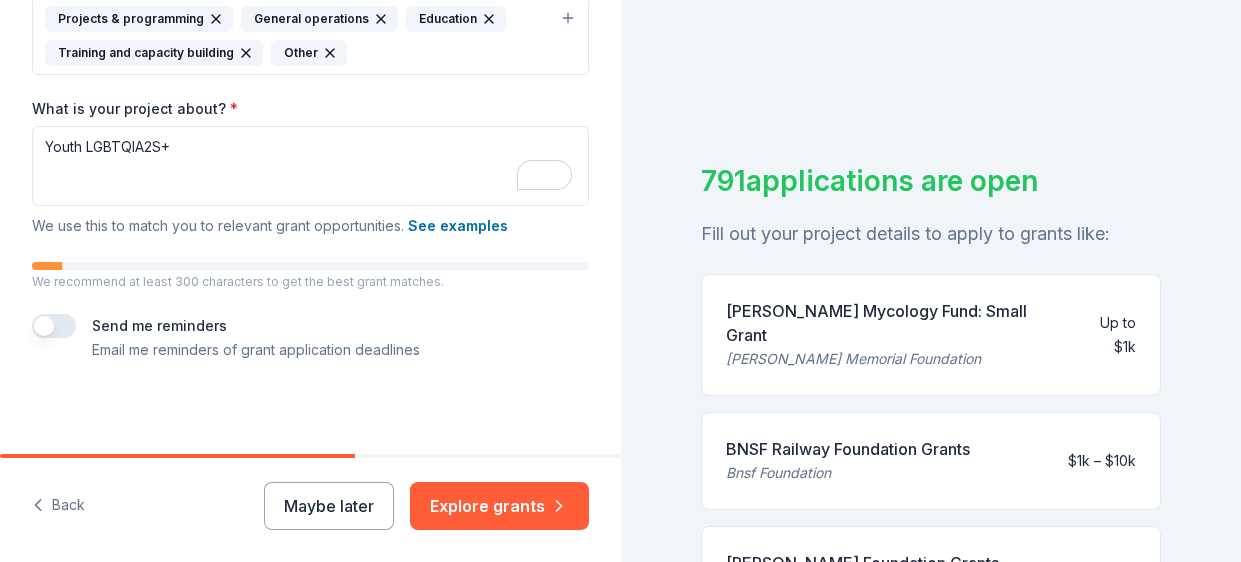 click at bounding box center [54, 326] 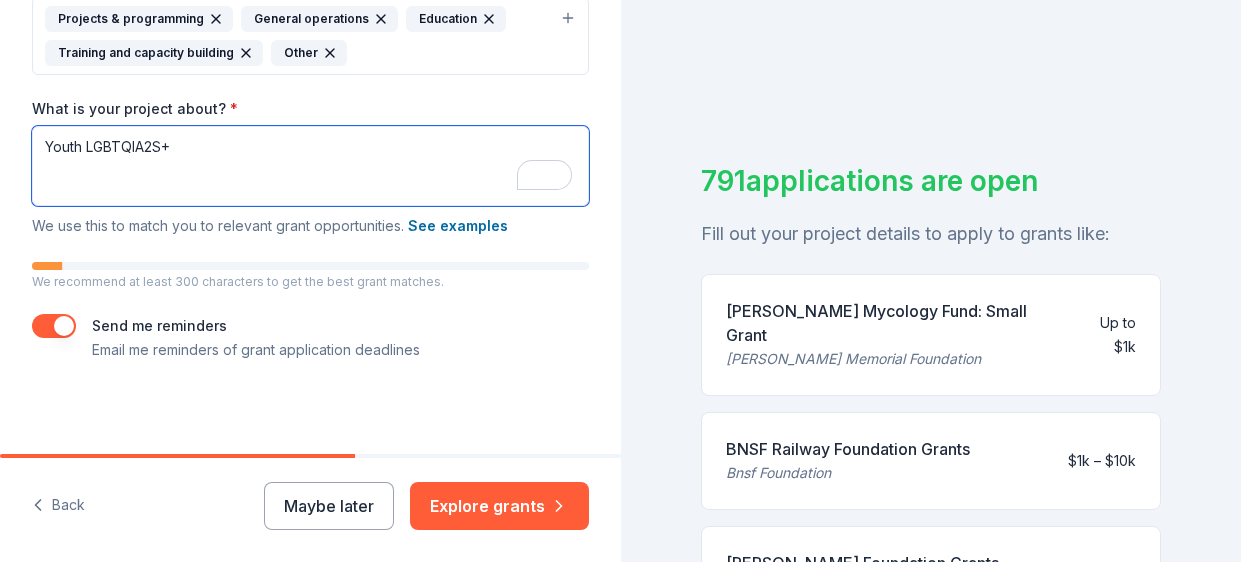 click on "Youth LGBTQIA2S+" at bounding box center (310, 166) 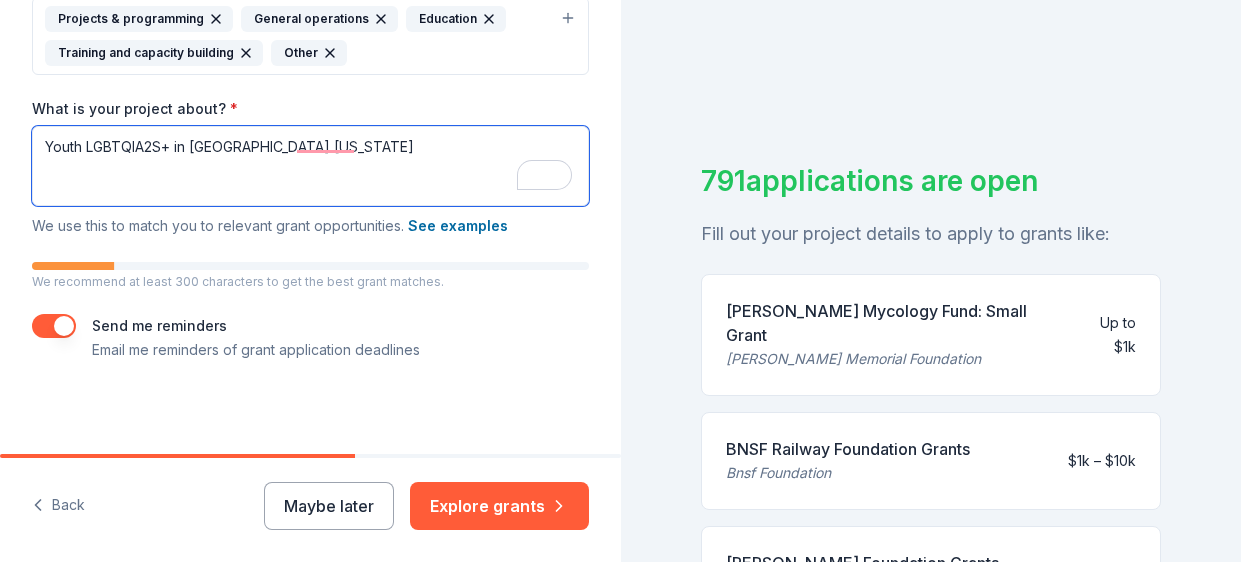 drag, startPoint x: 85, startPoint y: 144, endPoint x: 37, endPoint y: 137, distance: 48.507732 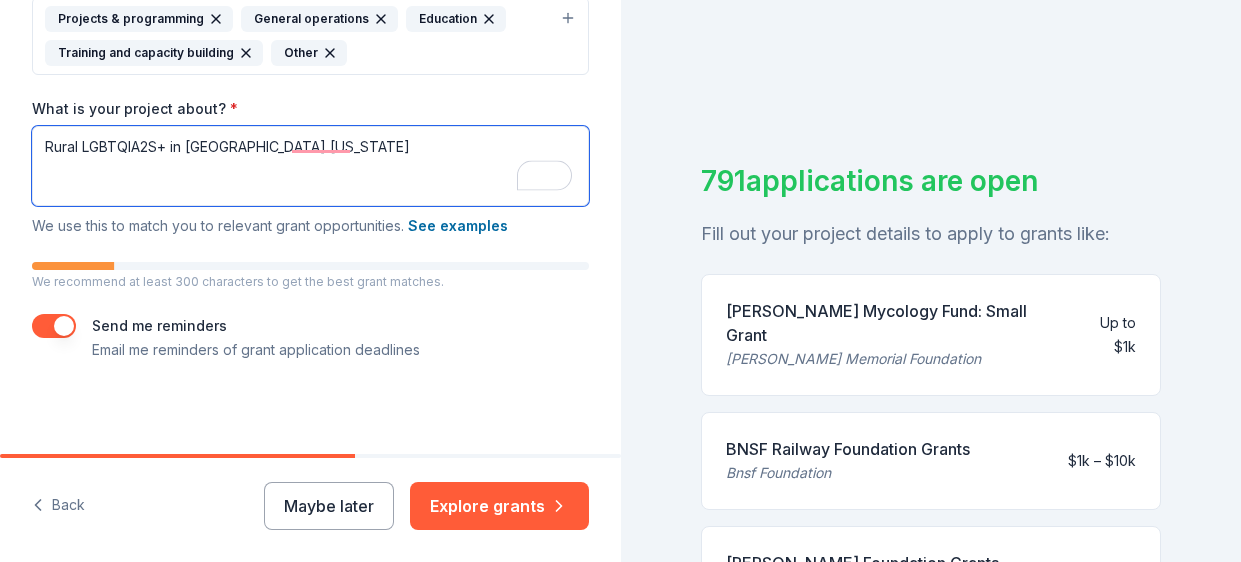 click on "Rural LGBTQIA2S+ in [GEOGRAPHIC_DATA] [US_STATE]" at bounding box center (310, 166) 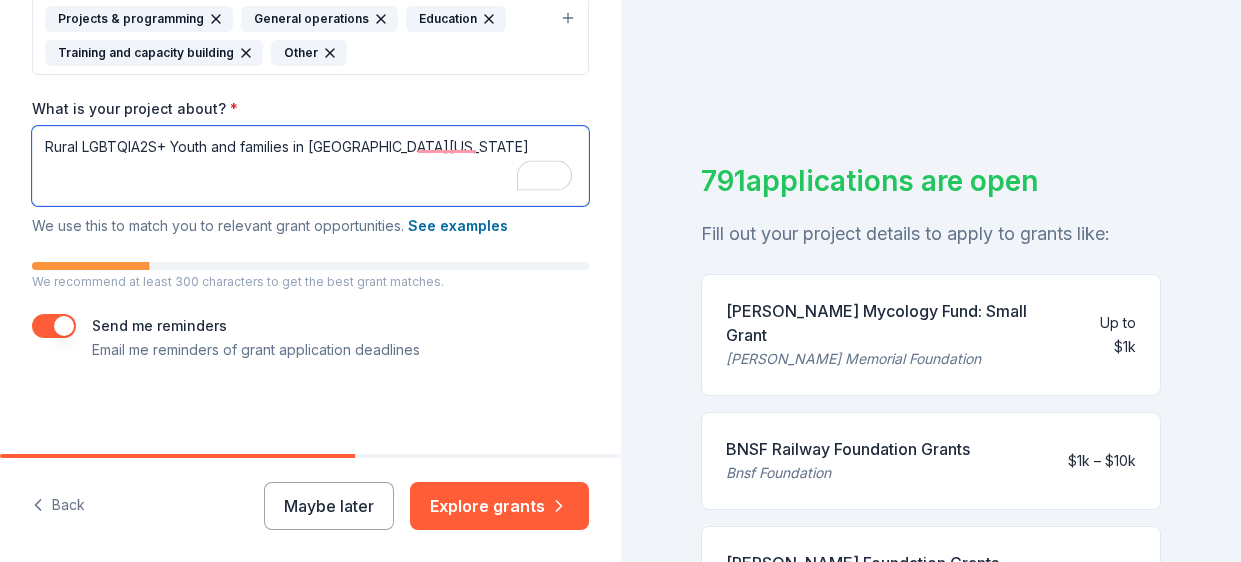 click on "Rural LGBTQIA2S+ Youth and families in [GEOGRAPHIC_DATA][US_STATE]" at bounding box center (310, 166) 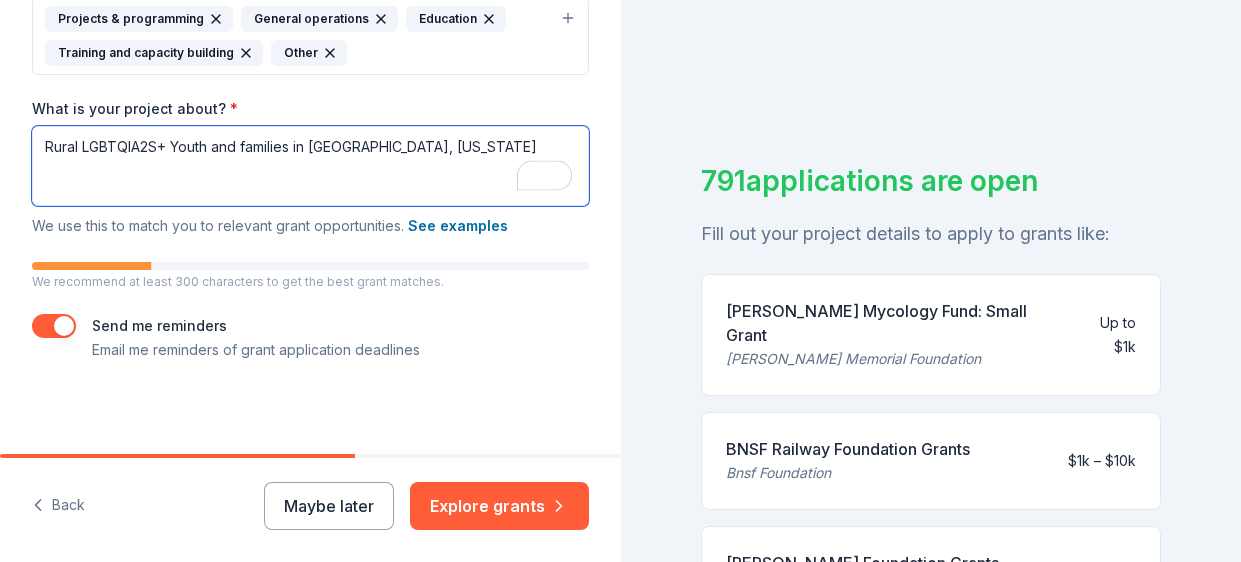click on "Rural LGBTQIA2S+ Youth and families in [GEOGRAPHIC_DATA], [US_STATE]" at bounding box center [310, 166] 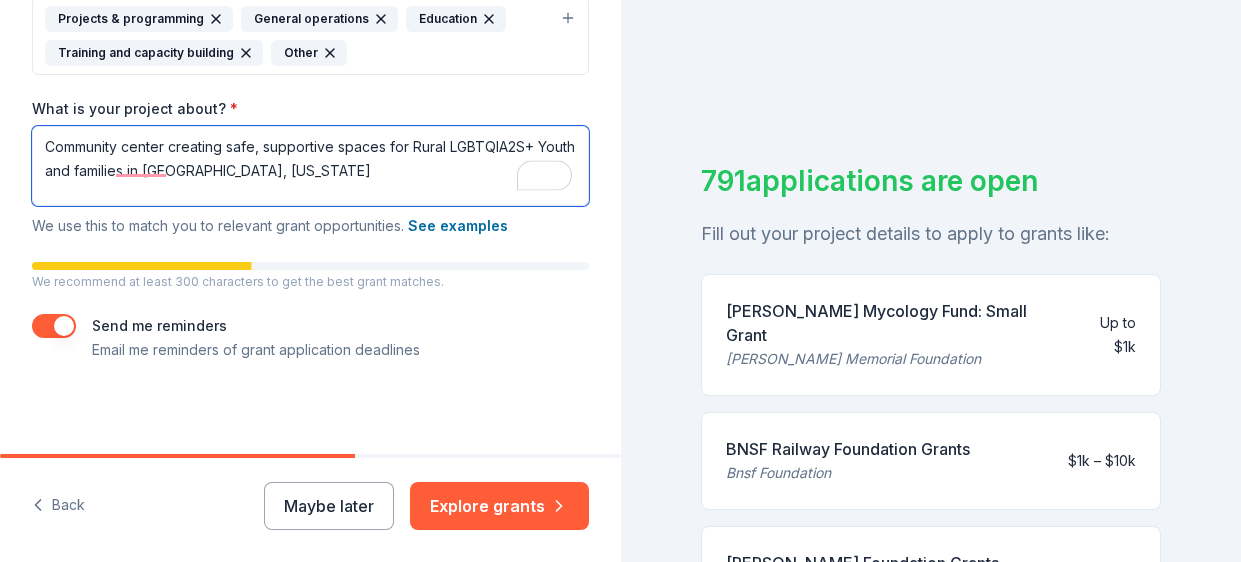 click on "Community center creating safe, supportive spaces for Rural LGBTQIA2S+ Youth and families in [GEOGRAPHIC_DATA], [US_STATE]" at bounding box center [310, 166] 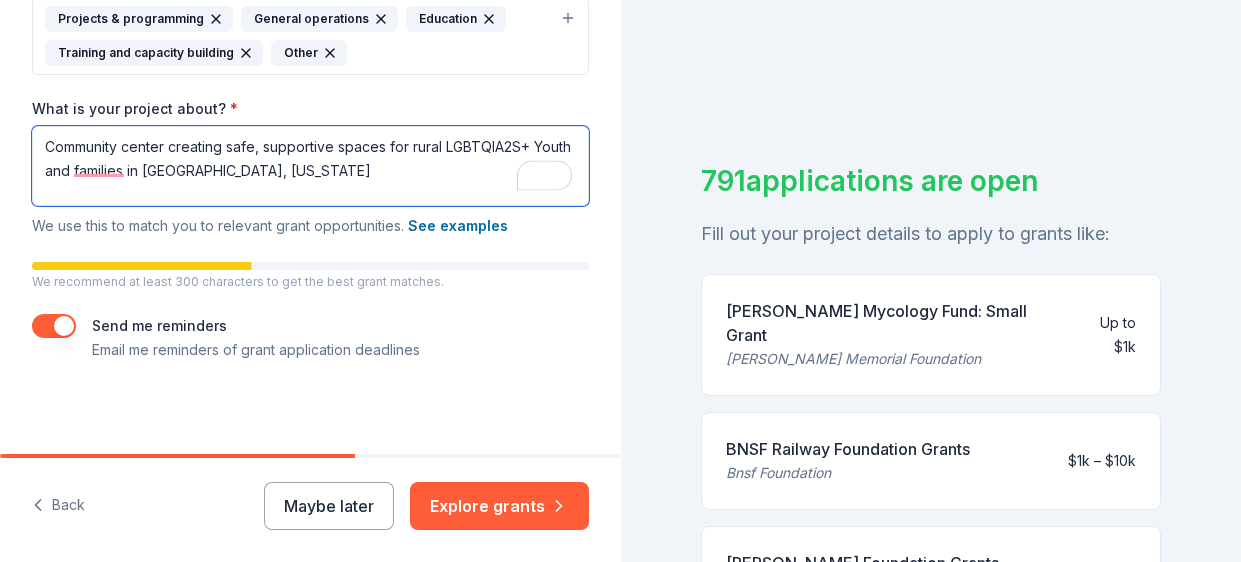 click on "Community center creating safe, supportive spaces for rural LGBTQIA2S+ Youth and families in [GEOGRAPHIC_DATA], [US_STATE]" at bounding box center (310, 166) 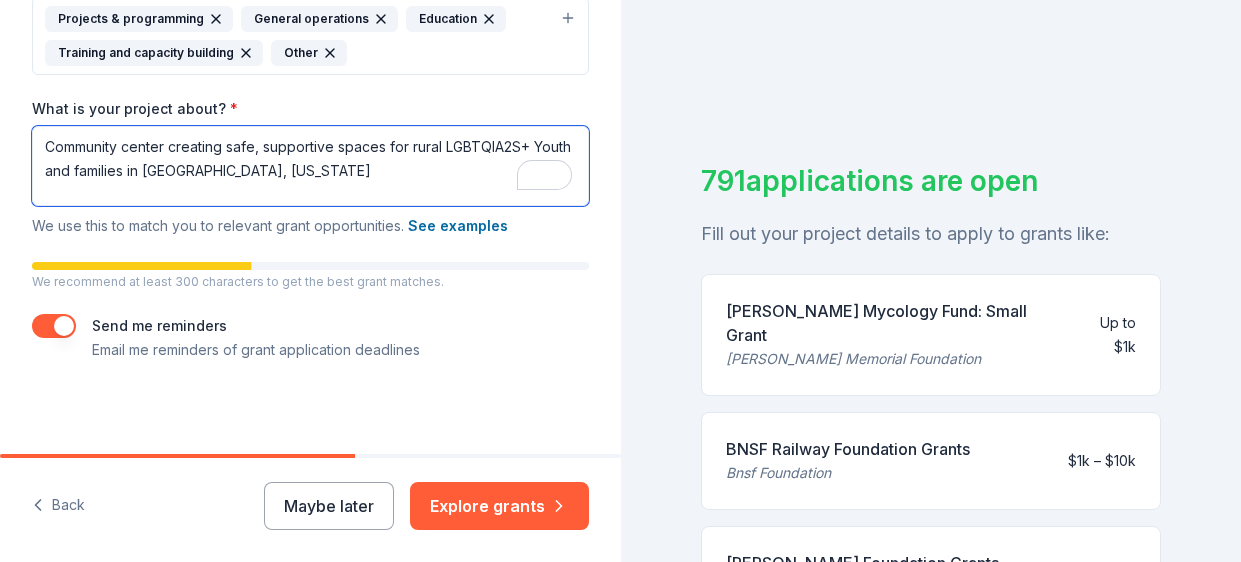 click on "Community center creating safe, supportive spaces for rural LGBTQIA2S+ Youth and families in [GEOGRAPHIC_DATA], [US_STATE]" at bounding box center (310, 166) 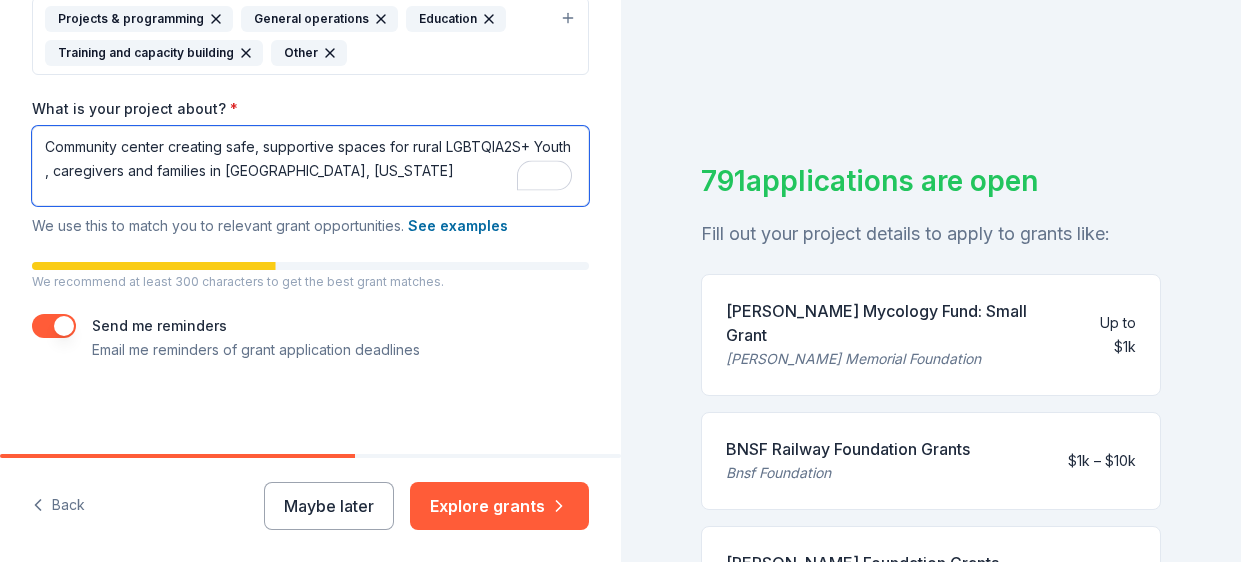 click on "Community center creating safe, supportive spaces for rural LGBTQIA2S+ Youth , caregivers and families in [GEOGRAPHIC_DATA], [US_STATE]" at bounding box center [310, 166] 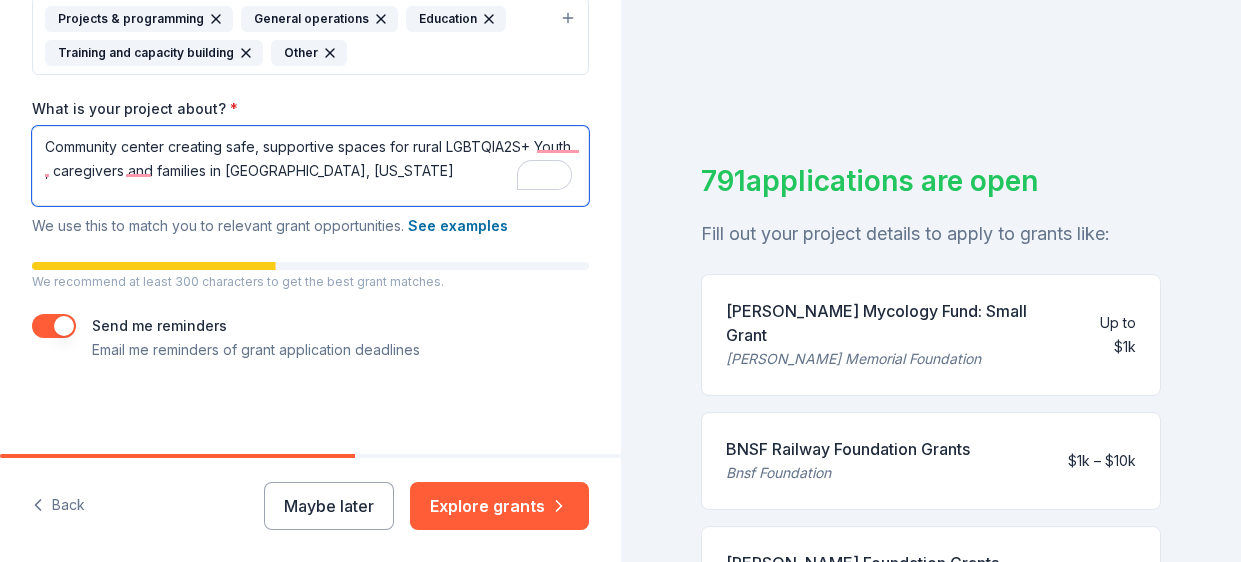 click on "Community center creating safe, supportive spaces for rural LGBTQIA2S+ Youth , caregivers and families in [GEOGRAPHIC_DATA], [US_STATE]" at bounding box center (310, 166) 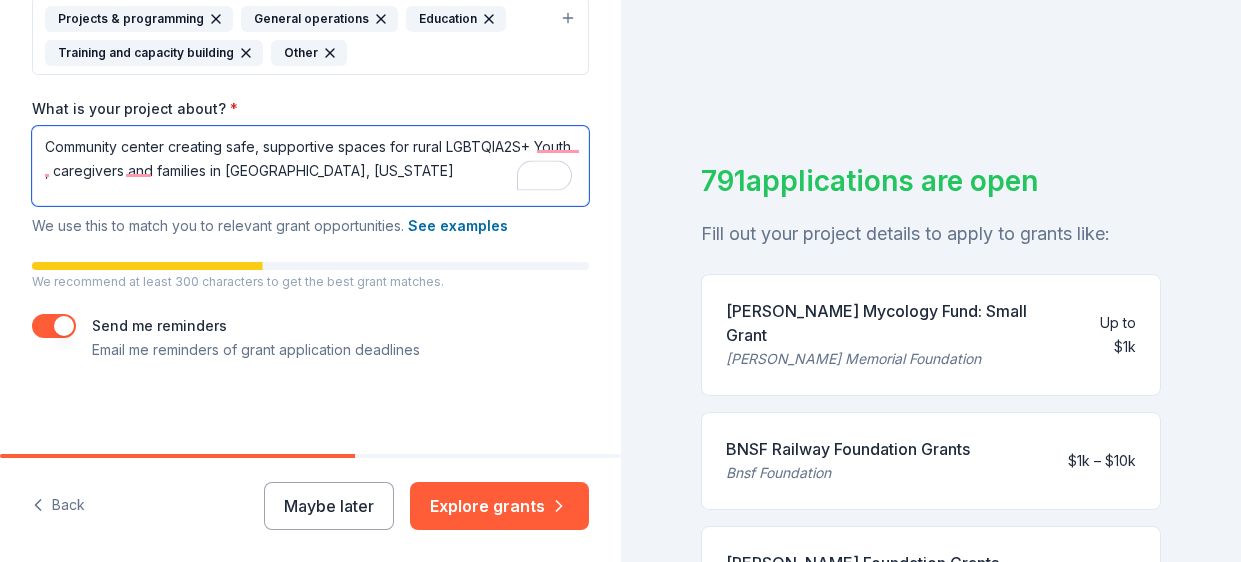click on "Community center creating safe, supportive spaces for rural LGBTQIA2S+ Youth , caregivers and families in [GEOGRAPHIC_DATA], [US_STATE]" at bounding box center (310, 166) 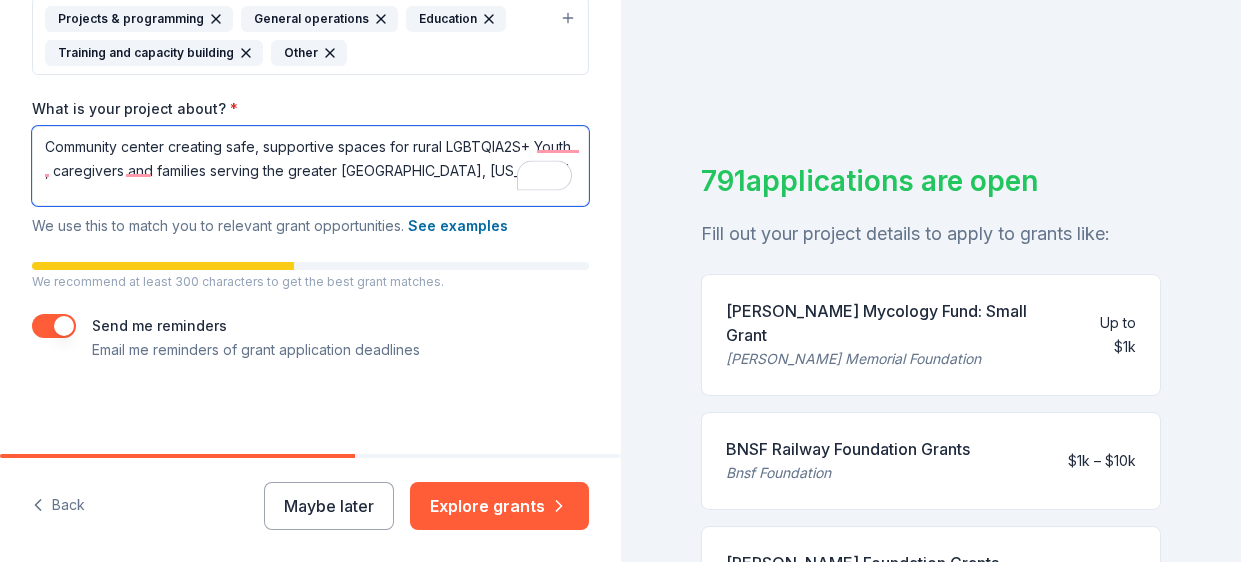click on "Community center creating safe, supportive spaces for rural LGBTQIA2S+ Youth , caregivers and families serving the greater [GEOGRAPHIC_DATA], [US_STATE]" at bounding box center [310, 166] 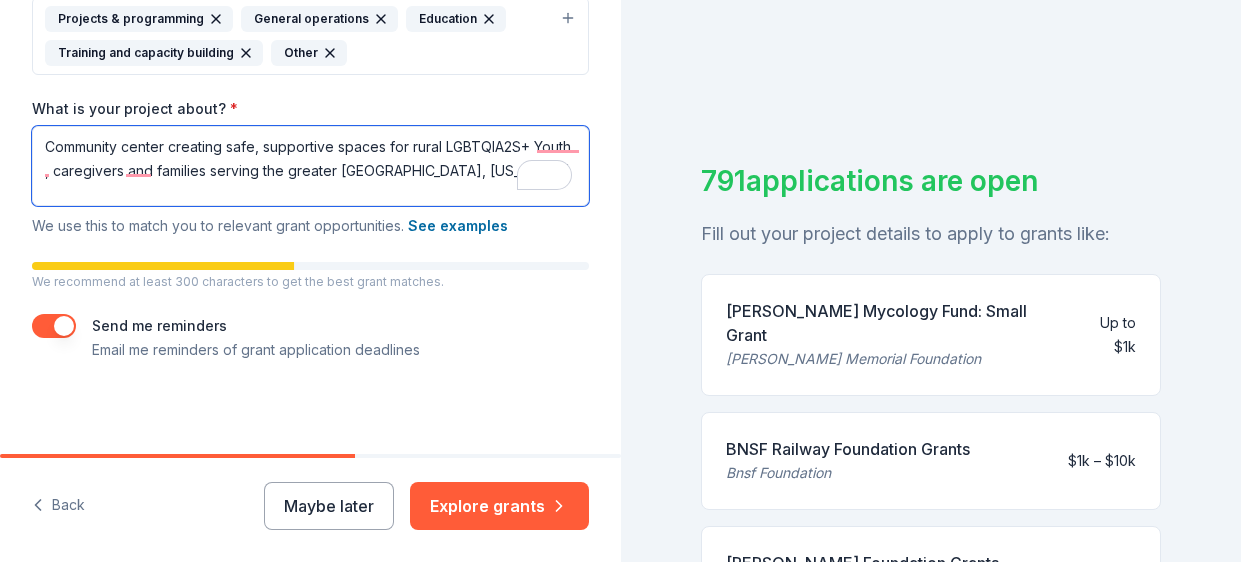 click on "Community center creating safe, supportive spaces for rural LGBTQIA2S+ Youth , caregivers and families serving the greater [GEOGRAPHIC_DATA], [US_STATE]" at bounding box center (310, 166) 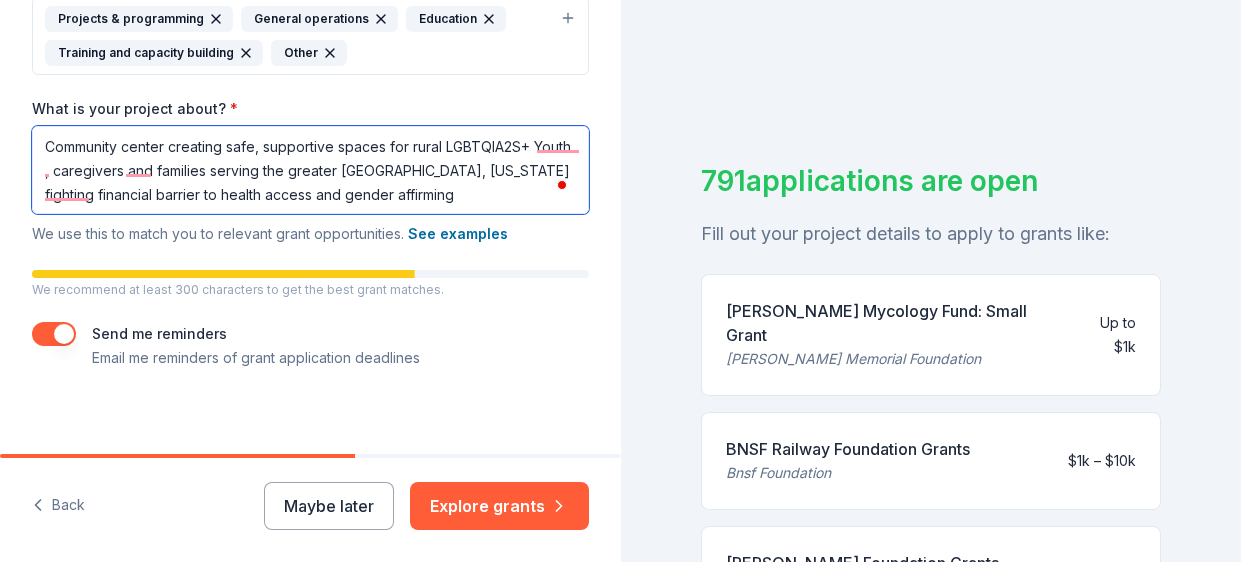 click on "Community center creating safe, supportive spaces for rural LGBTQIA2S+ Youth , caregivers and families serving the greater [GEOGRAPHIC_DATA], [US_STATE] fighting financial barrier to health access and gender affirming" at bounding box center [310, 170] 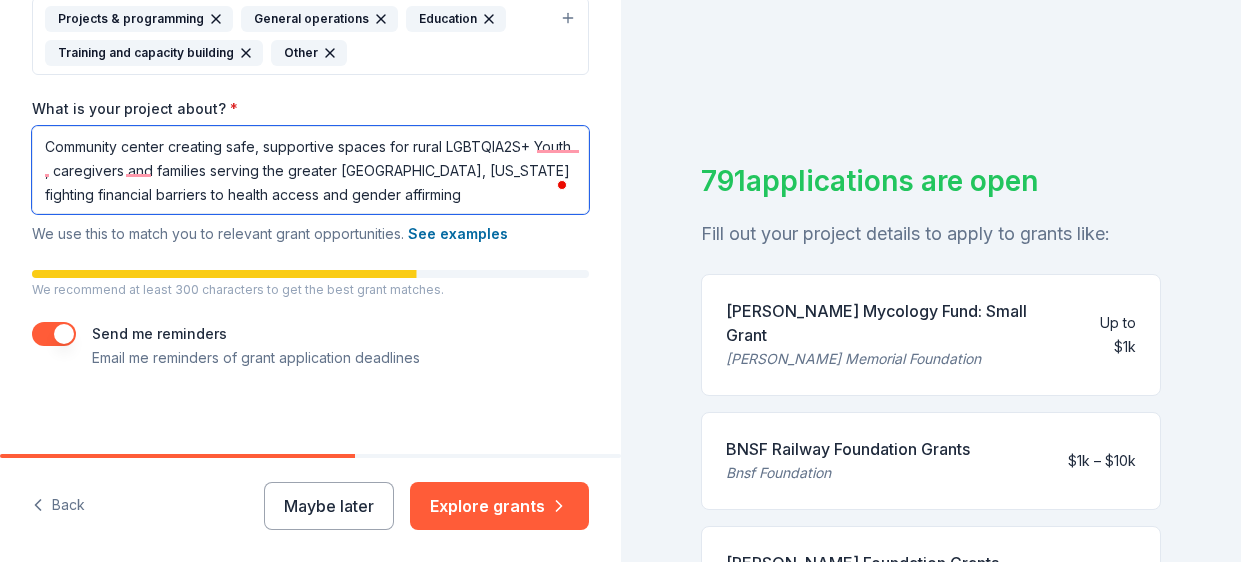 click on "Community center creating safe, supportive spaces for rural LGBTQIA2S+ Youth , caregivers and families serving the greater [GEOGRAPHIC_DATA], [US_STATE] fighting financial barriers to health access and gender affirming" at bounding box center (310, 170) 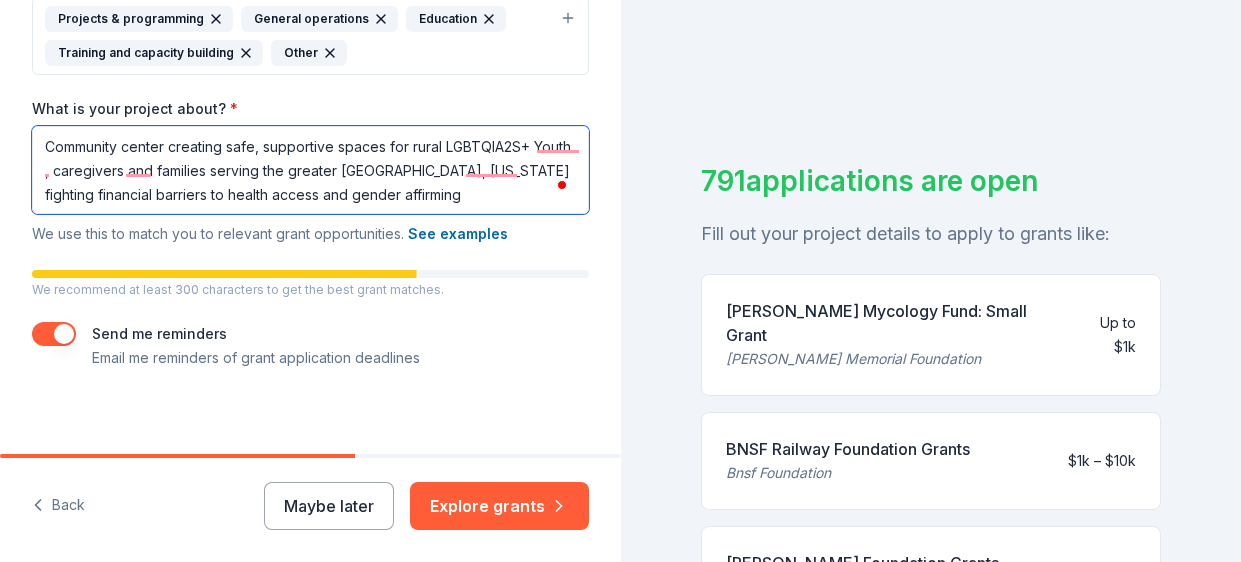 click on "Community center creating safe, supportive spaces for rural LGBTQIA2S+ Youth , caregivers and families serving the greater [GEOGRAPHIC_DATA], [US_STATE] fighting financial barriers to health access and gender affirming" at bounding box center [310, 170] 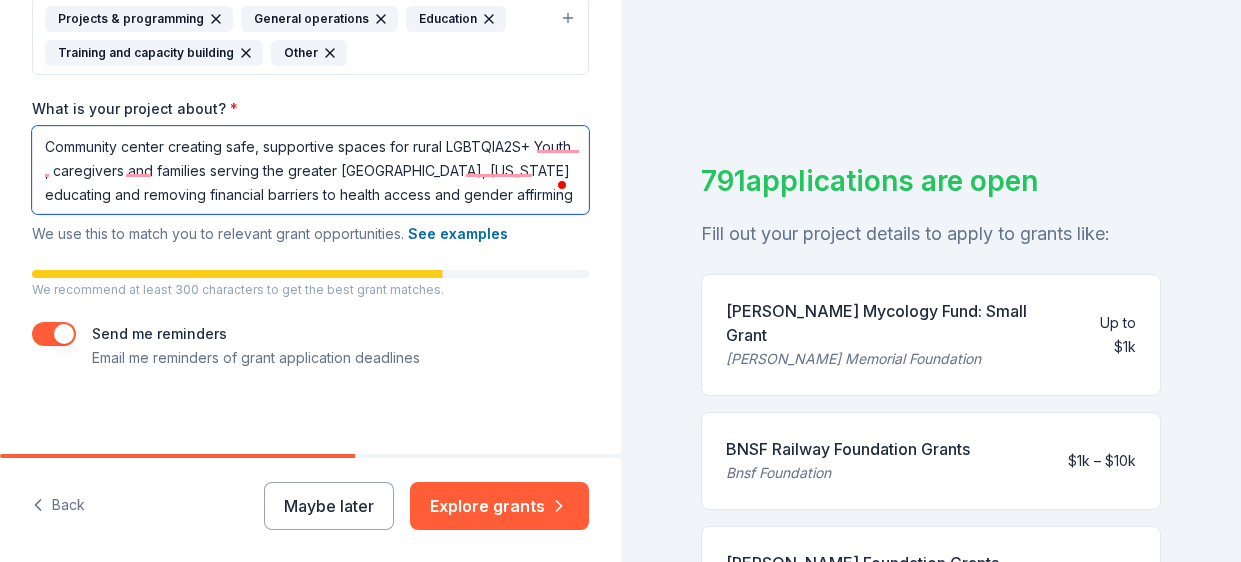 click on "Community center creating safe, supportive spaces for rural LGBTQIA2S+ Youth , caregivers and families serving the greater [GEOGRAPHIC_DATA], [US_STATE] educating and removing financial barriers to health access and gender affirming" at bounding box center [310, 170] 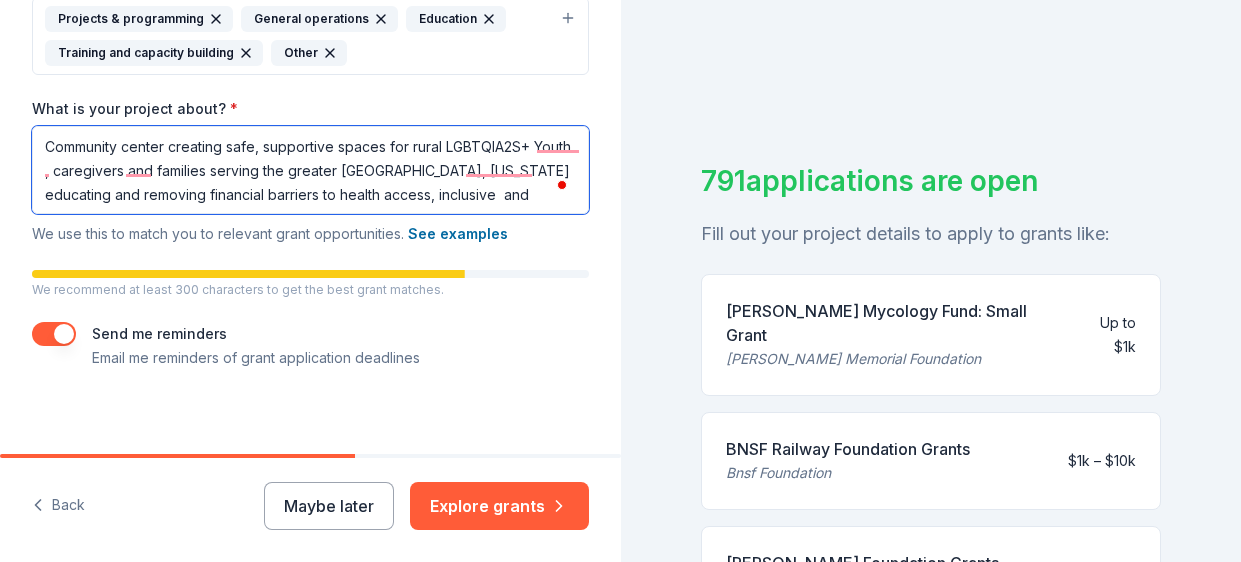 click on "Community center creating safe, supportive spaces for rural LGBTQIA2S+ Youth , caregivers and families serving the greater [GEOGRAPHIC_DATA], [US_STATE] educating and removing financial barriers to health access, inclusive  and gender affirming" at bounding box center [310, 170] 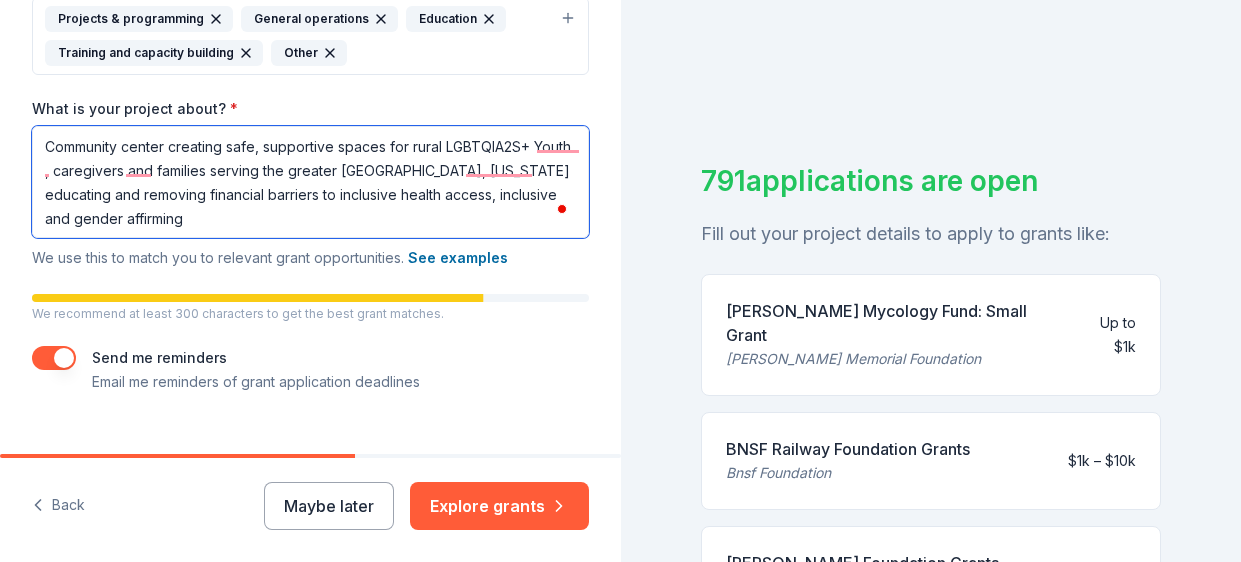 click on "Community center creating safe, supportive spaces for rural LGBTQIA2S+ Youth , caregivers and families serving the greater [GEOGRAPHIC_DATA], [US_STATE] educating and removing financial barriers to inclusive health access, inclusive  and gender affirming" at bounding box center [310, 182] 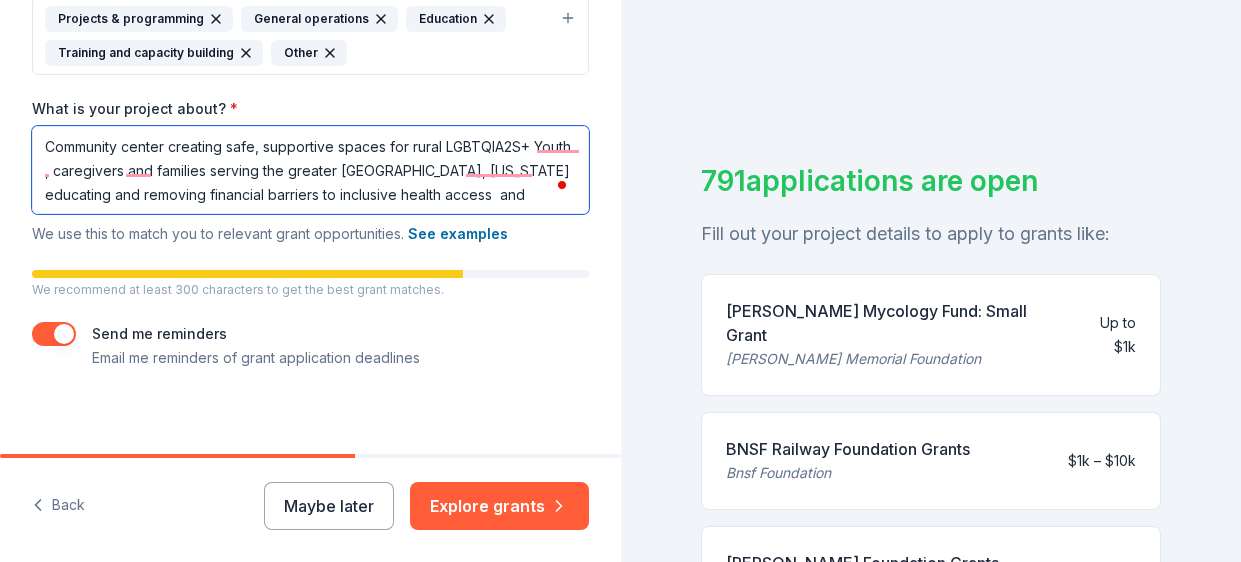 click on "Community center creating safe, supportive spaces for rural LGBTQIA2S+ Youth , caregivers and families serving the greater [GEOGRAPHIC_DATA], [US_STATE] educating and removing financial barriers to inclusive health access  and gender affirming" at bounding box center (310, 170) 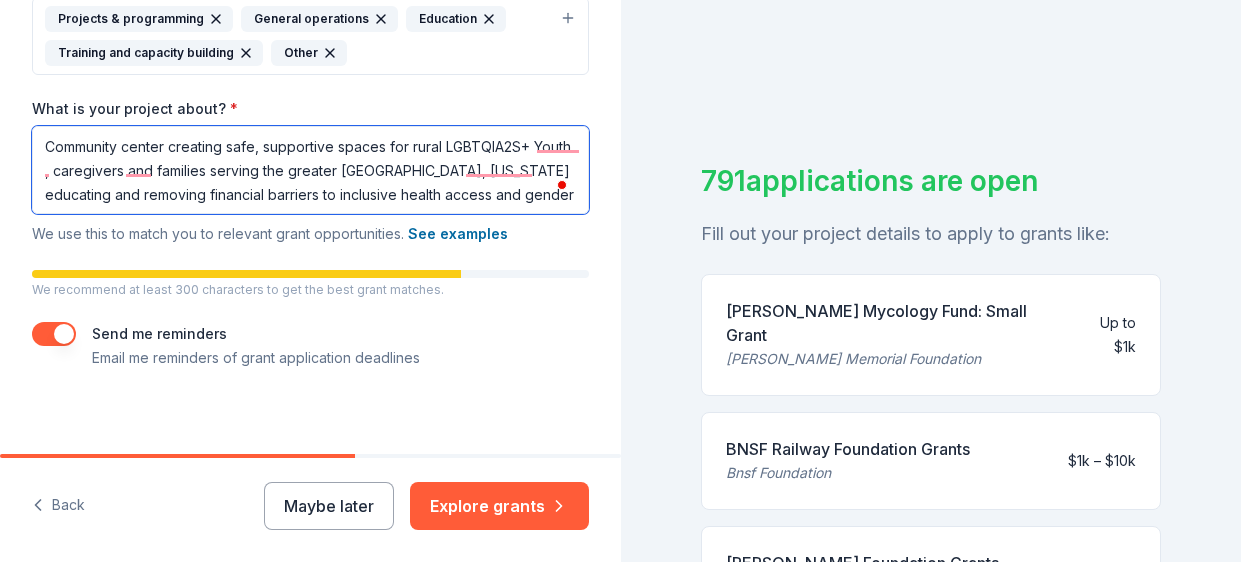 click on "Community center creating safe, supportive spaces for rural LGBTQIA2S+ Youth , caregivers and families serving the greater [GEOGRAPHIC_DATA], [US_STATE] educating and removing financial barriers to inclusive health access and gender affirming" at bounding box center (310, 170) 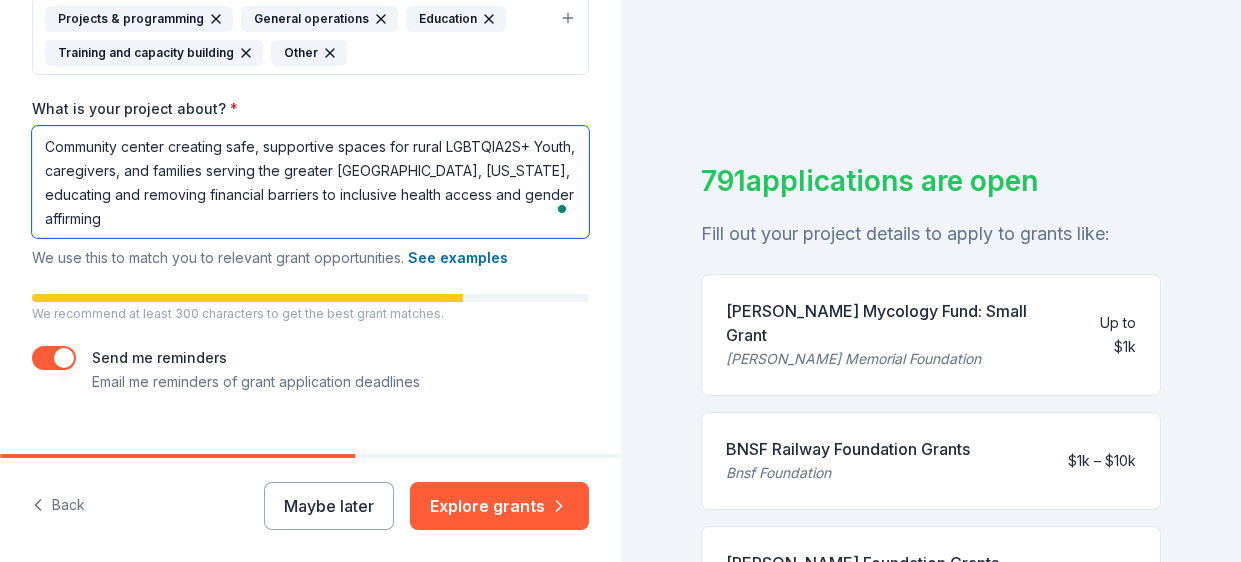 click on "Community center creating safe, supportive spaces for rural LGBTQIA2S+ Youth, caregivers, and families serving the greater [GEOGRAPHIC_DATA], [US_STATE], educating and removing financial barriers to inclusive health access and gender affirming" at bounding box center [310, 182] 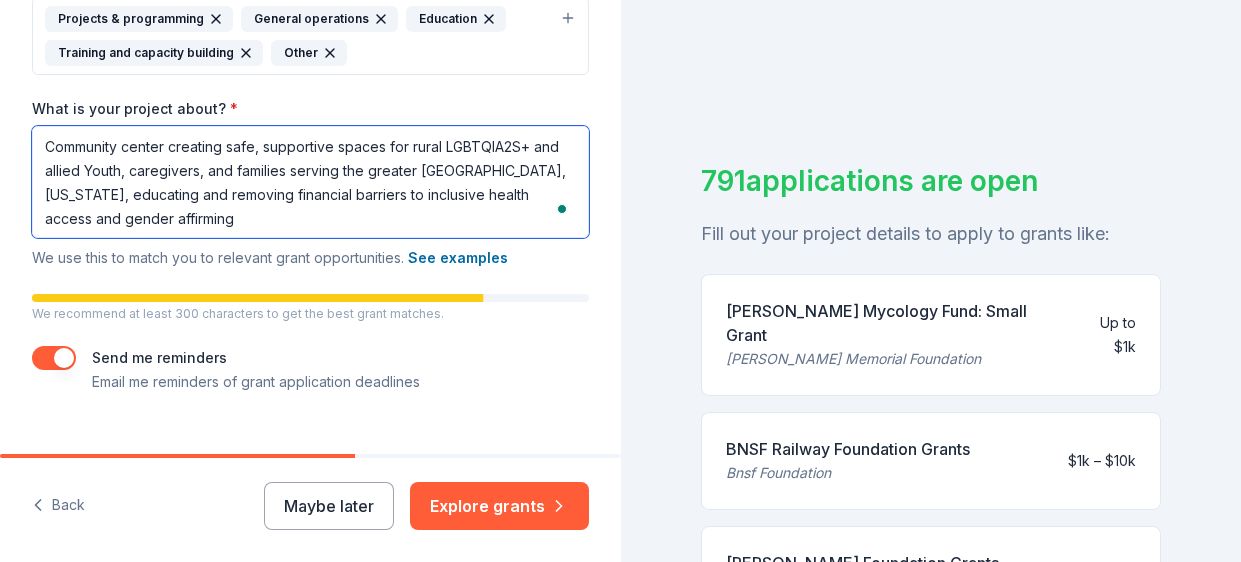 click on "Community center creating safe, supportive spaces for rural LGBTQIA2S+ and allied Youth, caregivers, and families serving the greater [GEOGRAPHIC_DATA], [US_STATE], educating and removing financial barriers to inclusive health access and gender affirming" at bounding box center [310, 182] 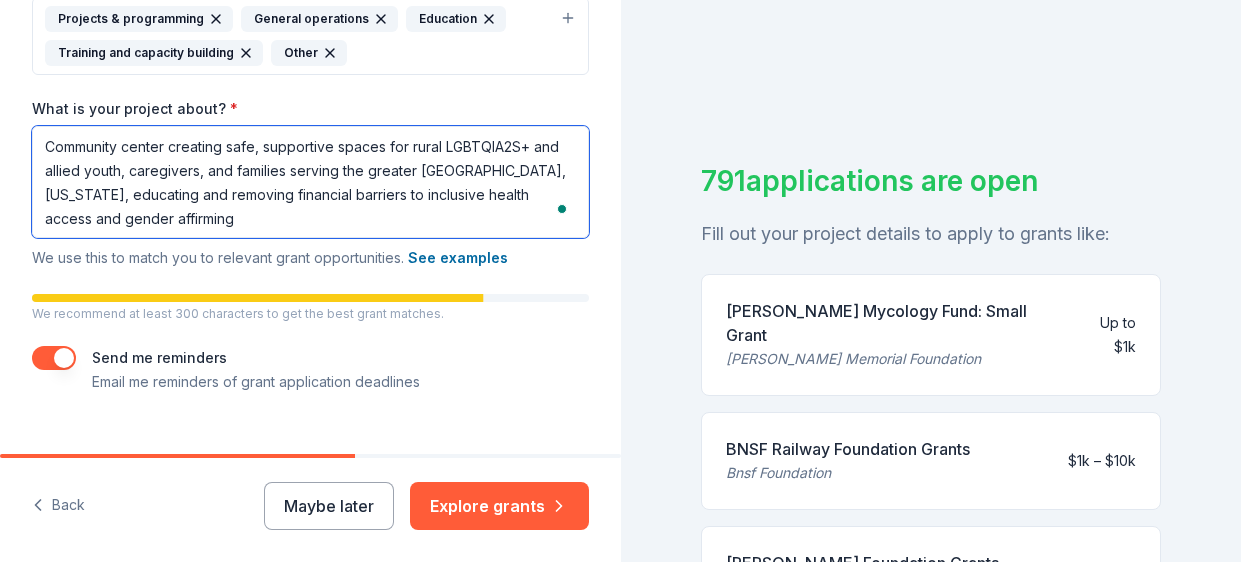 click on "Community center creating safe, supportive spaces for rural LGBTQIA2S+ and allied youth, caregivers, and families serving the greater [GEOGRAPHIC_DATA], [US_STATE], educating and removing financial barriers to inclusive health access and gender affirming" at bounding box center (310, 182) 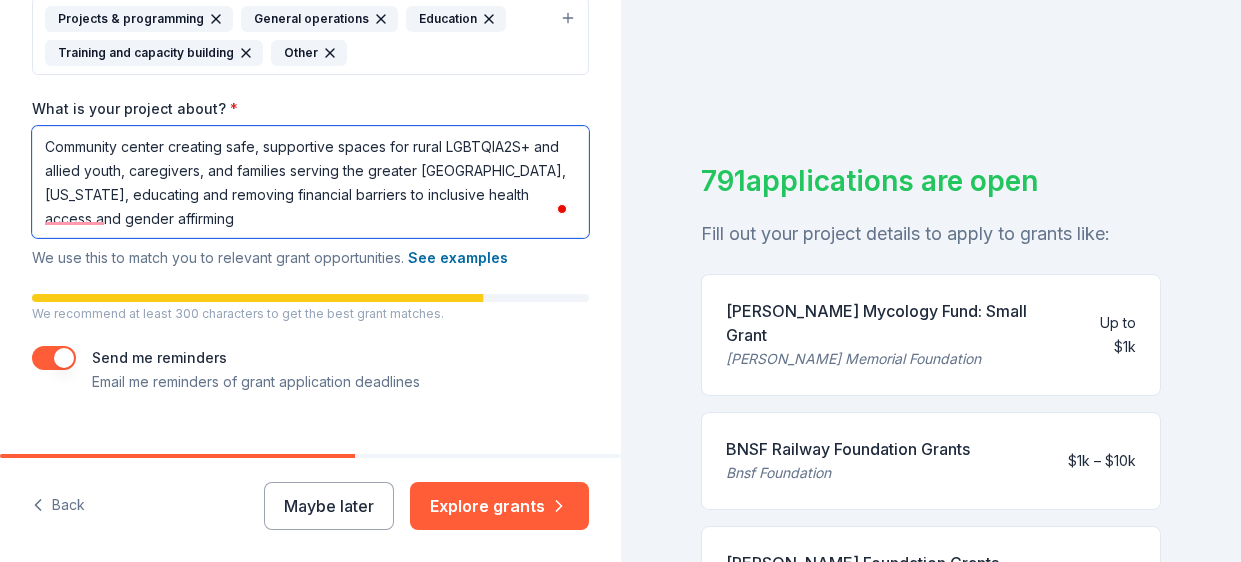 drag, startPoint x: 543, startPoint y: 169, endPoint x: 289, endPoint y: 169, distance: 254 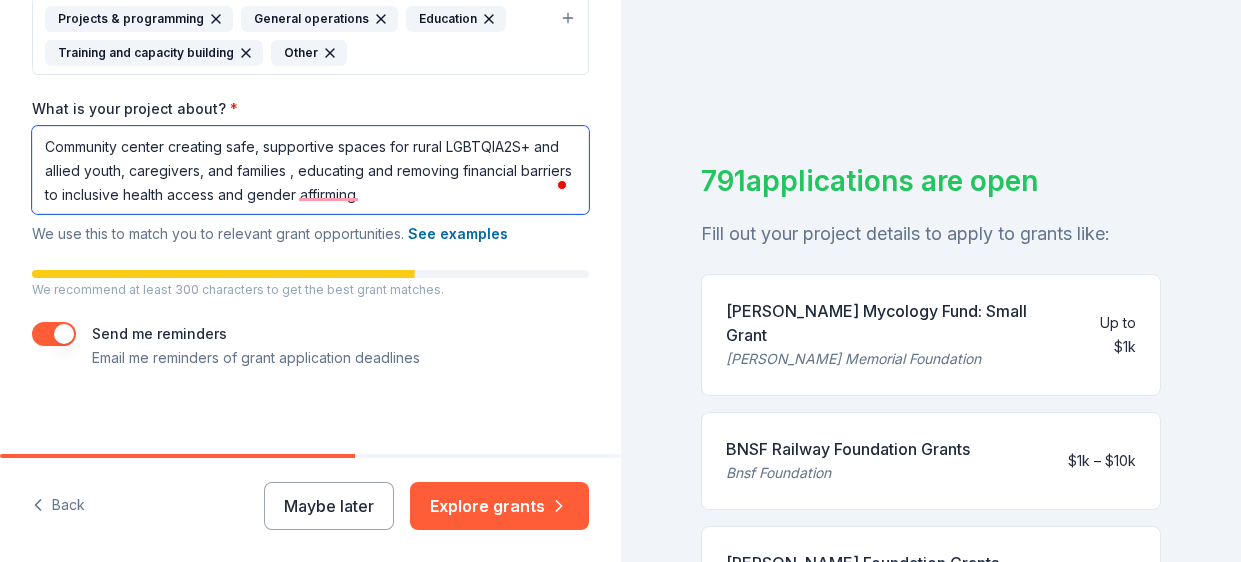 click on "Community center creating safe, supportive spaces for rural LGBTQIA2S+ and allied youth, caregivers, and families , educating and removing financial barriers to inclusive health access and gender affirming" at bounding box center [310, 170] 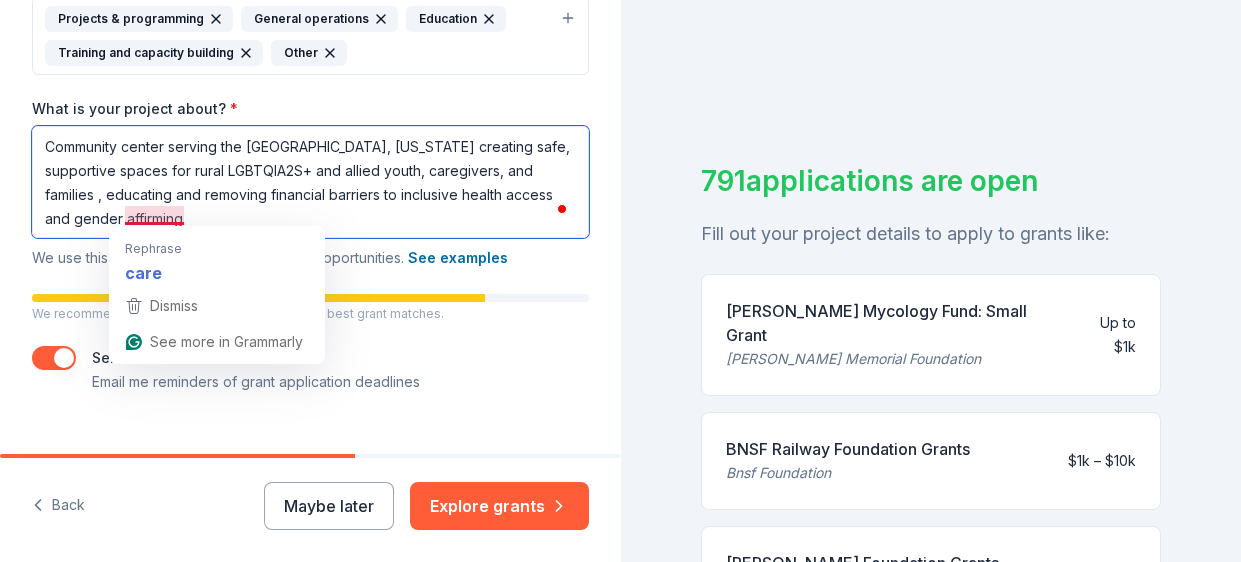 click on "Community center serving the [GEOGRAPHIC_DATA], [US_STATE] creating safe, supportive spaces for rural LGBTQIA2S+ and allied youth, caregivers, and families , educating and removing financial barriers to inclusive health access and gender affirming" at bounding box center [310, 182] 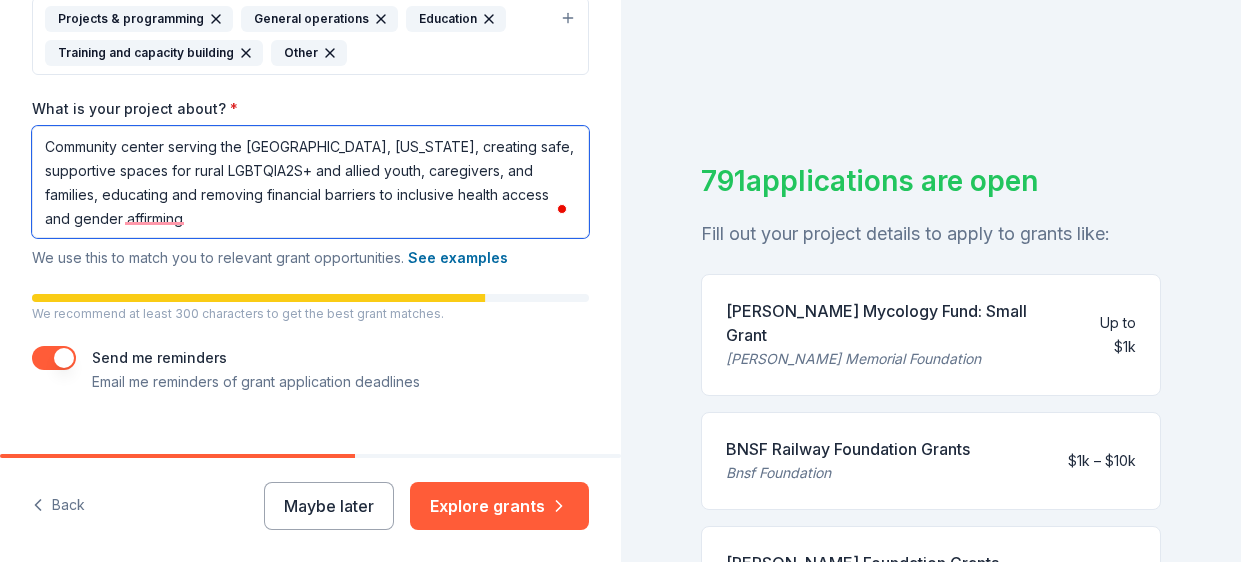 click on "Community center serving the [GEOGRAPHIC_DATA], [US_STATE], creating safe, supportive spaces for rural LGBTQIA2S+ and allied youth, caregivers, and families, educating and removing financial barriers to inclusive health access and gender affirming" at bounding box center [310, 182] 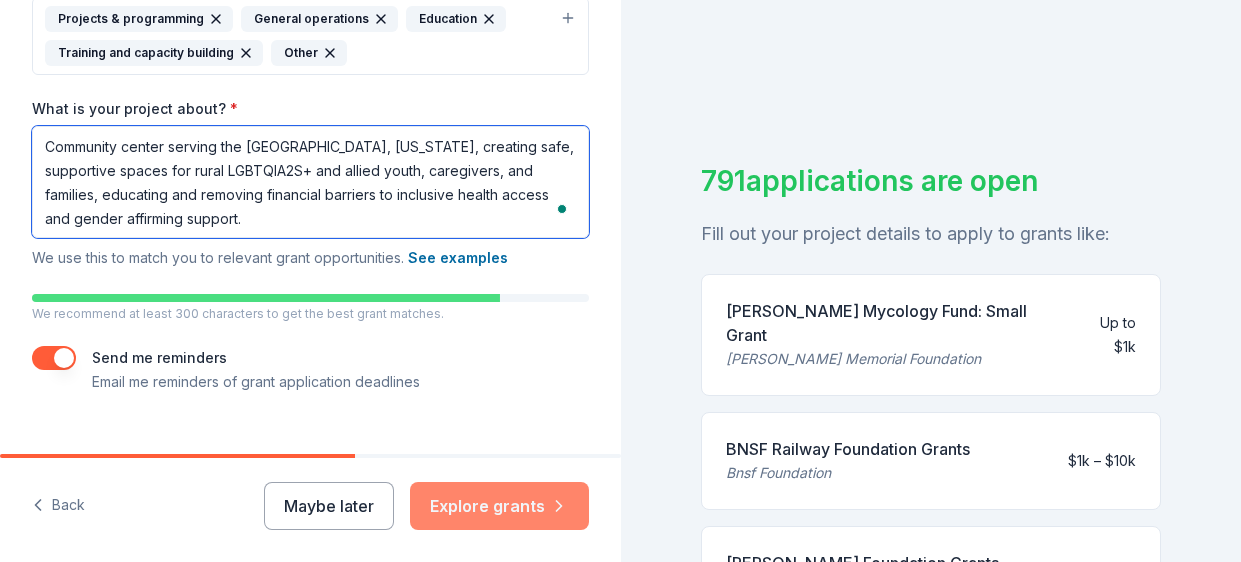 type on "Community center serving the [GEOGRAPHIC_DATA], [US_STATE], creating safe, supportive spaces for rural LGBTQIA2S+ and allied youth, caregivers, and families, educating and removing financial barriers to inclusive health access and gender affirming support." 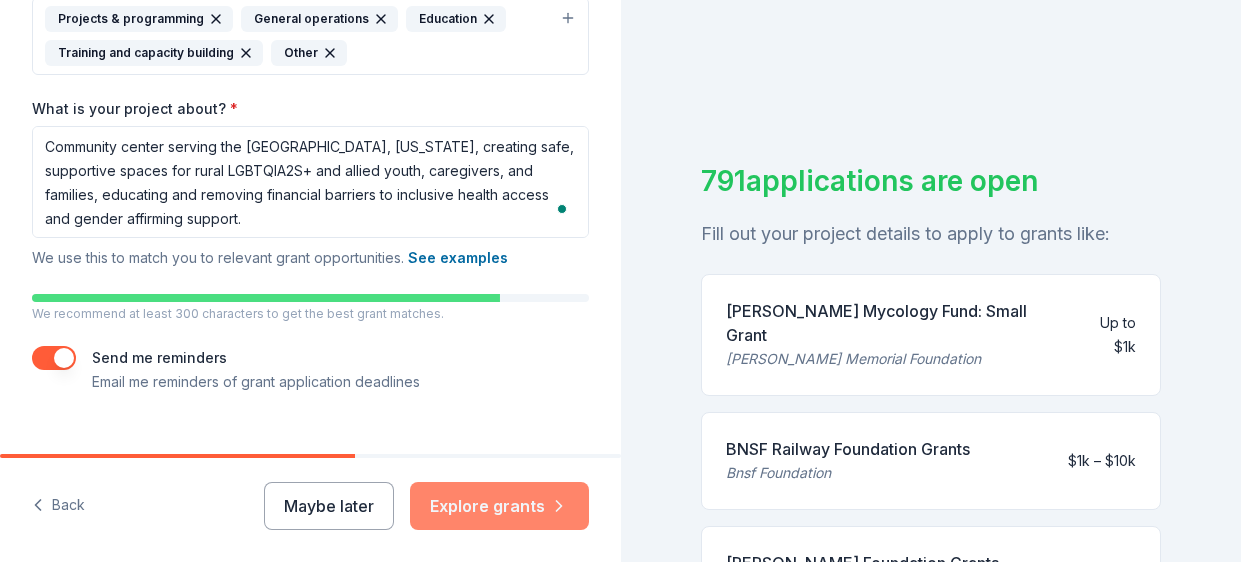 click on "Explore grants" at bounding box center [499, 506] 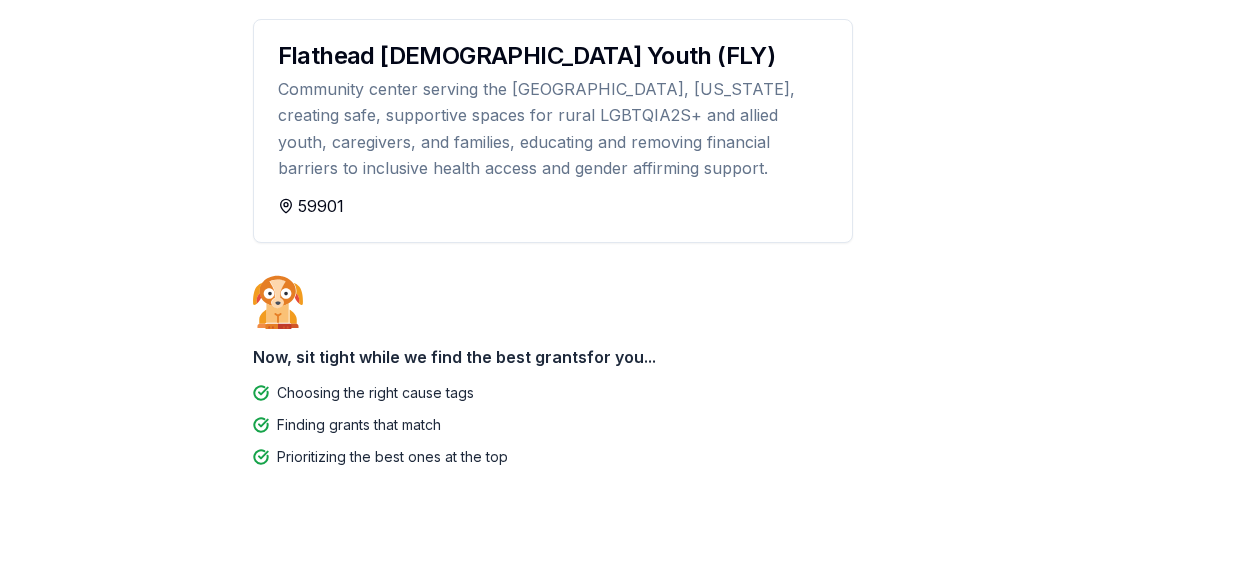 scroll, scrollTop: 185, scrollLeft: 0, axis: vertical 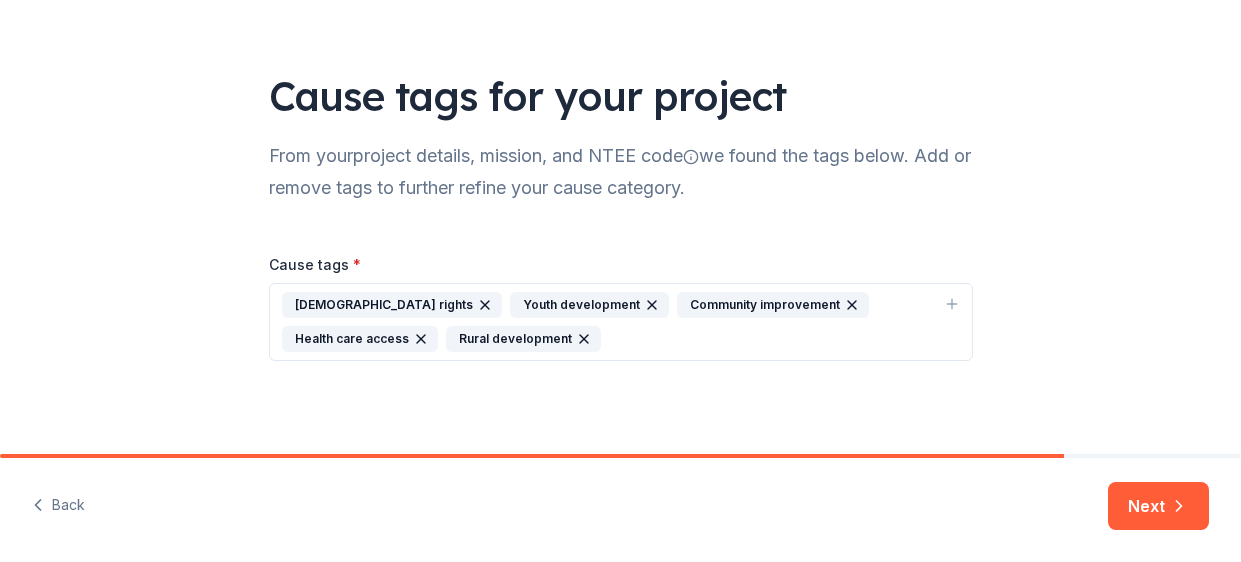click on "[DEMOGRAPHIC_DATA] rights Youth development Community improvement Health care access Rural development" at bounding box center [609, 322] 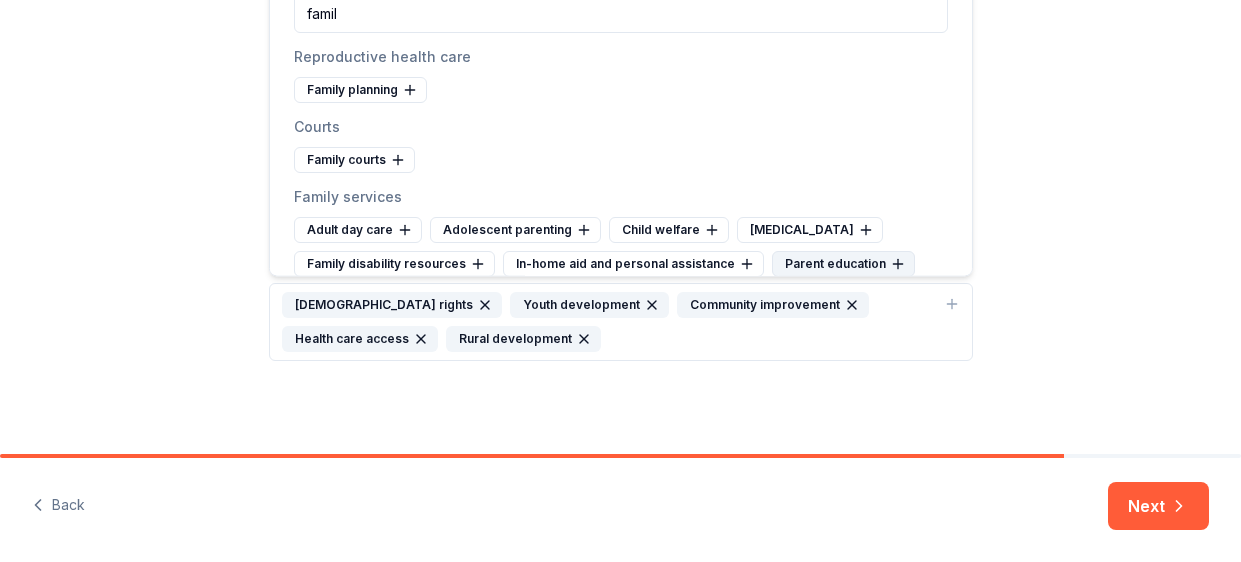 click on "Parent education" at bounding box center [843, 264] 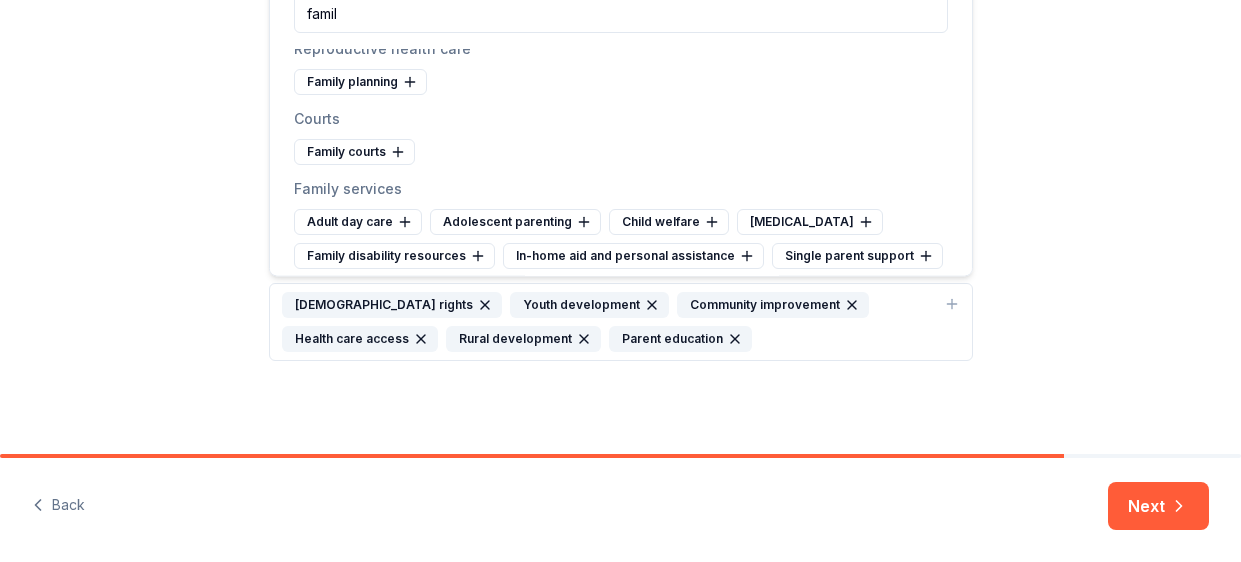 scroll, scrollTop: 0, scrollLeft: 0, axis: both 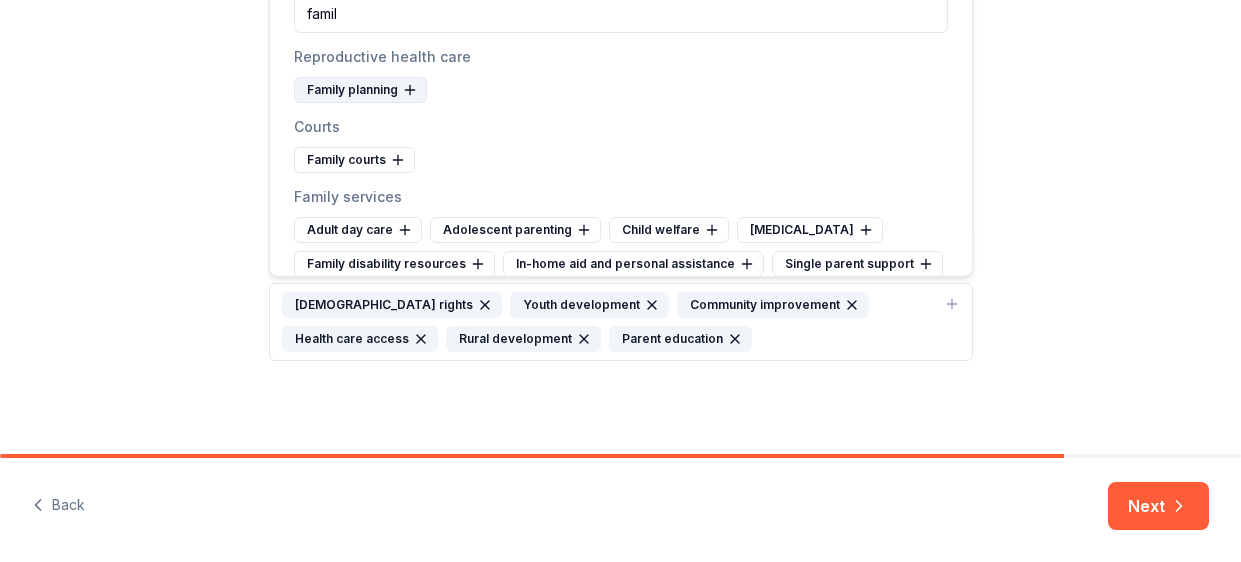 click on "Family planning" at bounding box center (360, 90) 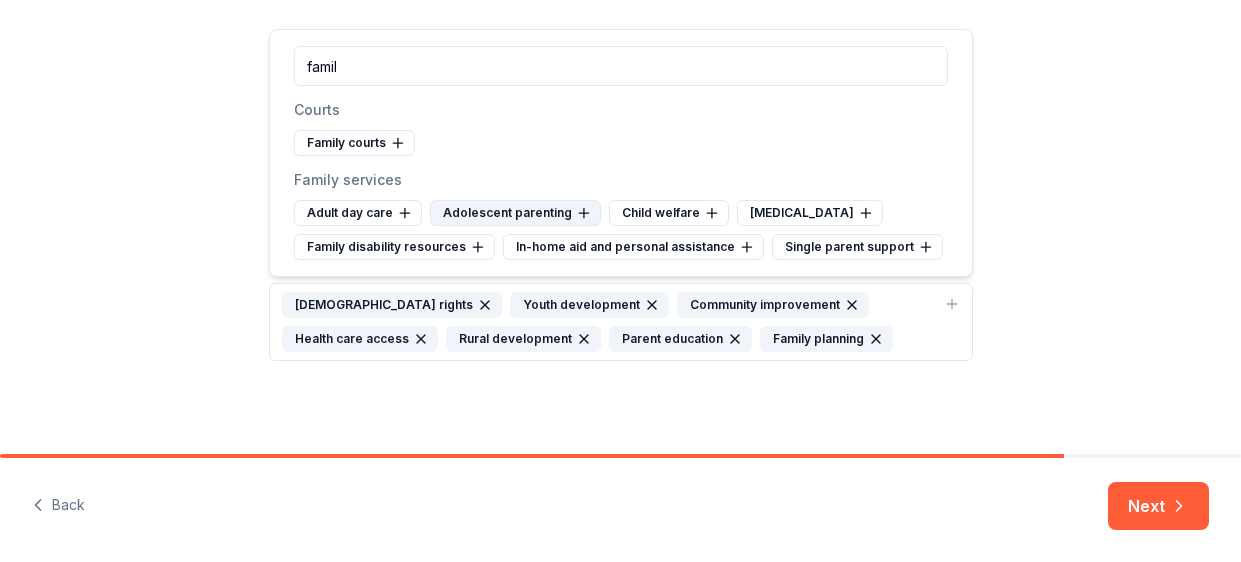 click on "Adolescent parenting" at bounding box center (515, 213) 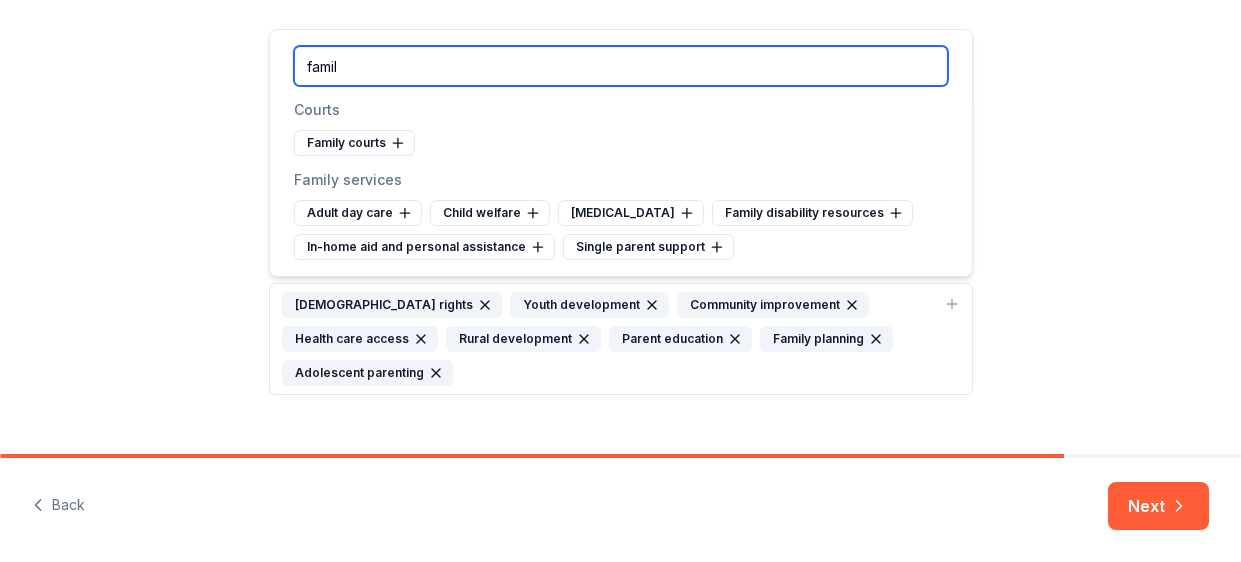 click on "famil" at bounding box center (621, 66) 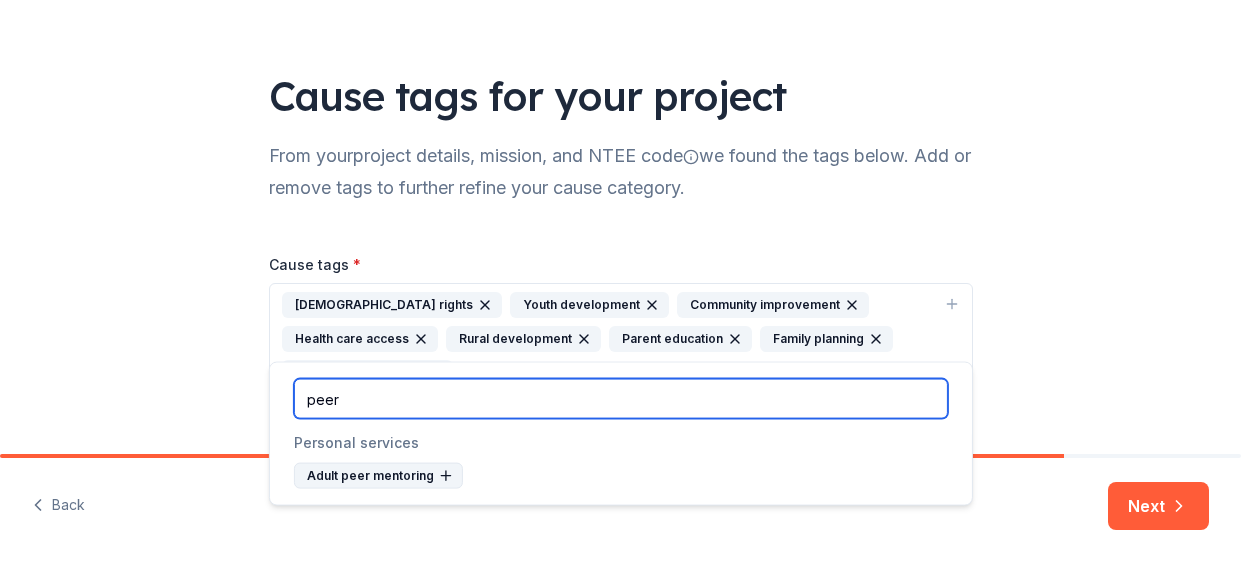 type on "peer" 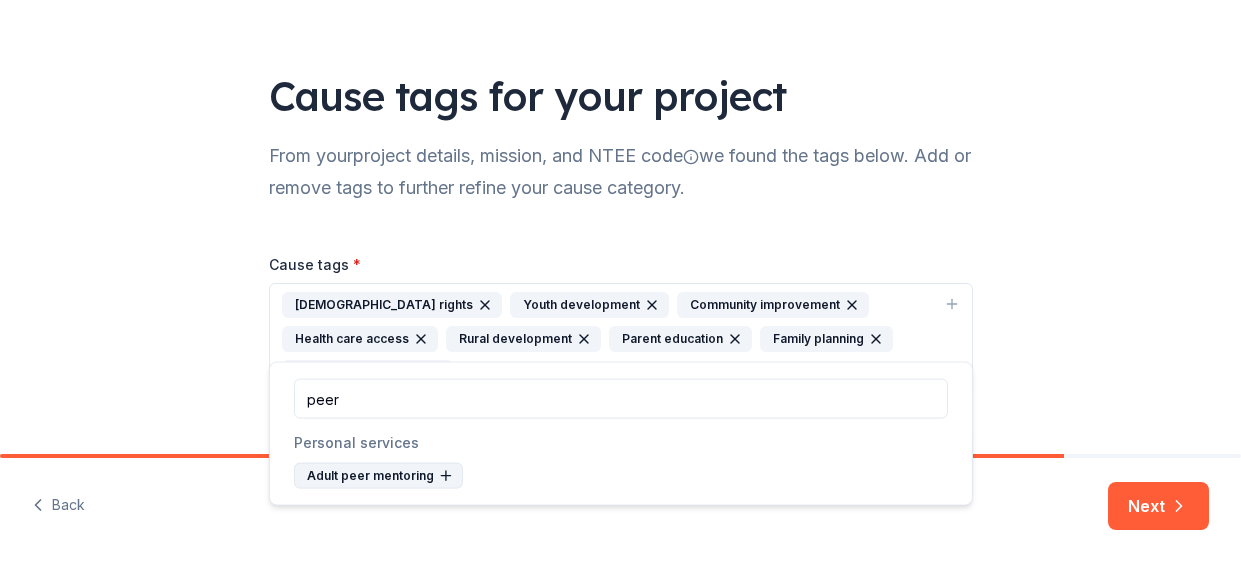 click on "Adult peer mentoring" at bounding box center (378, 476) 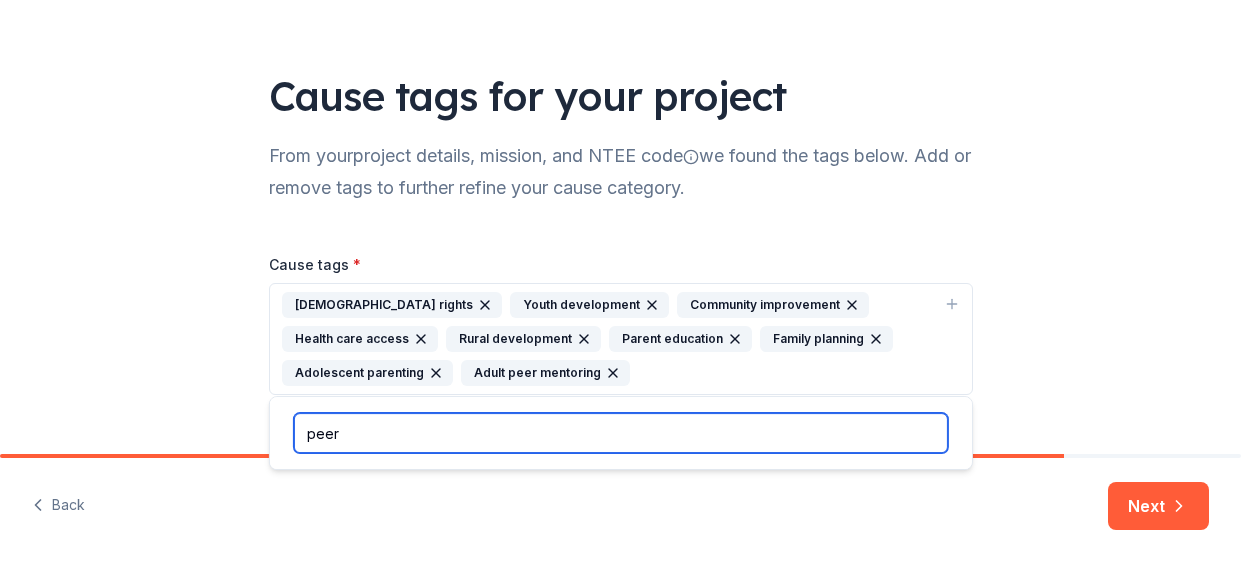 click on "peer" at bounding box center (621, 433) 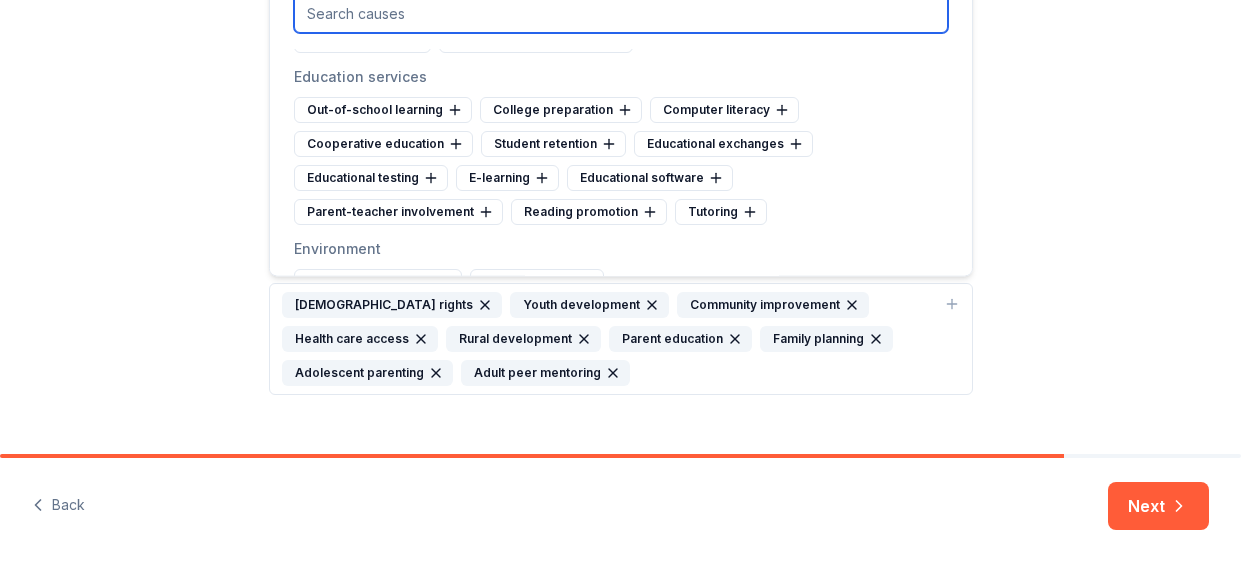 scroll, scrollTop: 1406, scrollLeft: 0, axis: vertical 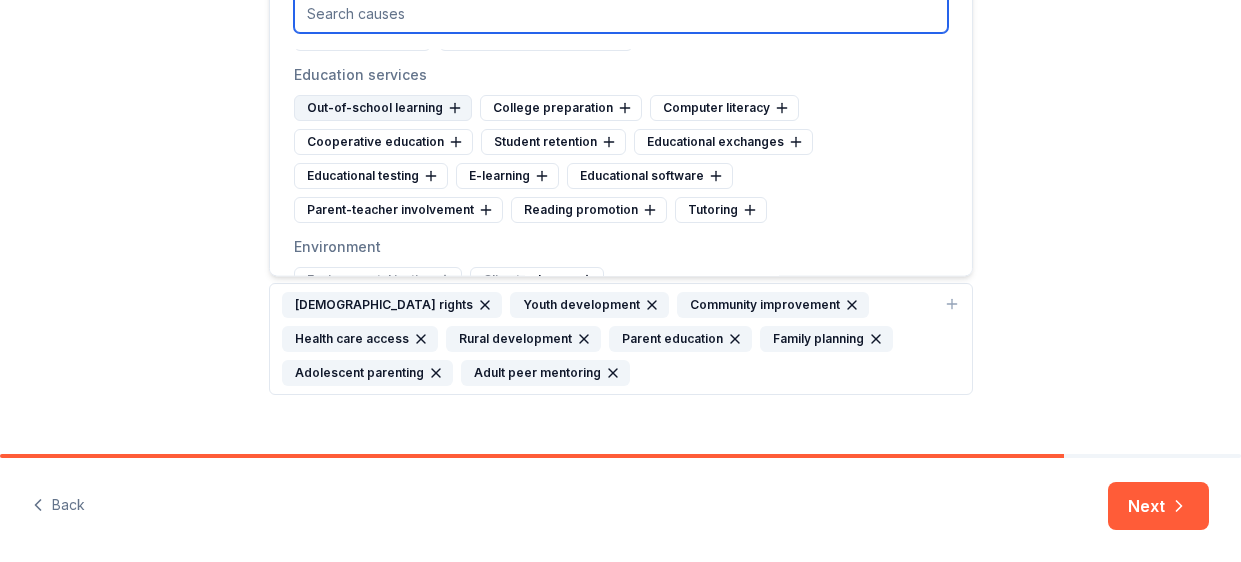 type 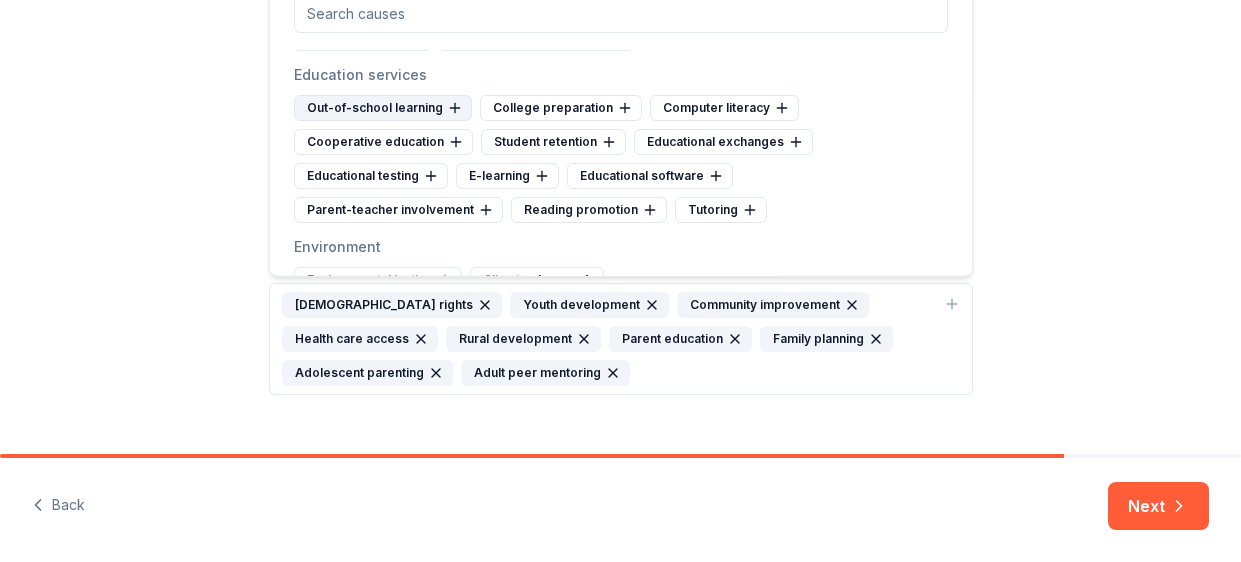 click on "Out-of-school learning" at bounding box center (383, 108) 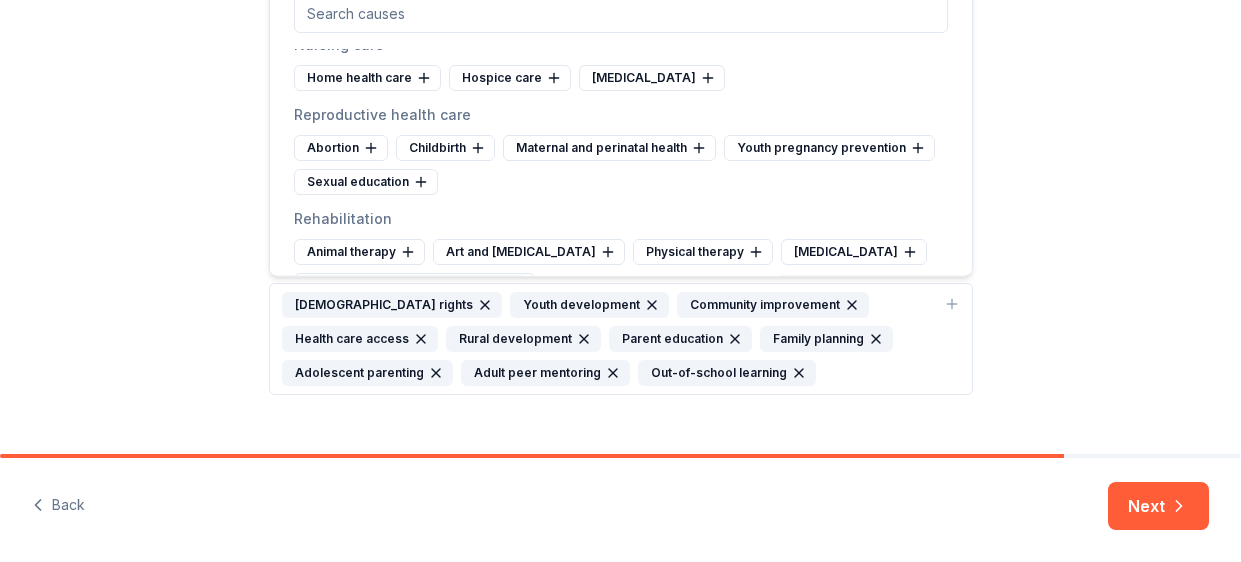 scroll, scrollTop: 2451, scrollLeft: 0, axis: vertical 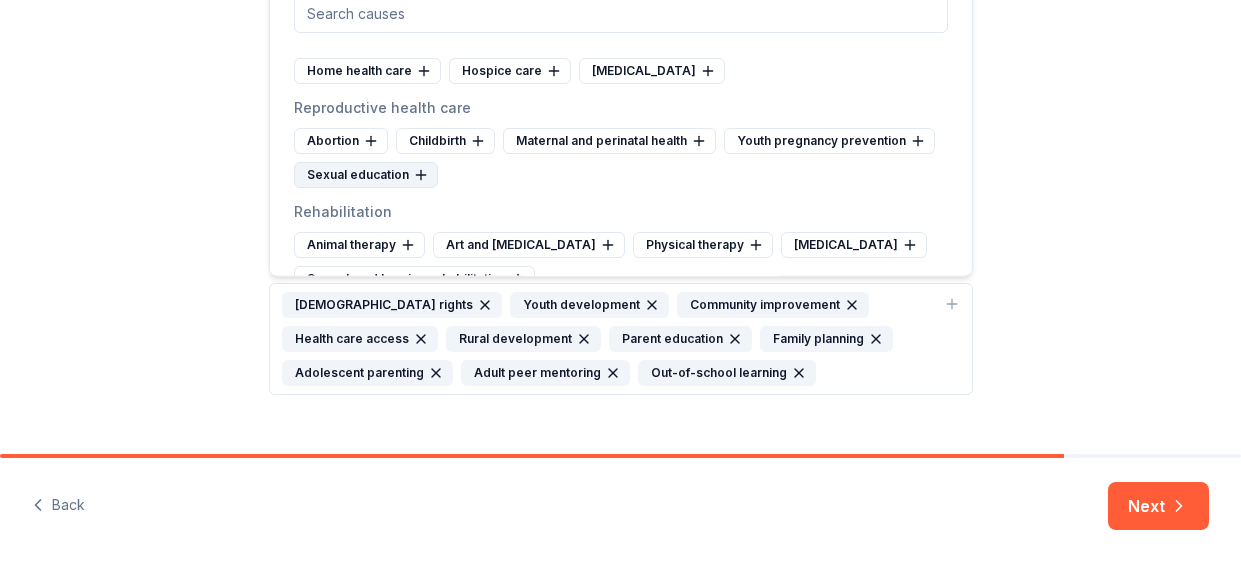click 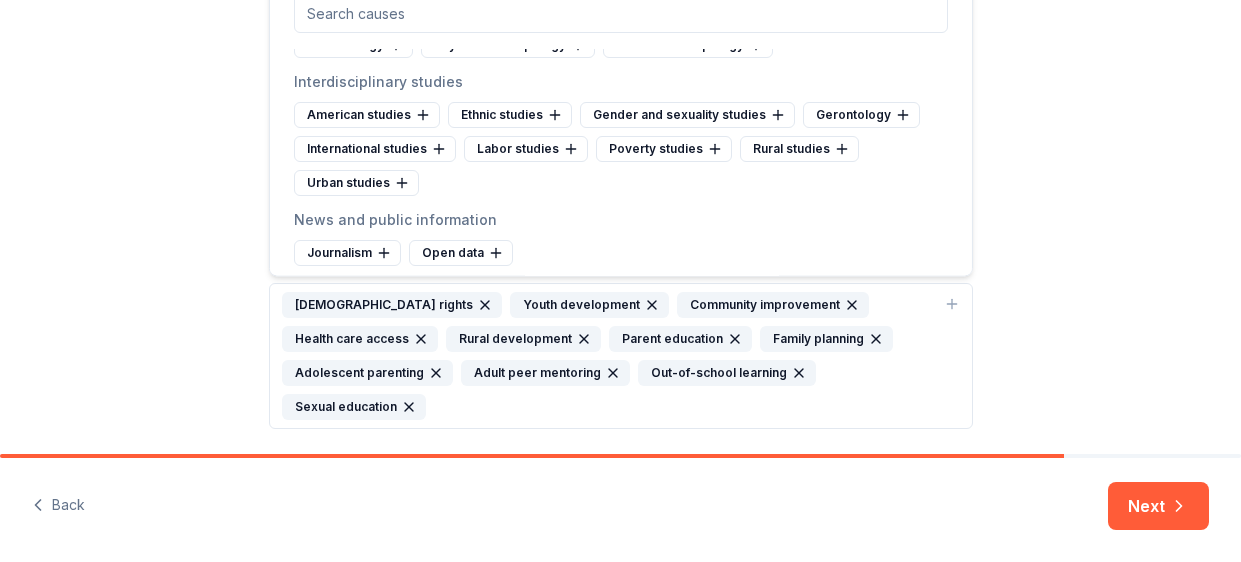 scroll, scrollTop: 4104, scrollLeft: 0, axis: vertical 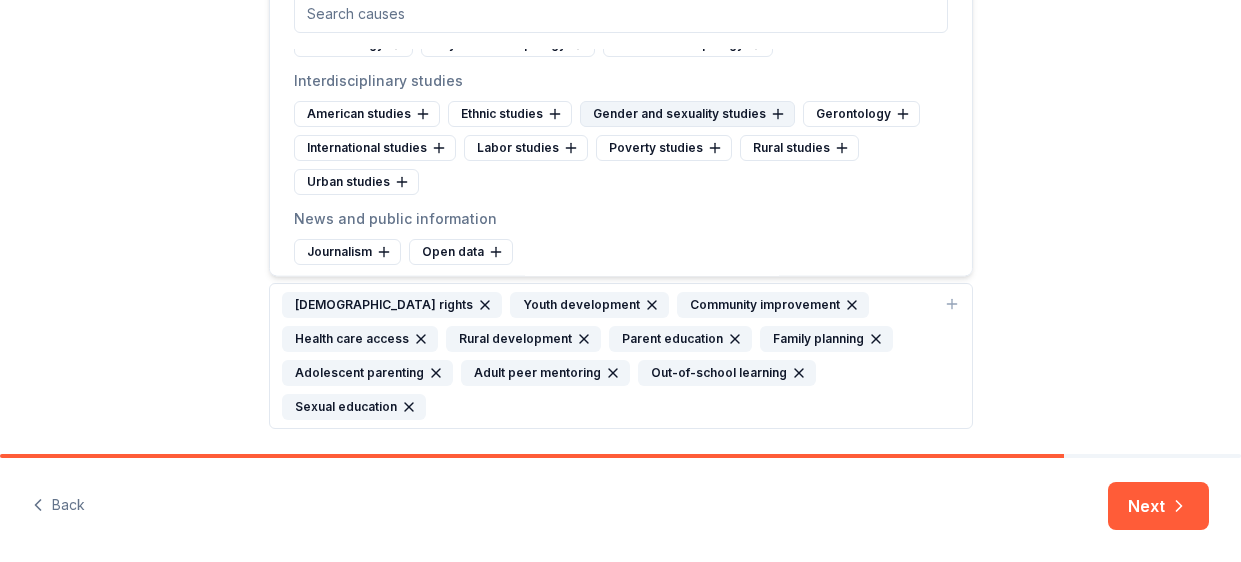 click on "Gender and sexuality studies" at bounding box center (687, 114) 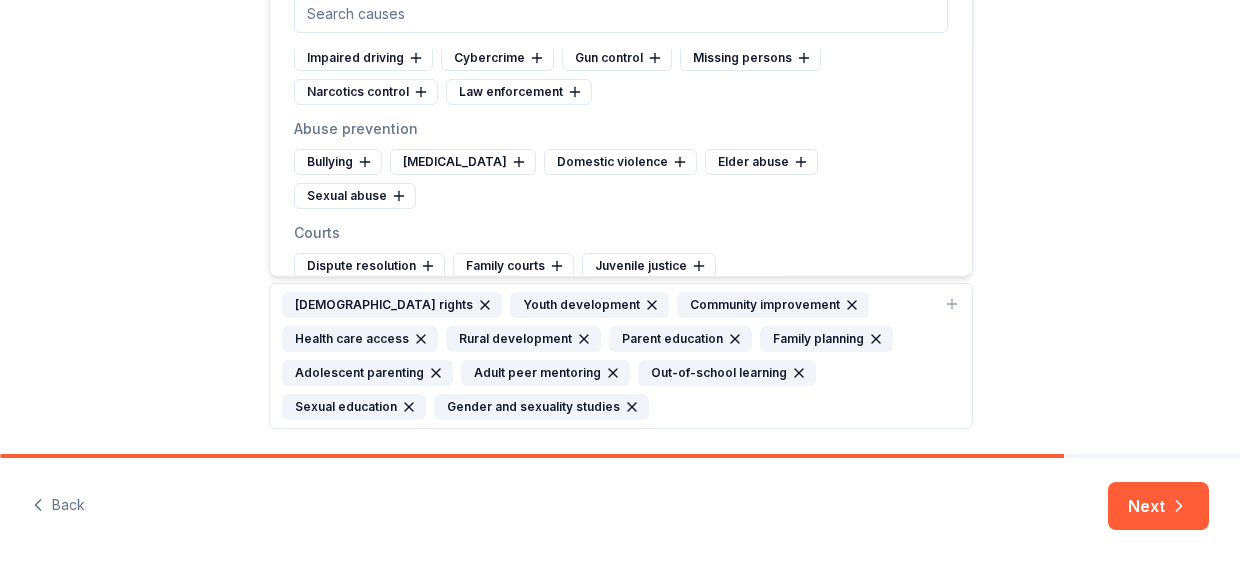 scroll, scrollTop: 4755, scrollLeft: 0, axis: vertical 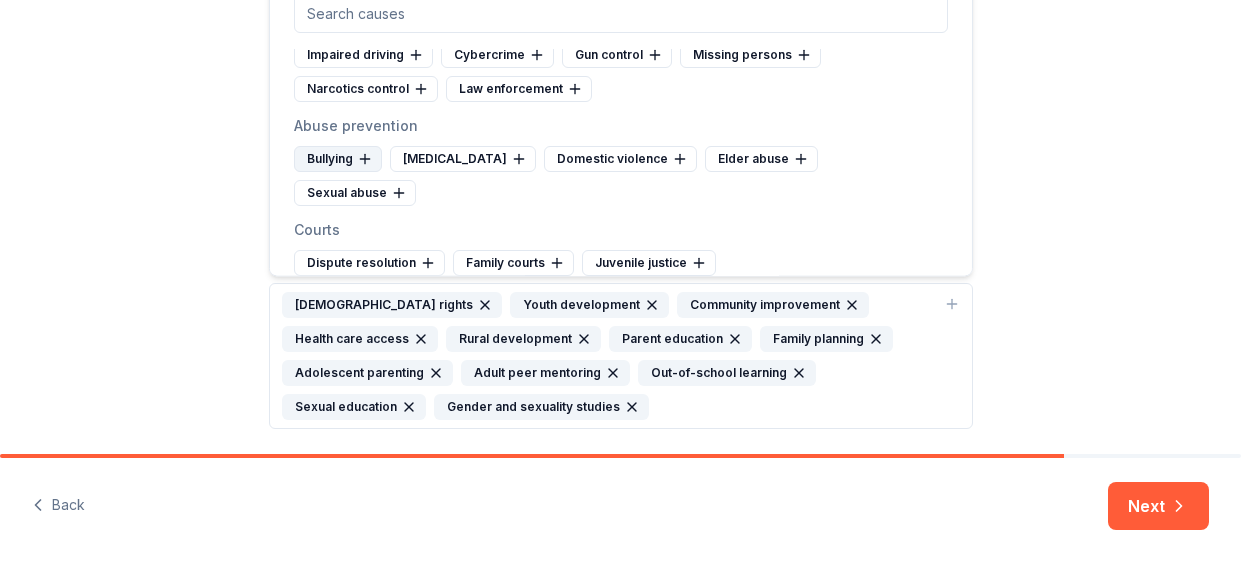 click 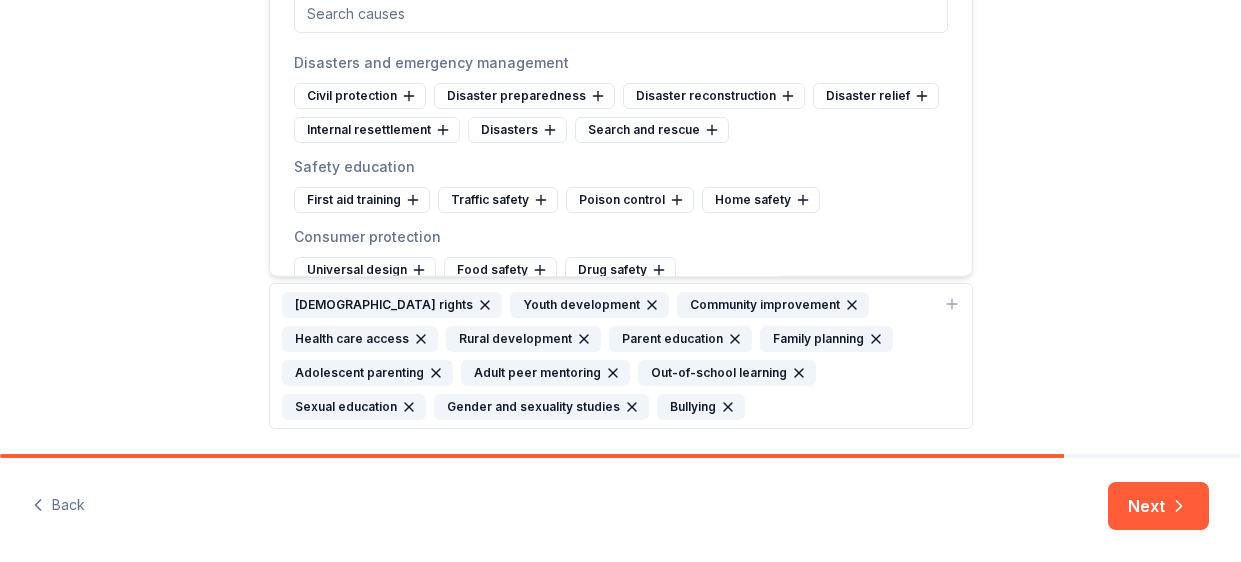 scroll, scrollTop: 5185, scrollLeft: 0, axis: vertical 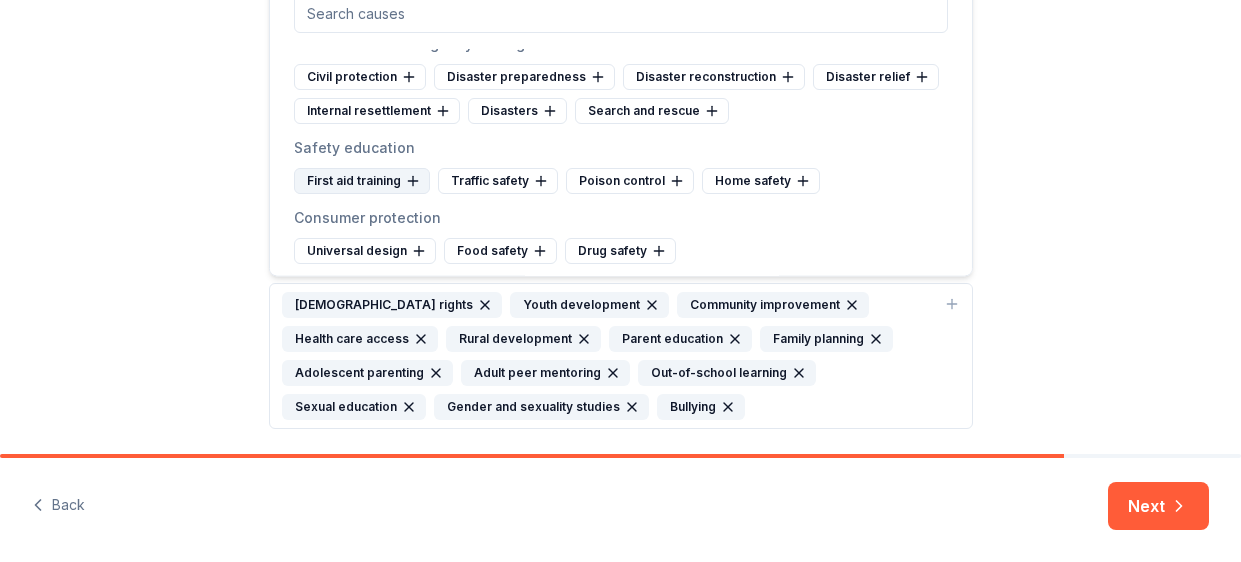 click on "First aid training" at bounding box center (362, 181) 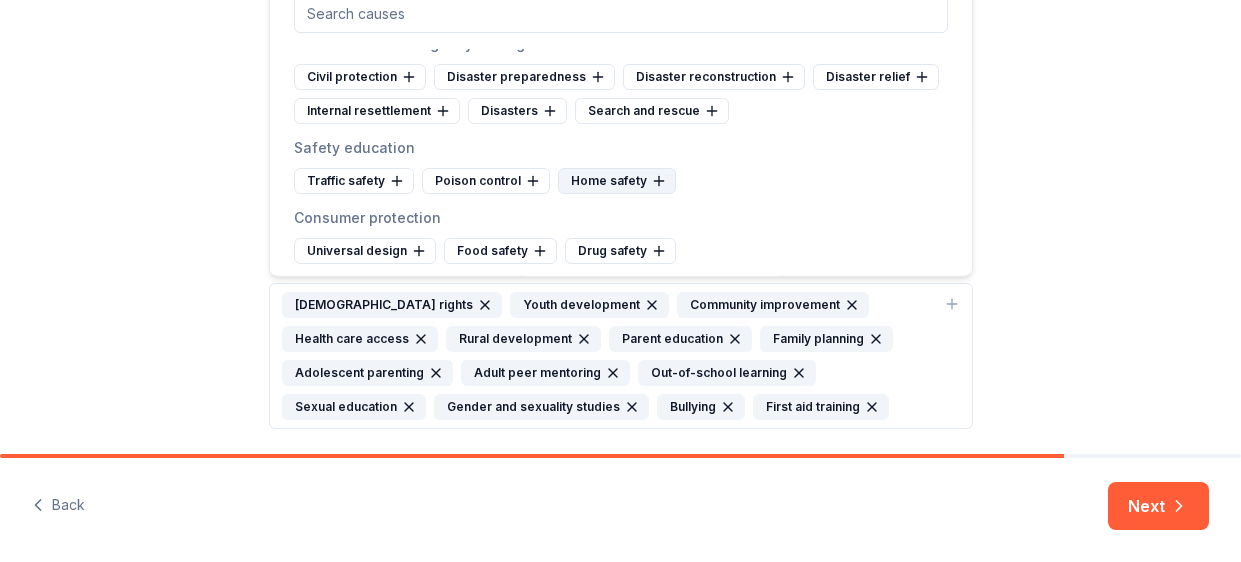 click on "Home safety" at bounding box center (617, 181) 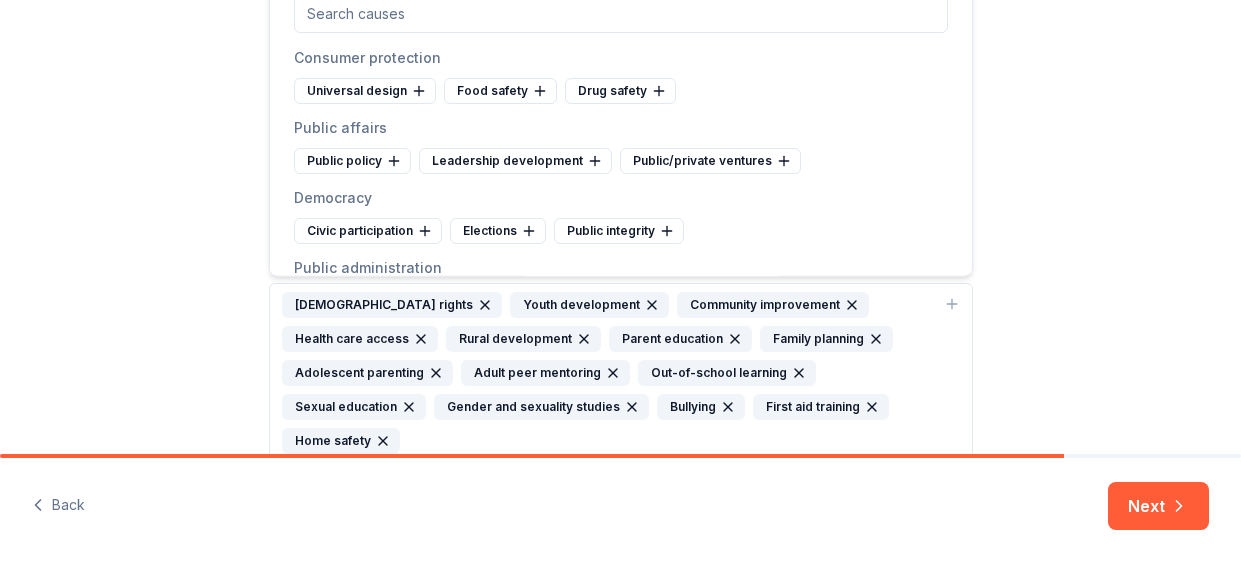 scroll, scrollTop: 5348, scrollLeft: 0, axis: vertical 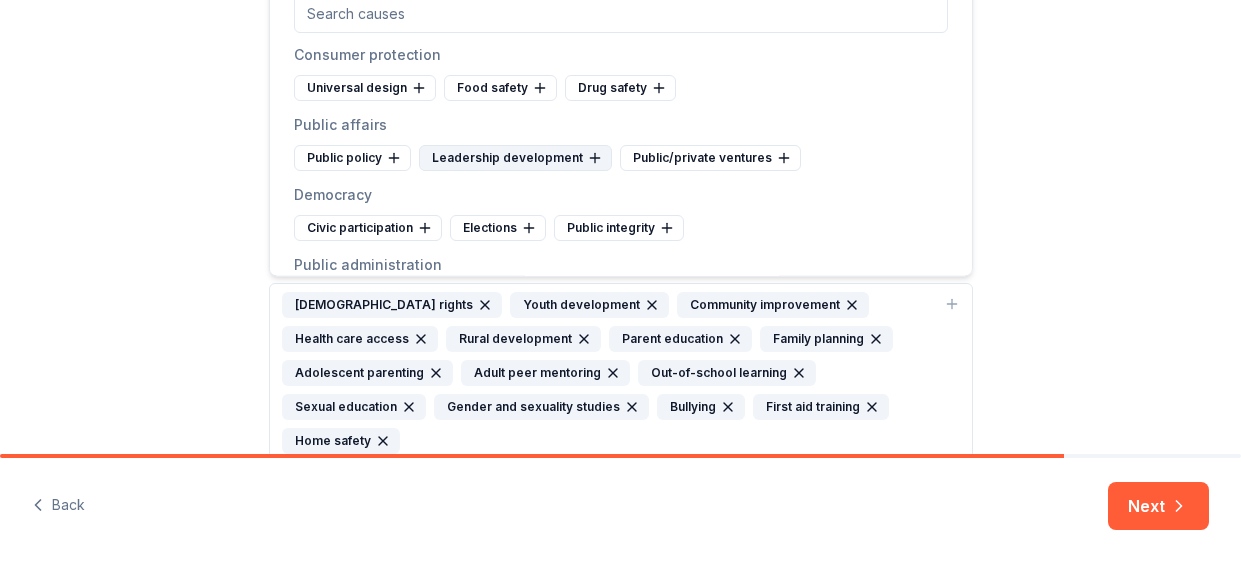 click on "Leadership development" at bounding box center (515, 158) 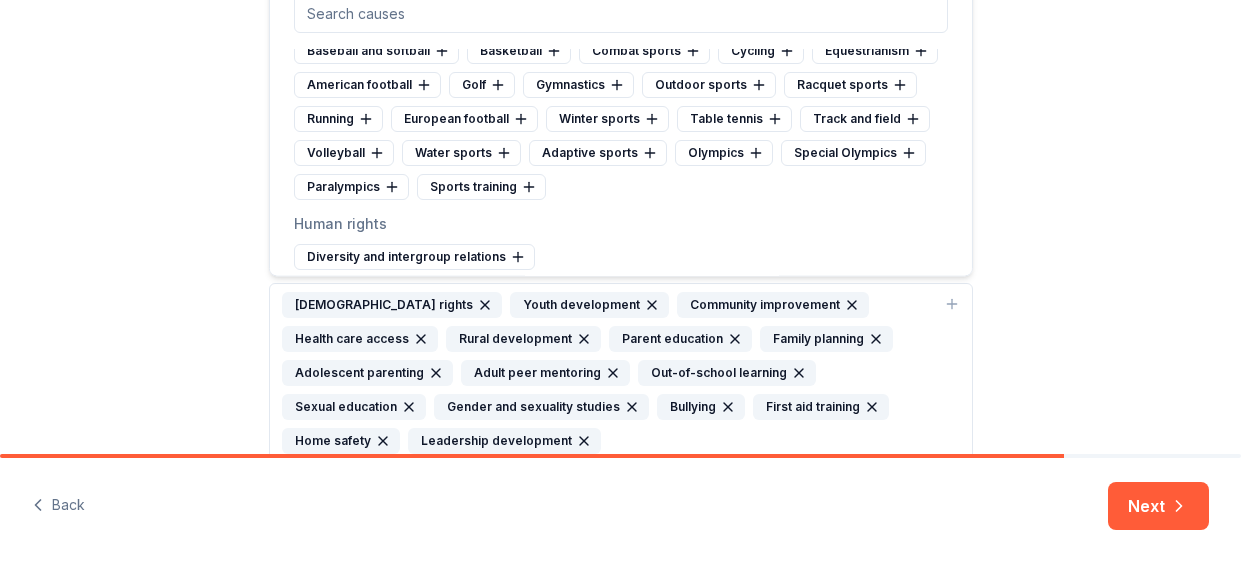 scroll, scrollTop: 7316, scrollLeft: 0, axis: vertical 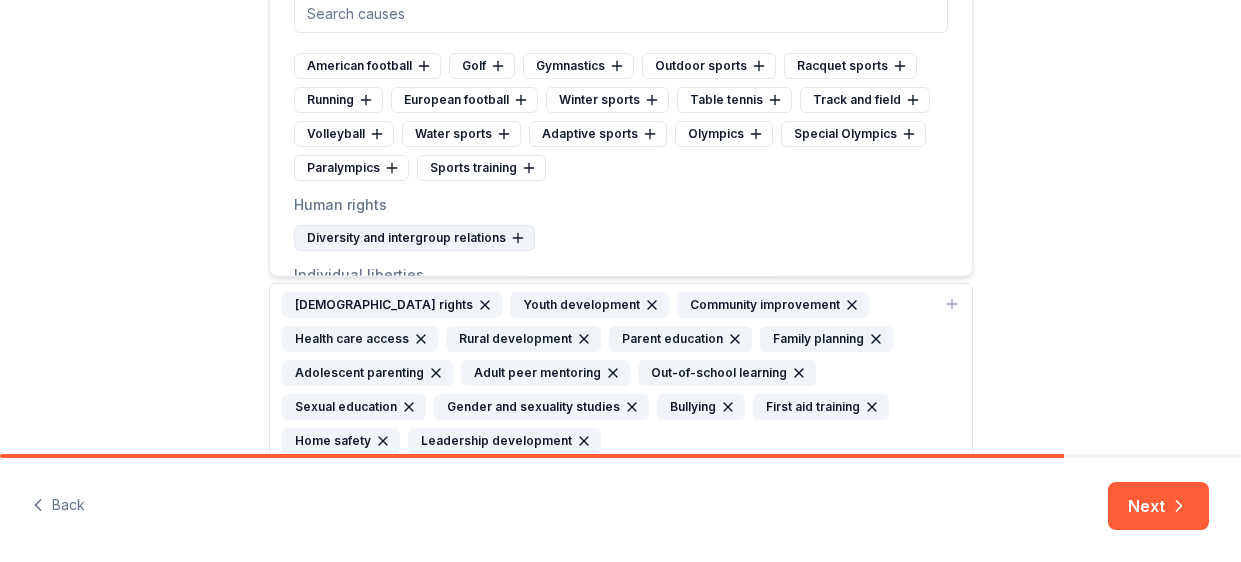 click 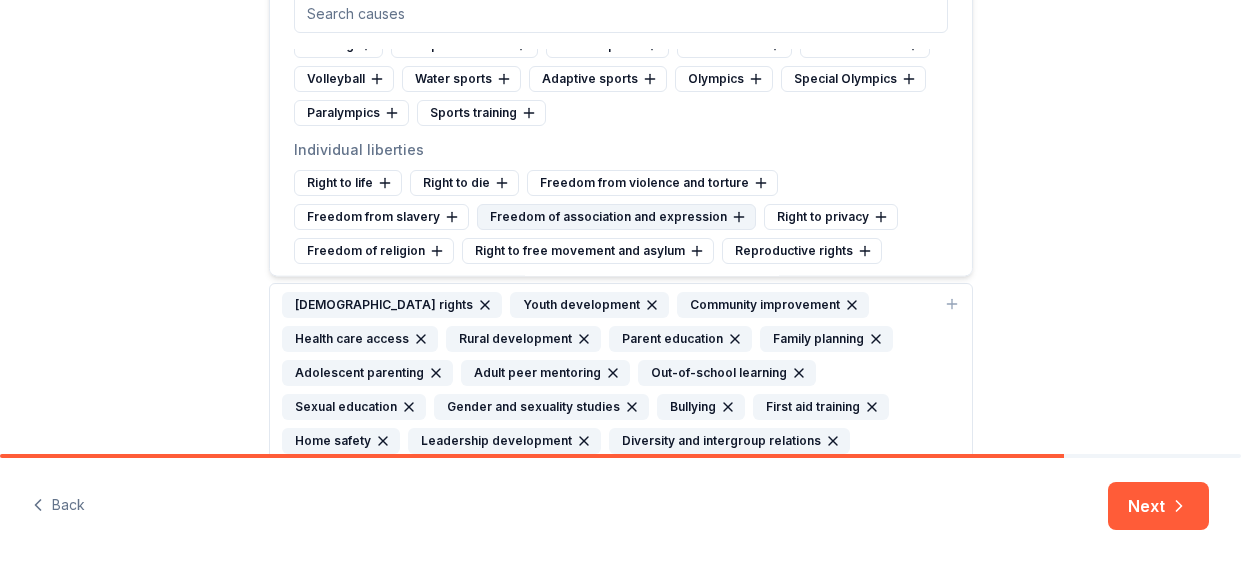 scroll, scrollTop: 7376, scrollLeft: 0, axis: vertical 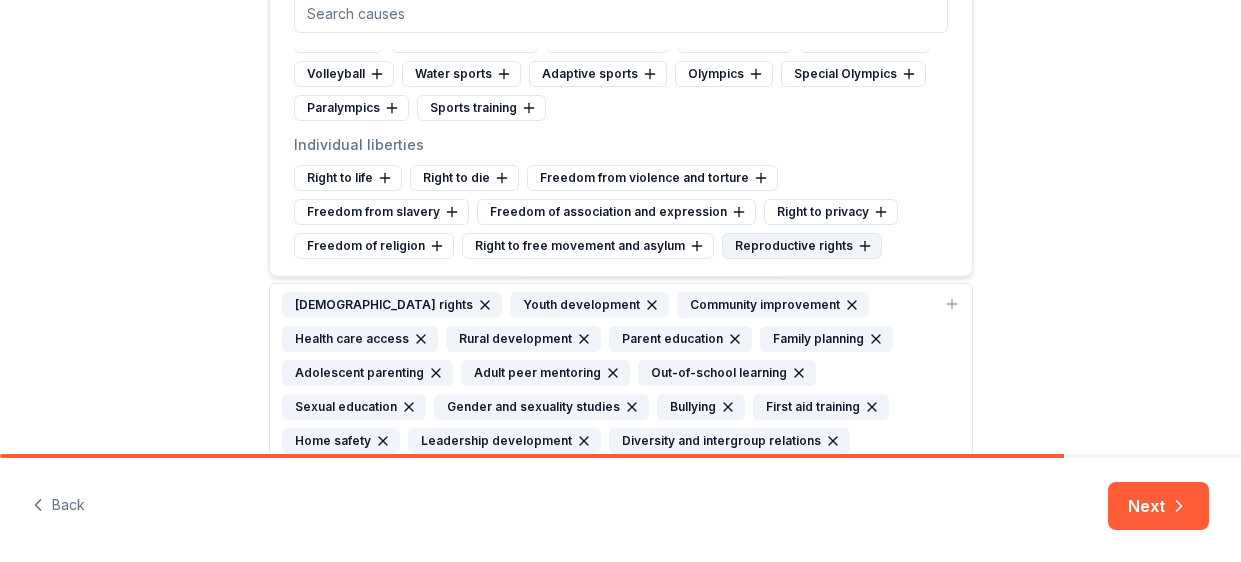 click on "Reproductive rights" at bounding box center [802, 246] 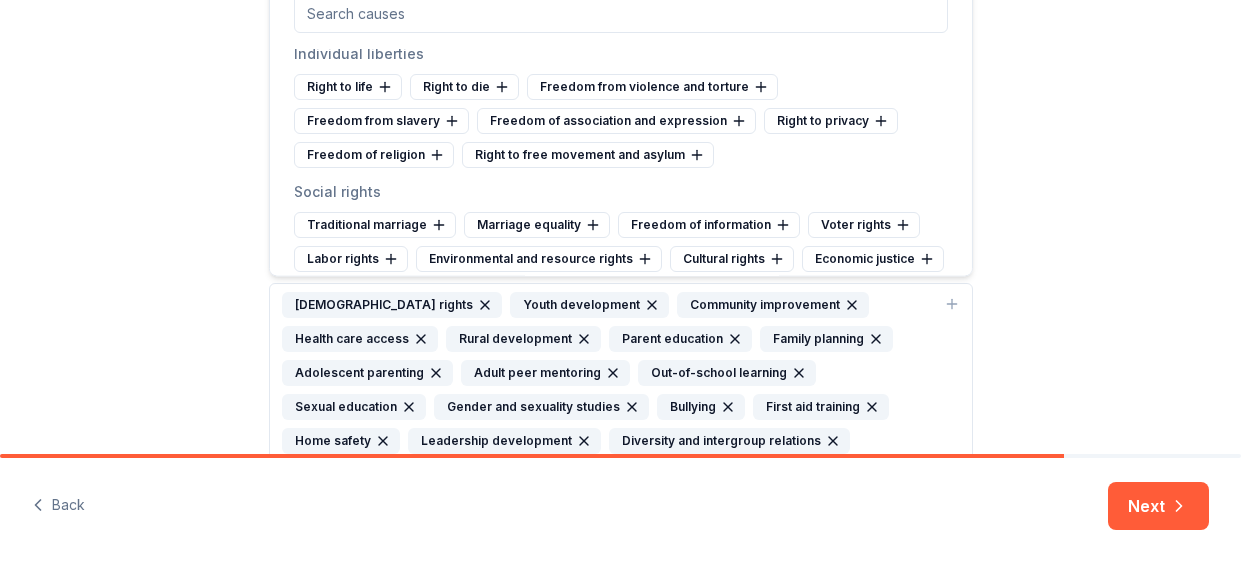 scroll, scrollTop: 7468, scrollLeft: 0, axis: vertical 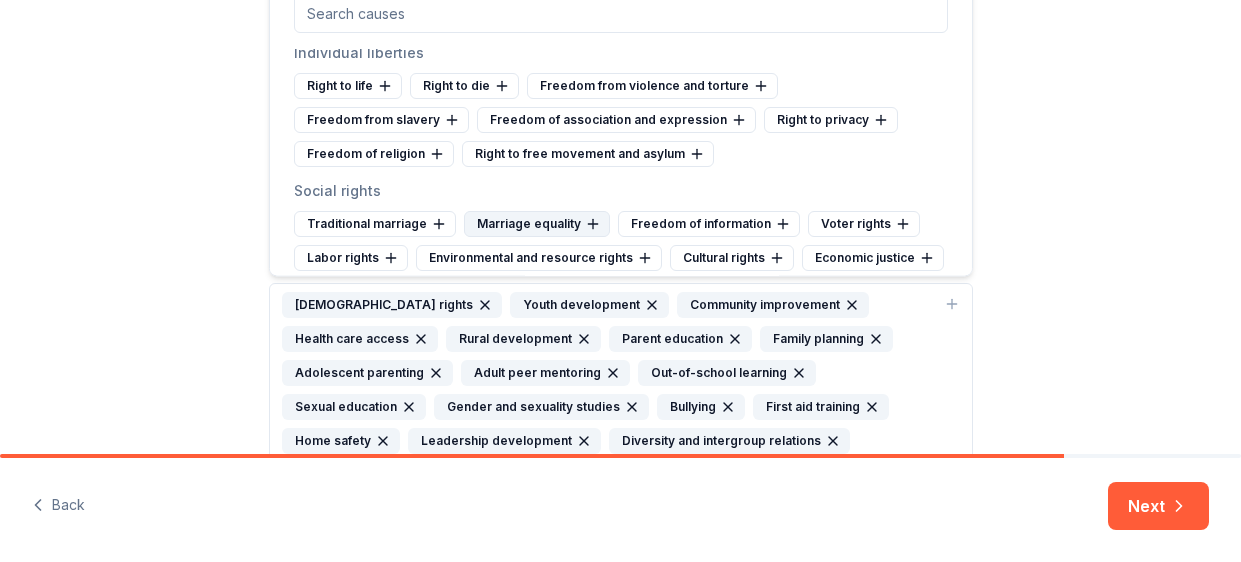 click on "Marriage equality" at bounding box center [537, 224] 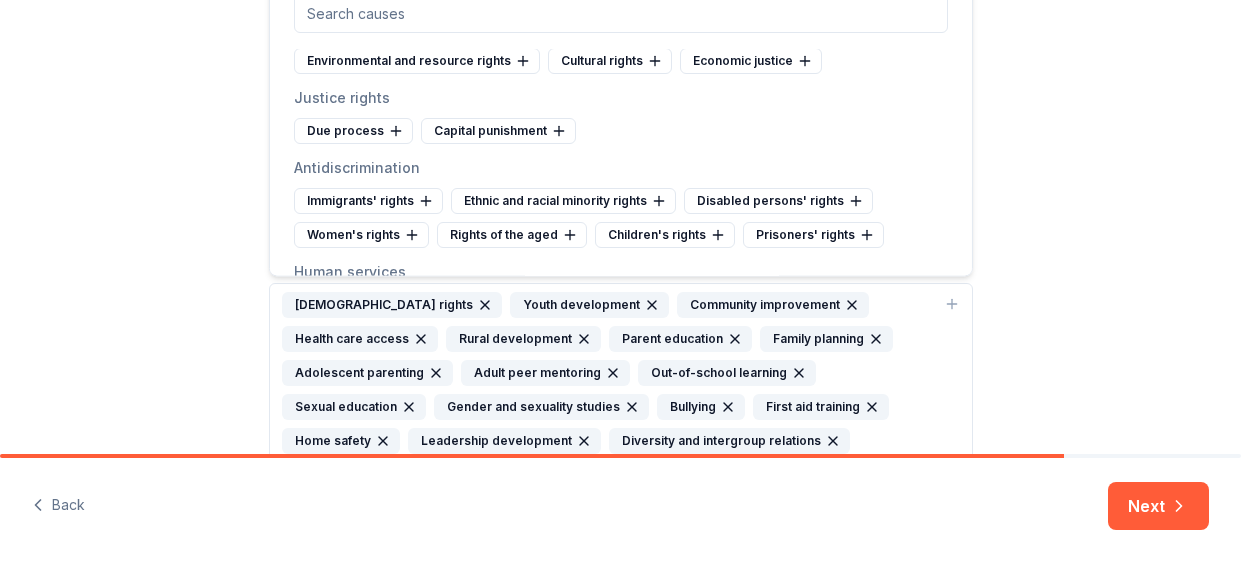 scroll, scrollTop: 7668, scrollLeft: 0, axis: vertical 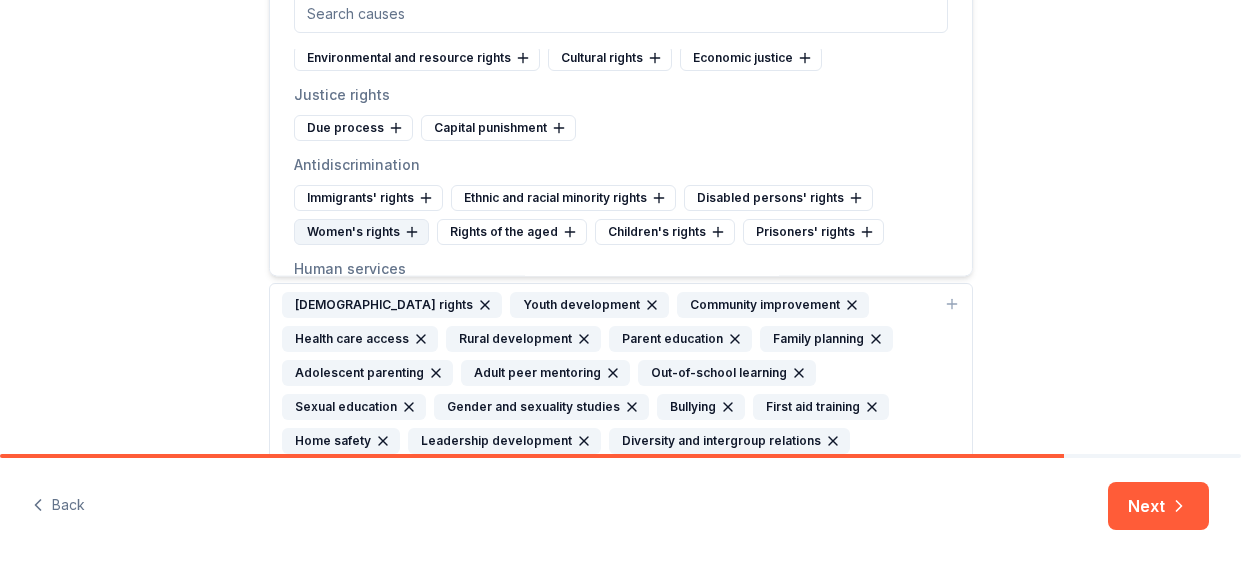 click 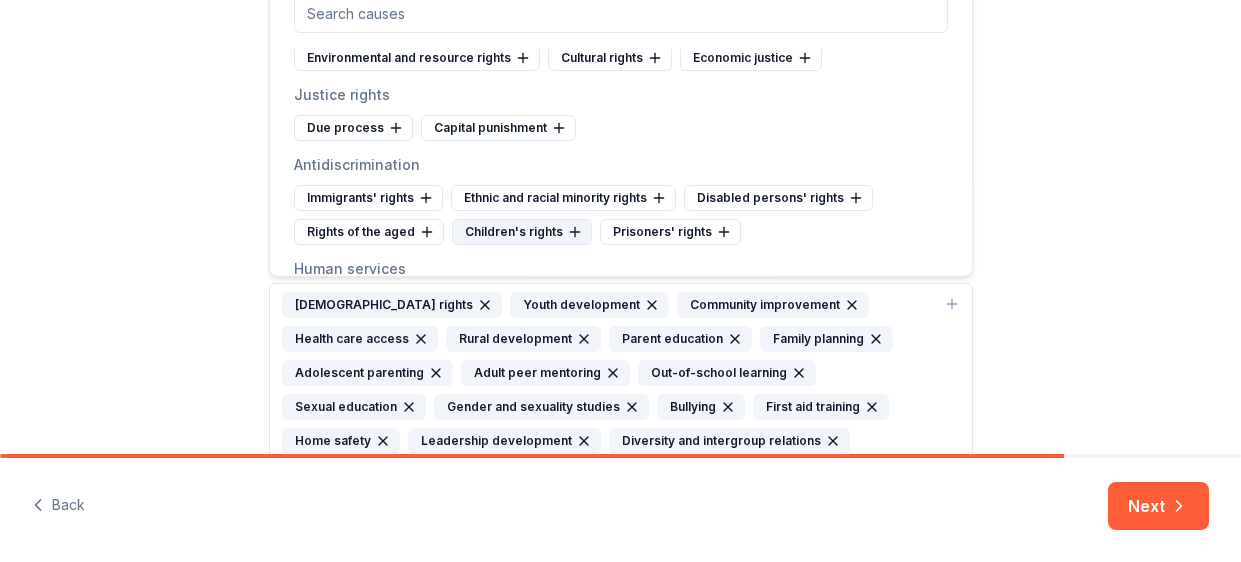 click on "Children's rights" at bounding box center (522, 232) 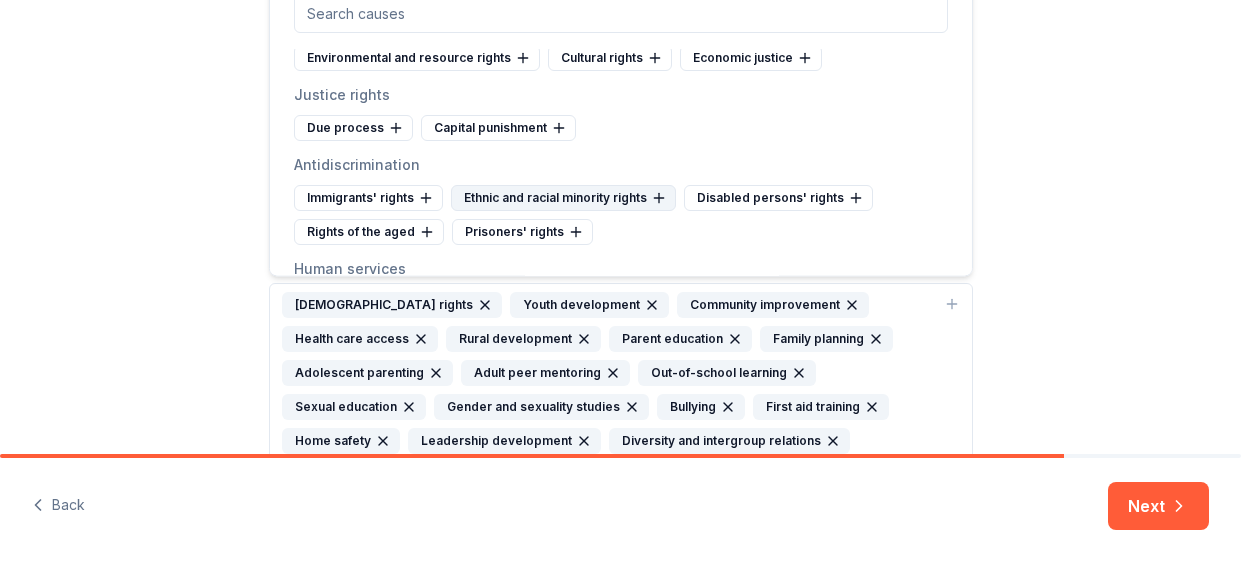 click on "Ethnic and racial minority rights" at bounding box center (563, 198) 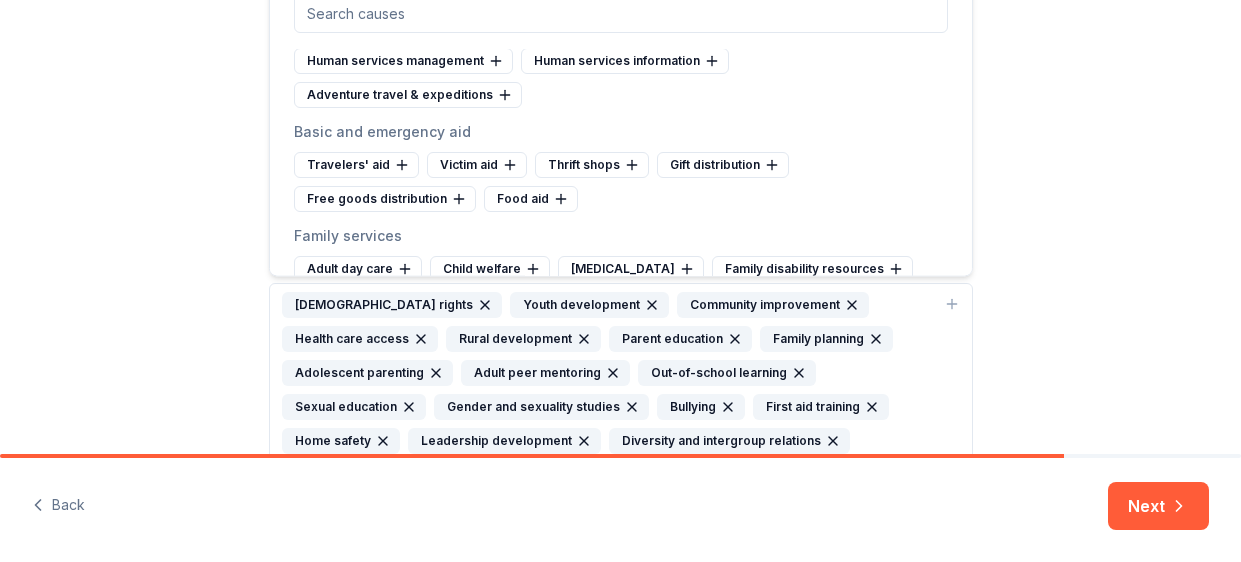 scroll, scrollTop: 7876, scrollLeft: 0, axis: vertical 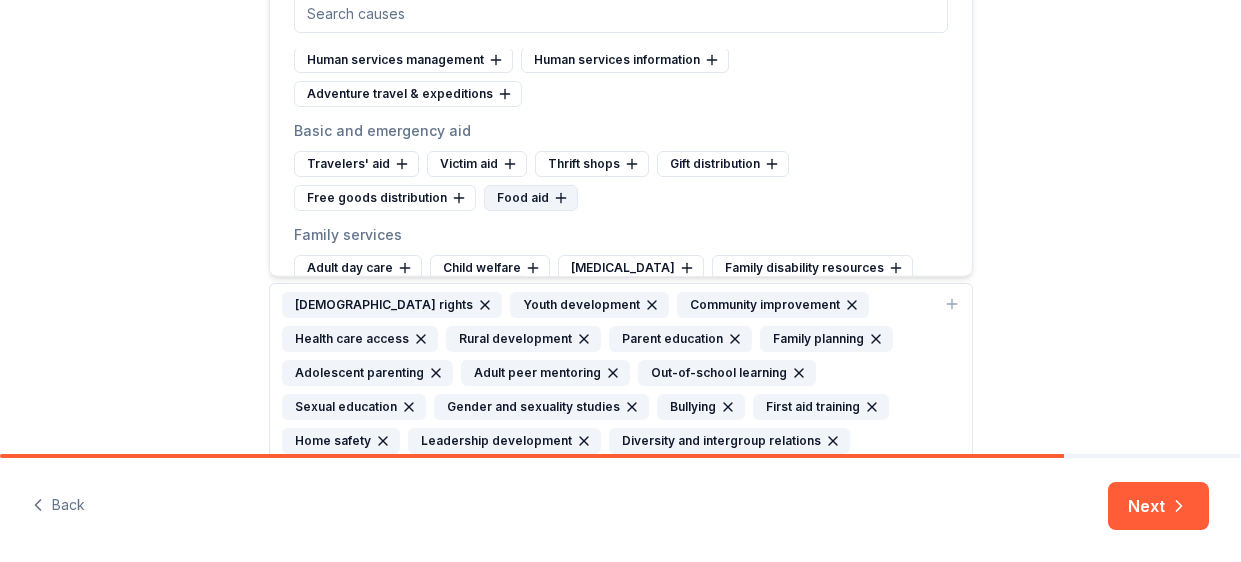 click on "Food aid" at bounding box center [531, 198] 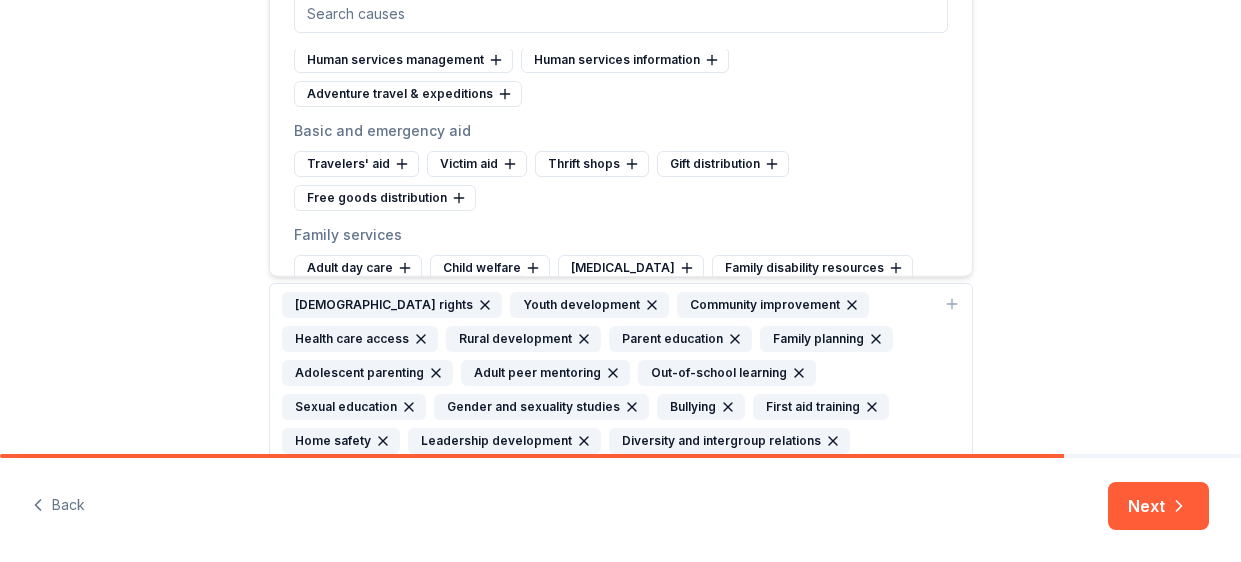 click on "Single parent support" at bounding box center [648, 302] 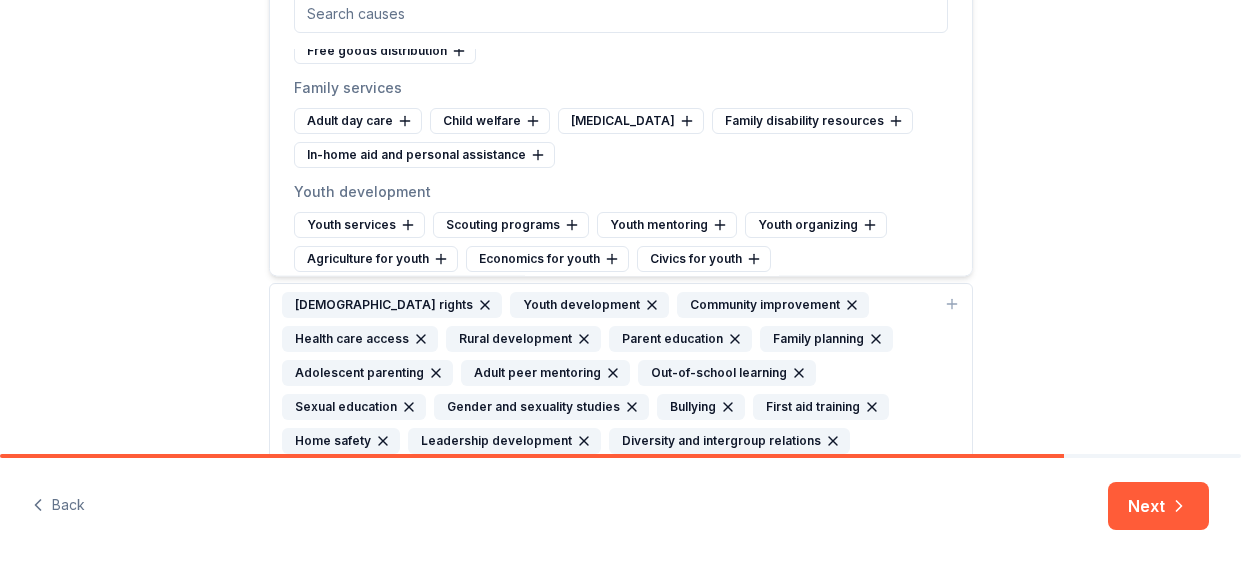 scroll, scrollTop: 8024, scrollLeft: 0, axis: vertical 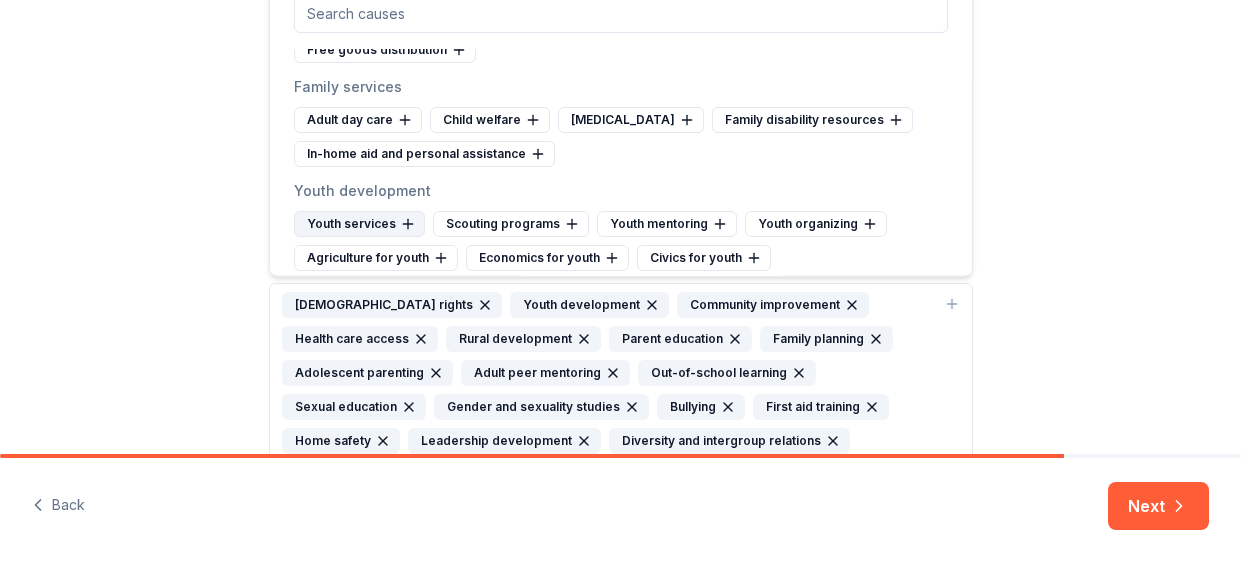 click on "Youth services" at bounding box center [359, 224] 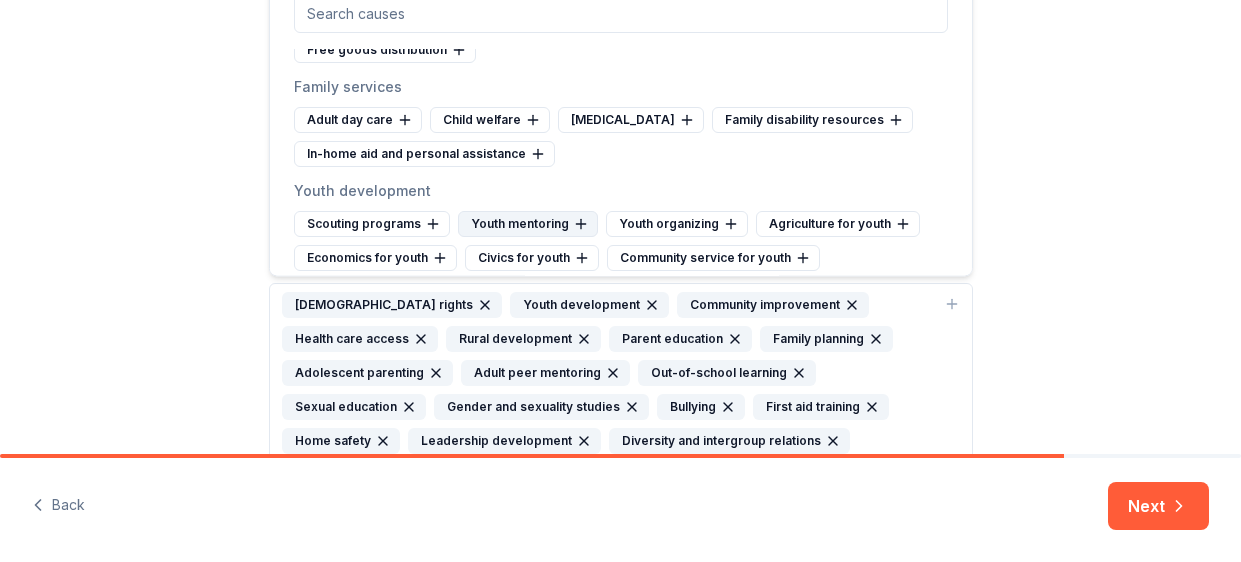 click on "Youth mentoring" at bounding box center [528, 224] 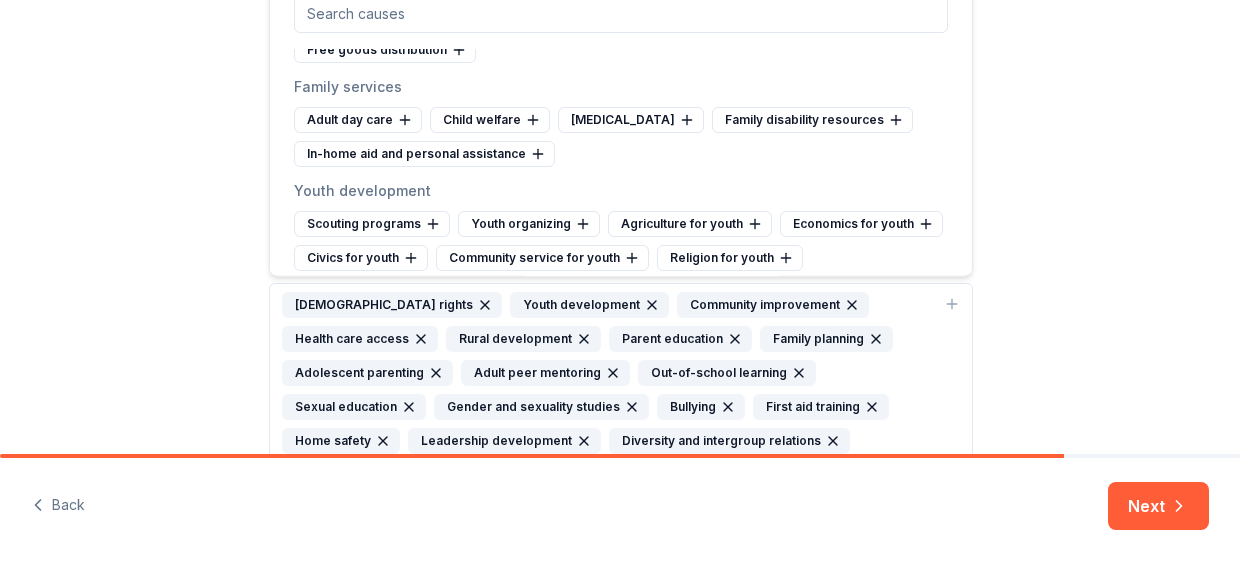 click on "Youth organizing" at bounding box center [529, 224] 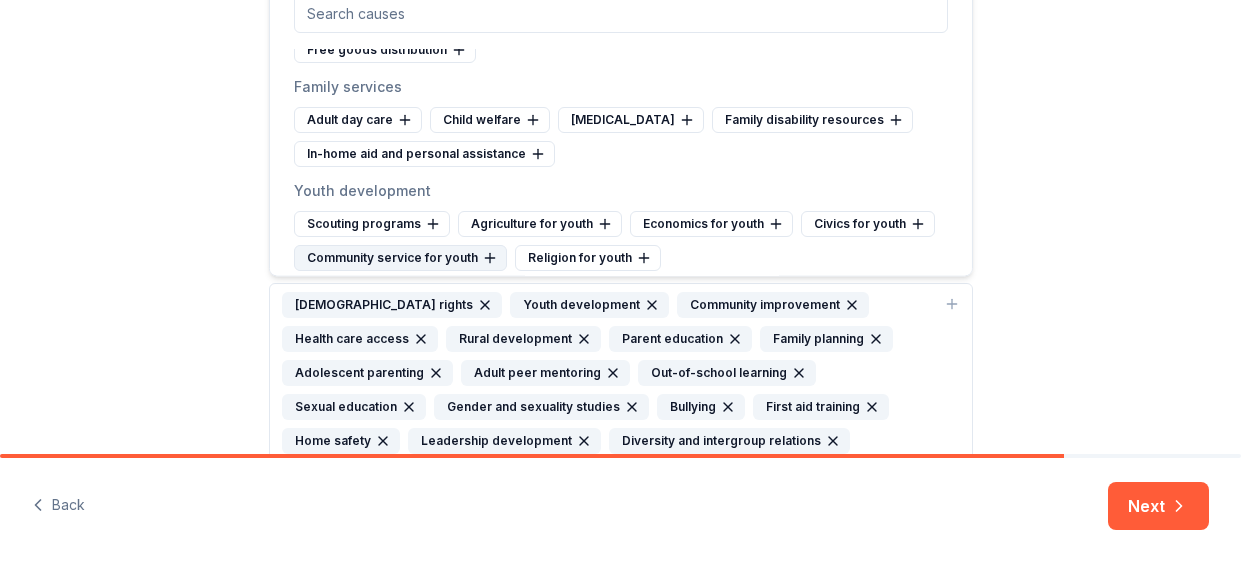 click on "Community service for youth" at bounding box center [400, 258] 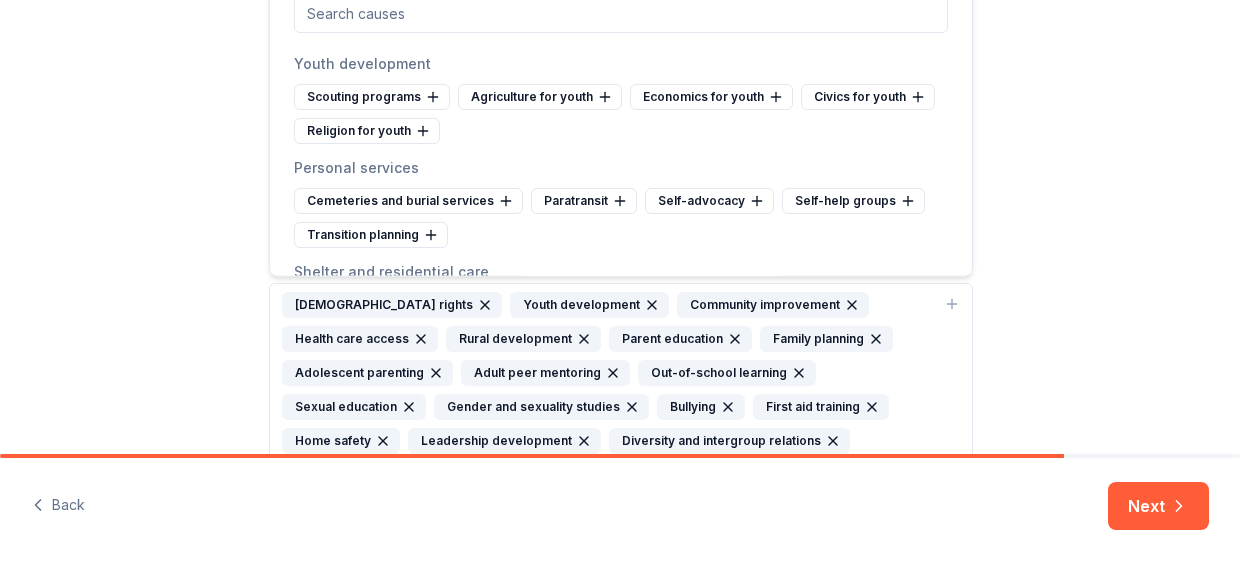 scroll, scrollTop: 8154, scrollLeft: 0, axis: vertical 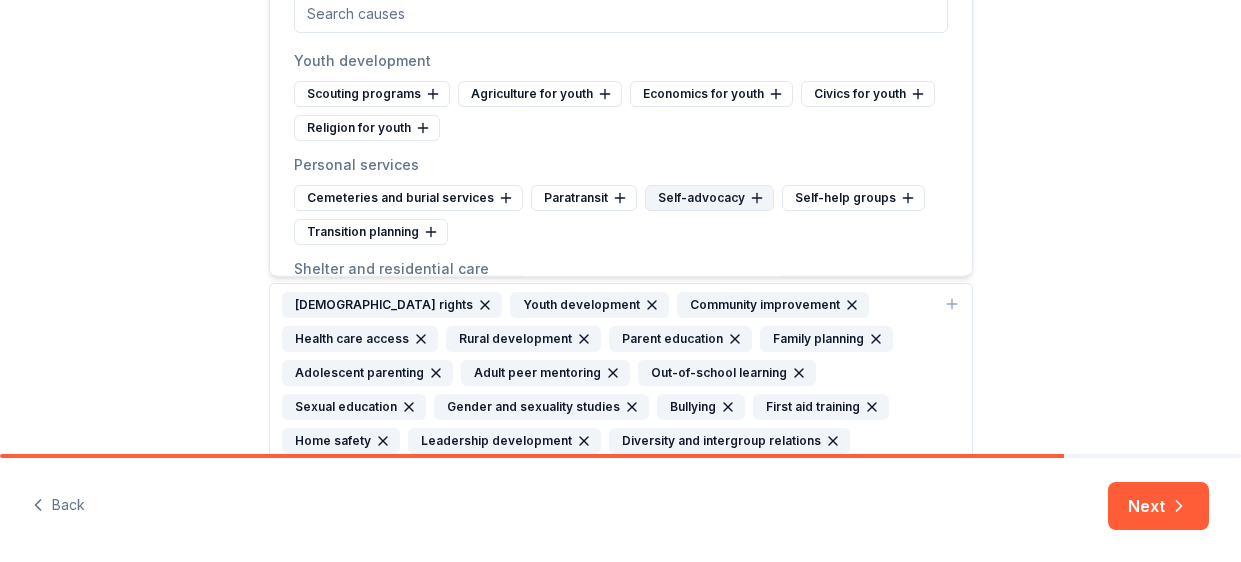 click on "Self-advocacy" at bounding box center [709, 198] 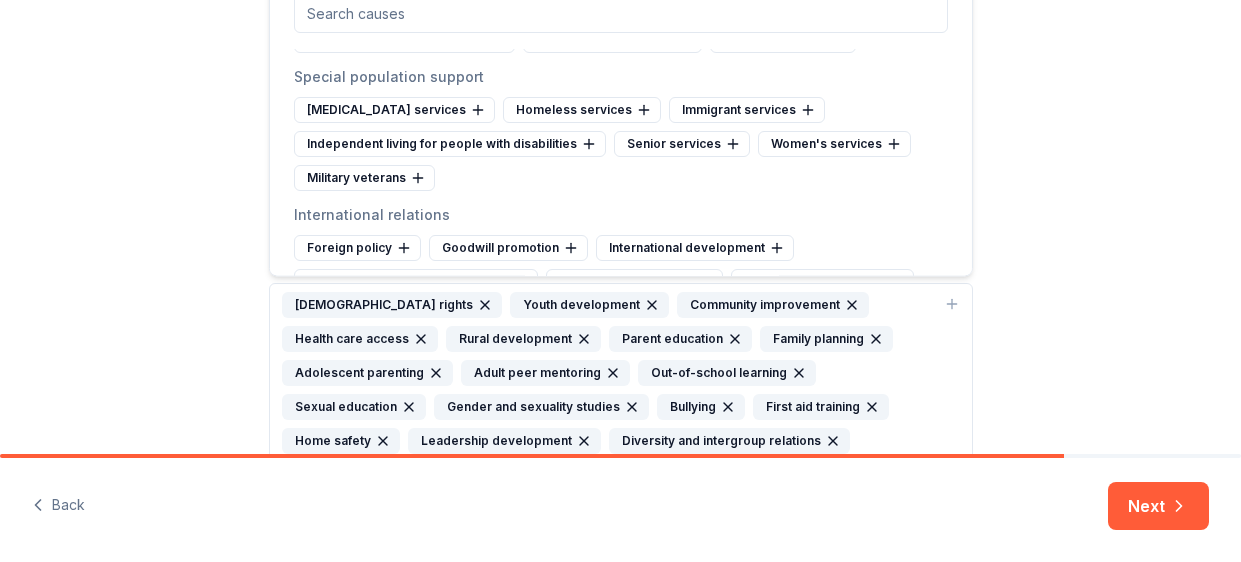 scroll, scrollTop: 8522, scrollLeft: 0, axis: vertical 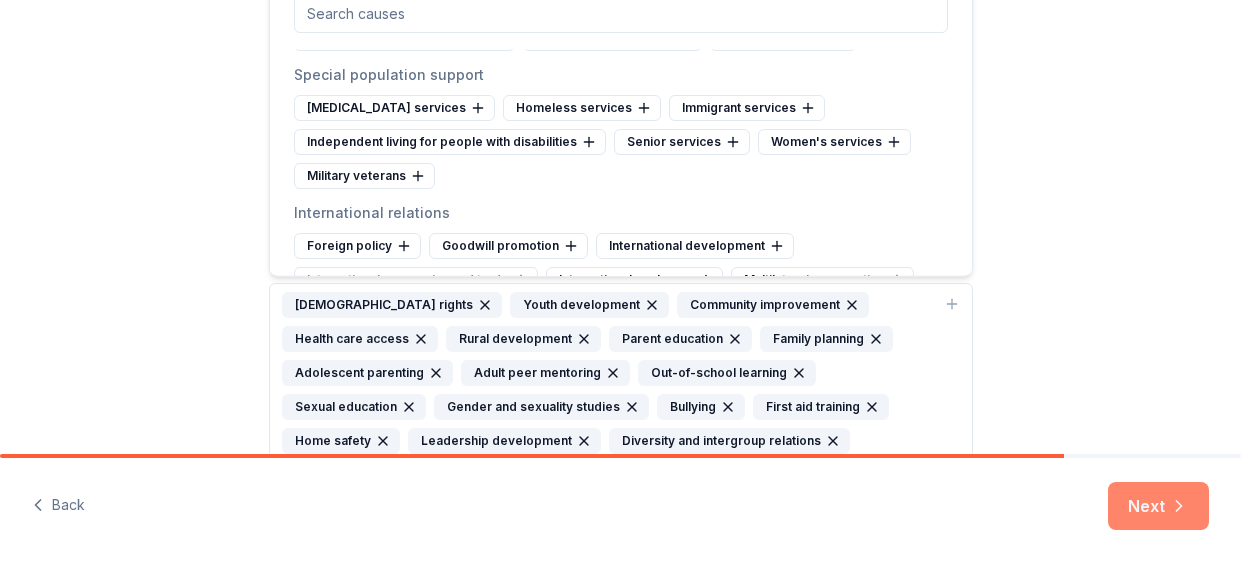 click on "Next" at bounding box center [1158, 506] 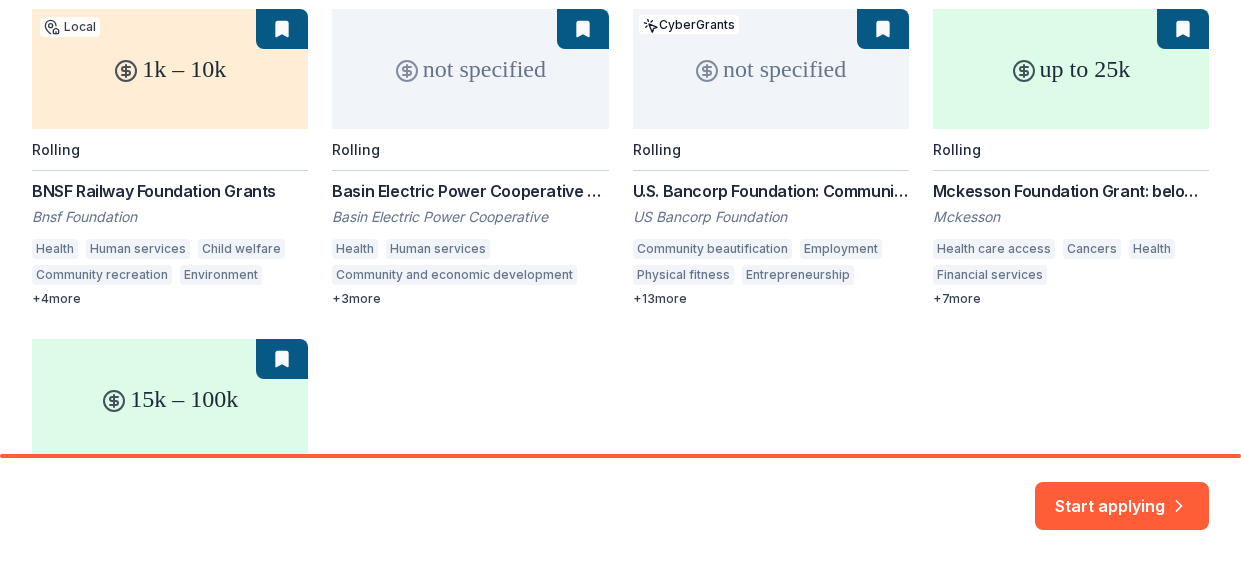 scroll, scrollTop: 344, scrollLeft: 0, axis: vertical 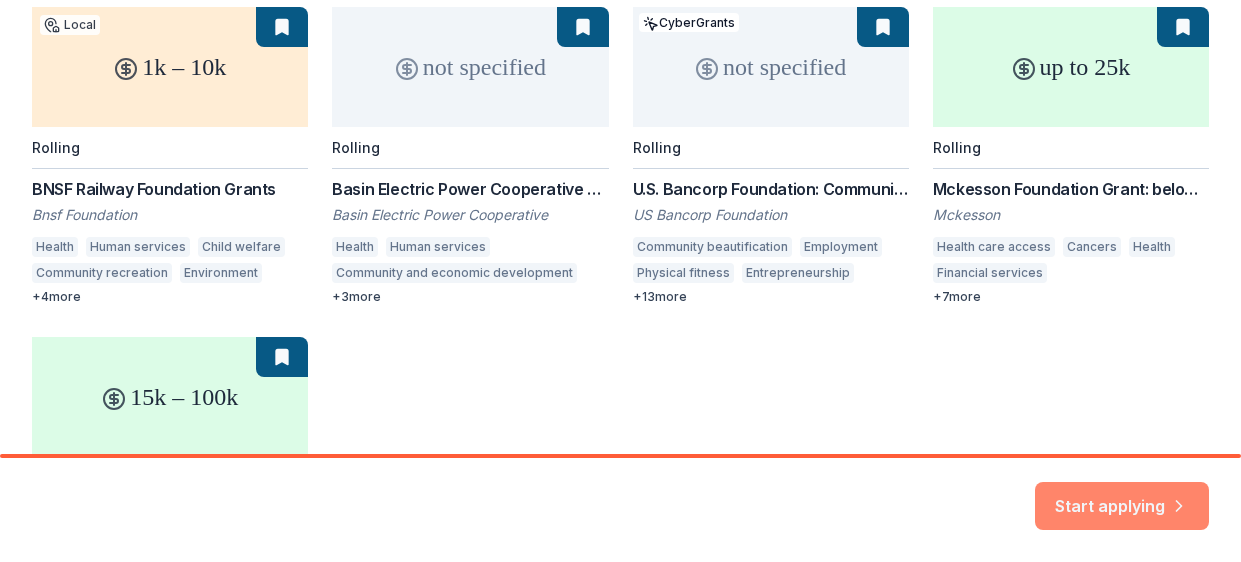 click on "Start applying" at bounding box center (1122, 494) 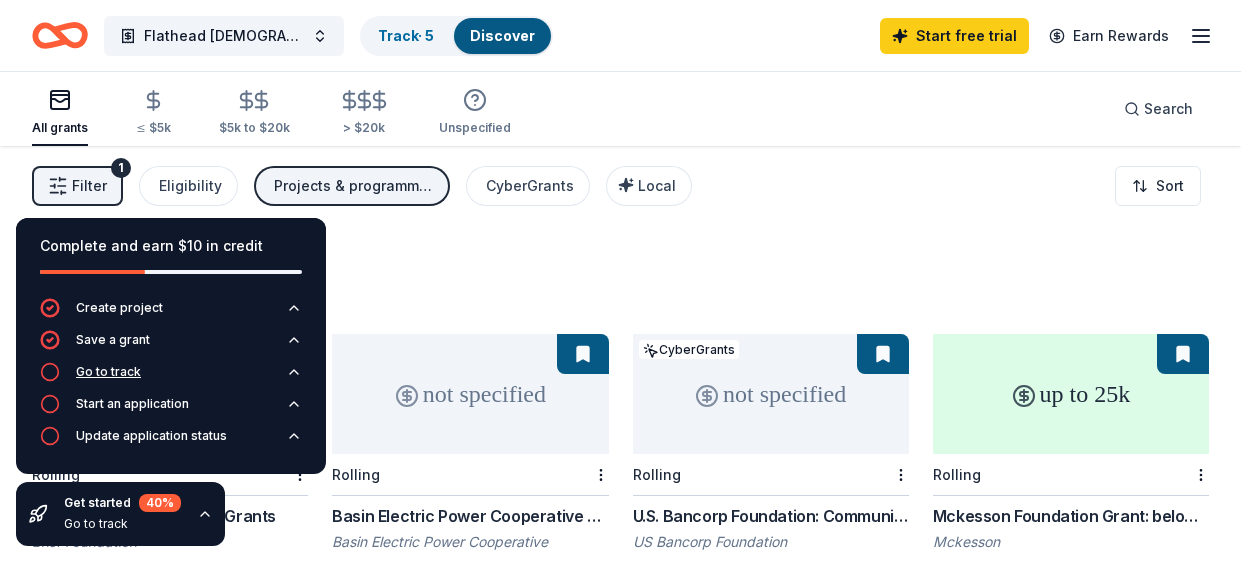 click 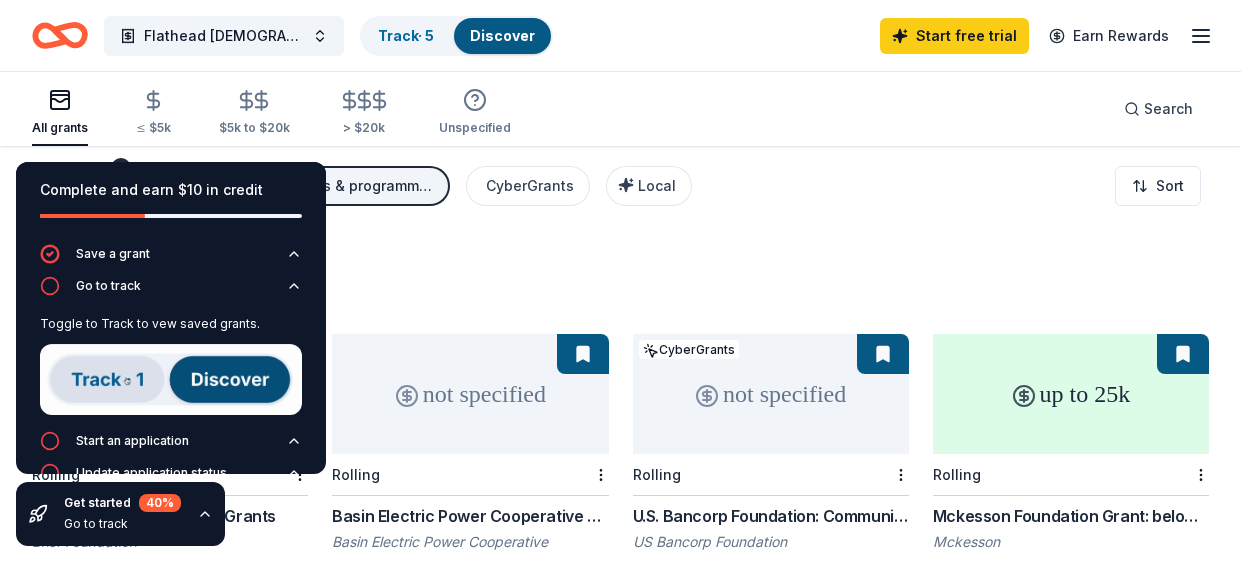 scroll, scrollTop: 64, scrollLeft: 0, axis: vertical 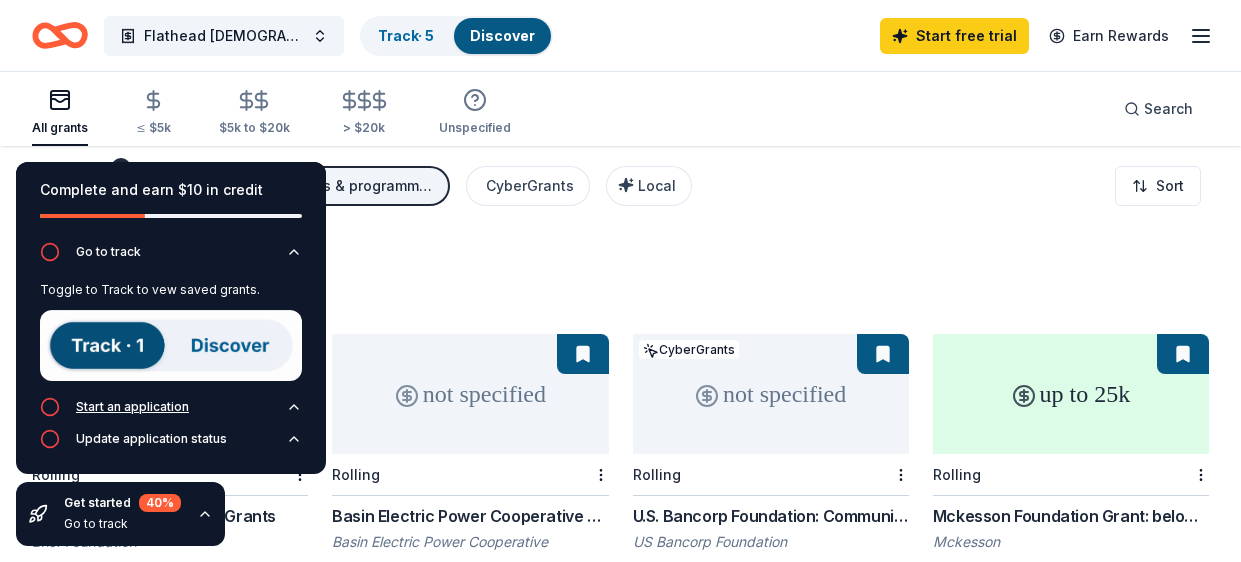 click 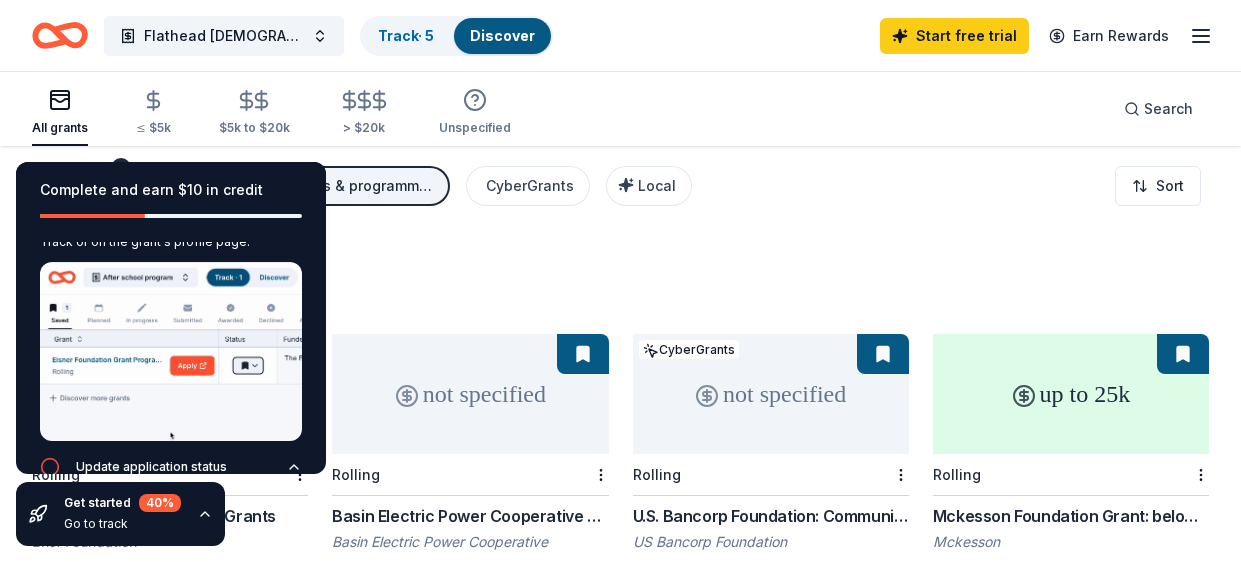scroll, scrollTop: 191, scrollLeft: 0, axis: vertical 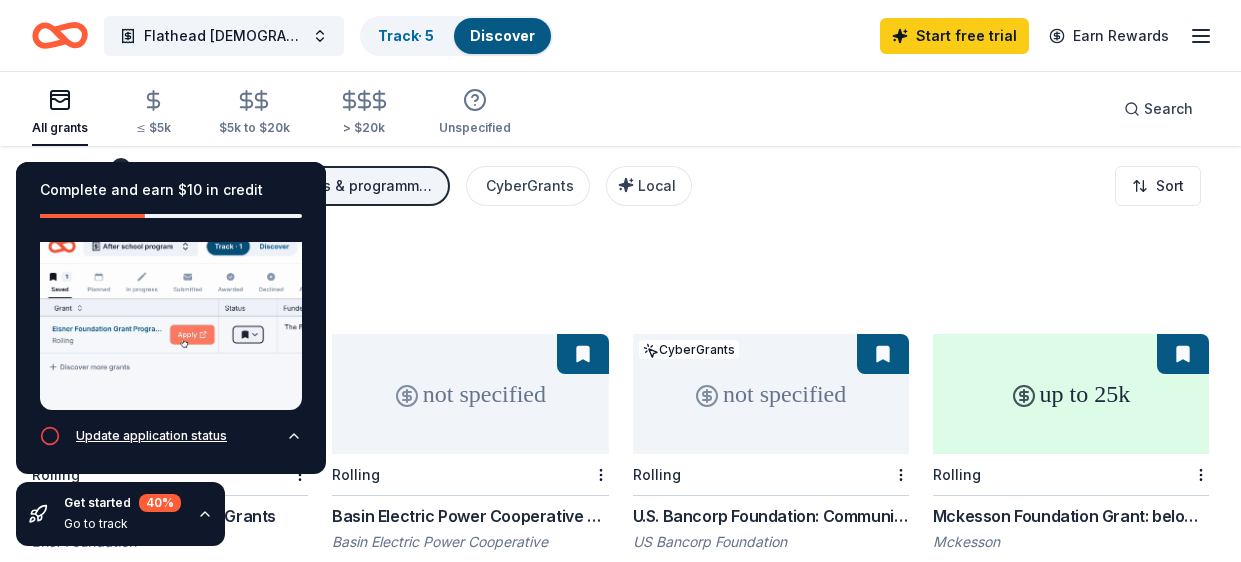 click 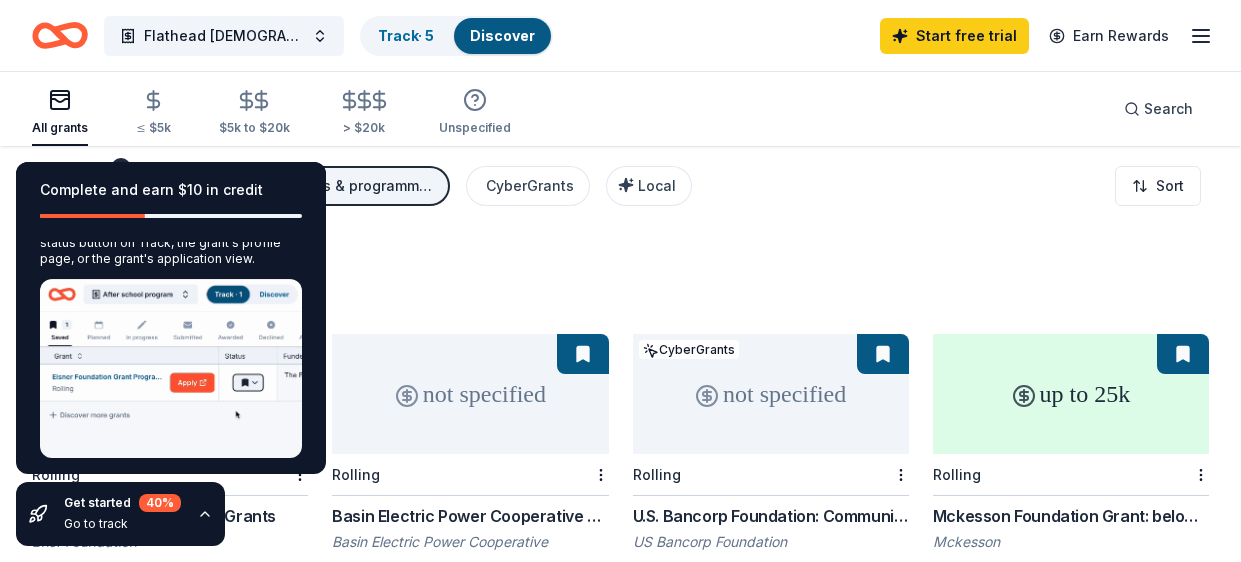 scroll, scrollTop: 207, scrollLeft: 0, axis: vertical 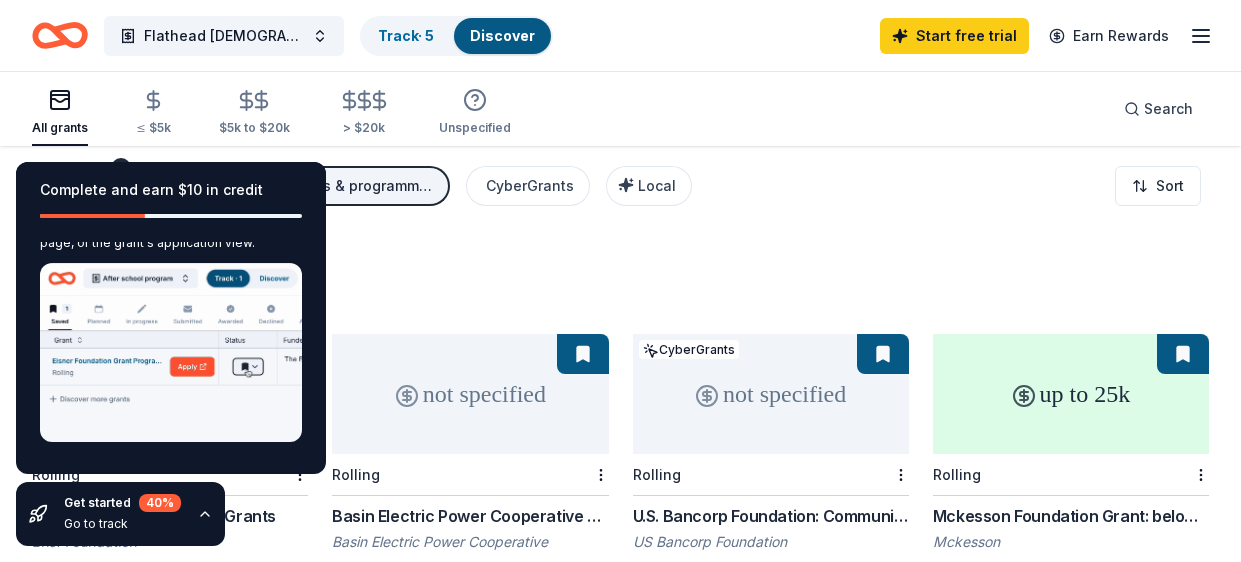 click on "1433 results  in  [GEOGRAPHIC_DATA], [GEOGRAPHIC_DATA]" at bounding box center [620, 278] 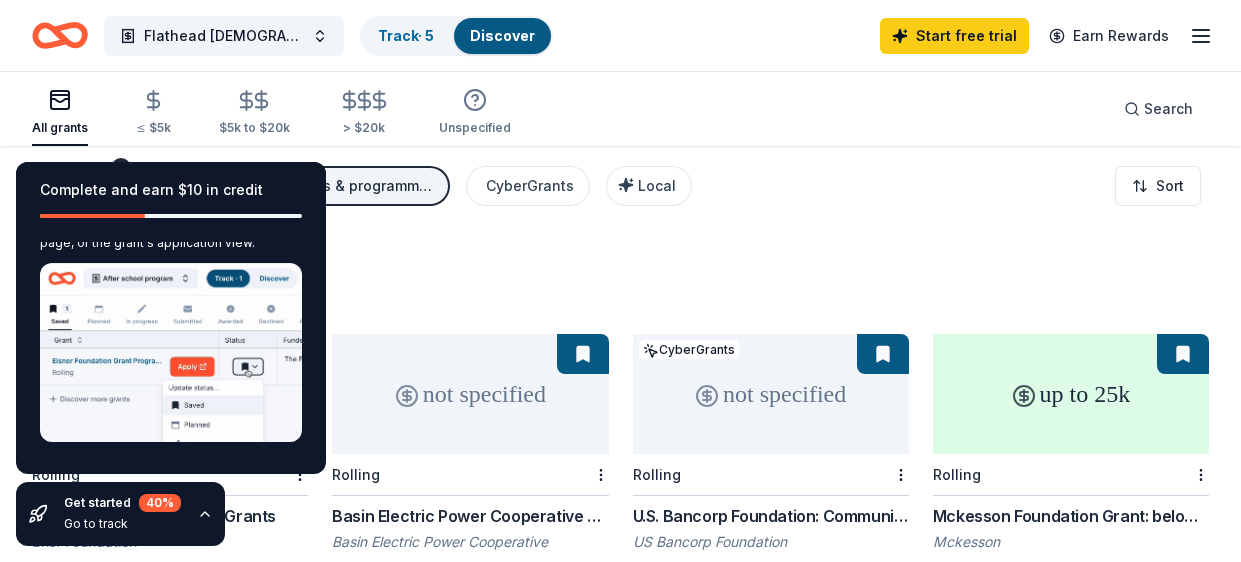 click on "1433 results  in  [GEOGRAPHIC_DATA], [GEOGRAPHIC_DATA] 1k – 10k Local Rolling BNSF Railway Foundation Grants Bnsf Foundation Child welfare Health Human services Higher education Vocational education Public affairs Community recreation Environment Arts and culture +  4  more not specified Rolling Basin Electric Power Cooperative Charitable Giving Basin Electric Power Cooperative Education Health Human services Public affairs Community and economic development Arts and culture +  2  more not specified  CyberGrants Rolling U.S. Bancorp Foundation: Community Possible Grant Program US Bancorp Foundation Community beautification Employment College preparation Education services Physical fitness Entrepreneurship Vocational education Financial services Housing development Home ownership Supportive housing Arts and culture Arts education Public arts Sports Environment Energy efficiency +  13  more up to 25k Rolling Mckesson Foundation Grant: below $25,000 Mckesson Health care access Diversity and intergroup relations College preparation 9" at bounding box center [620, 815] 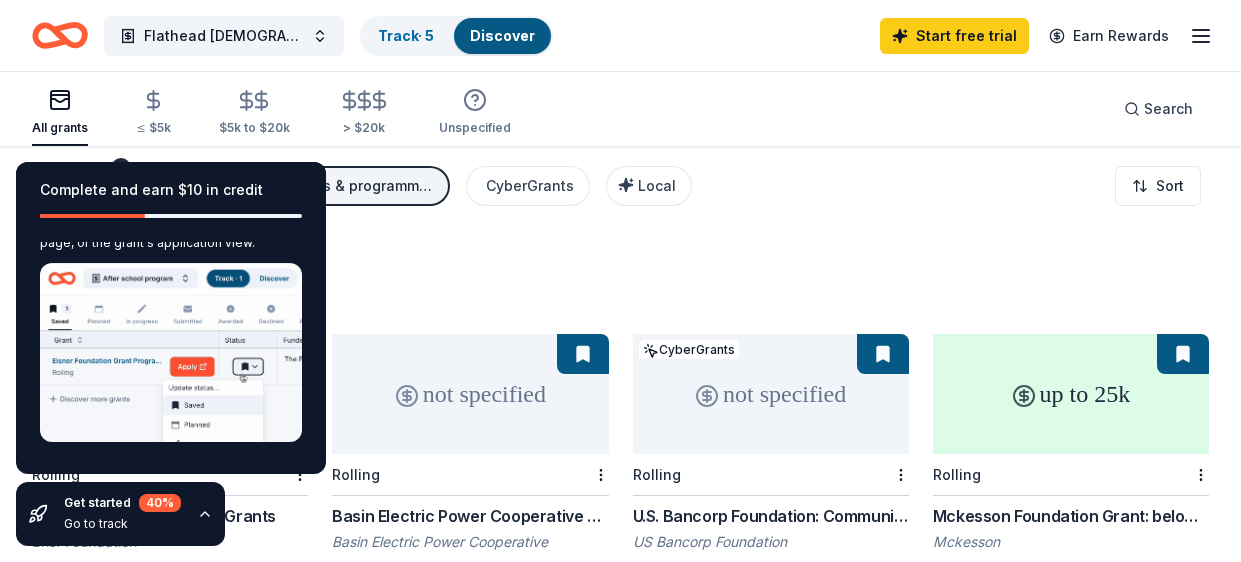click on "Get started 40 % Go to track" at bounding box center (120, 514) 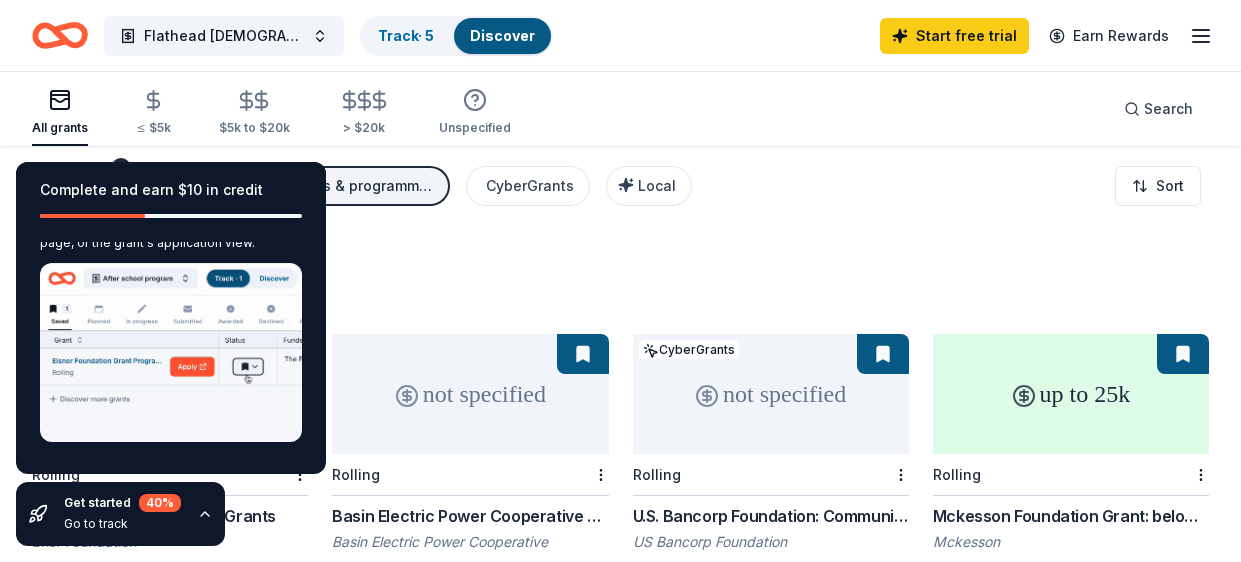 click 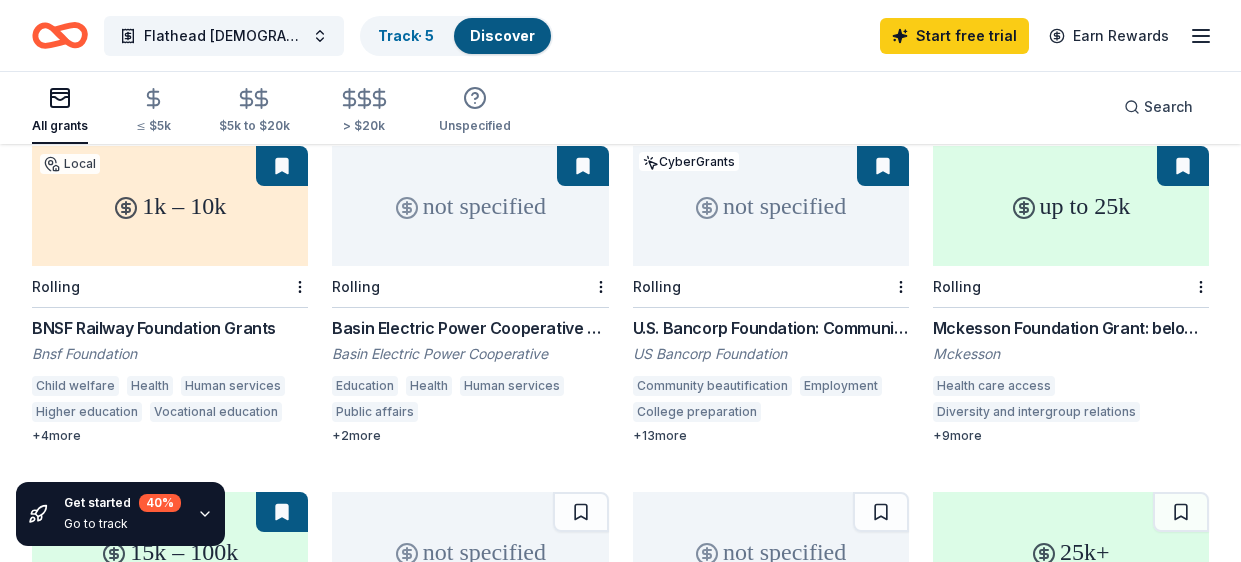 scroll, scrollTop: 188, scrollLeft: 0, axis: vertical 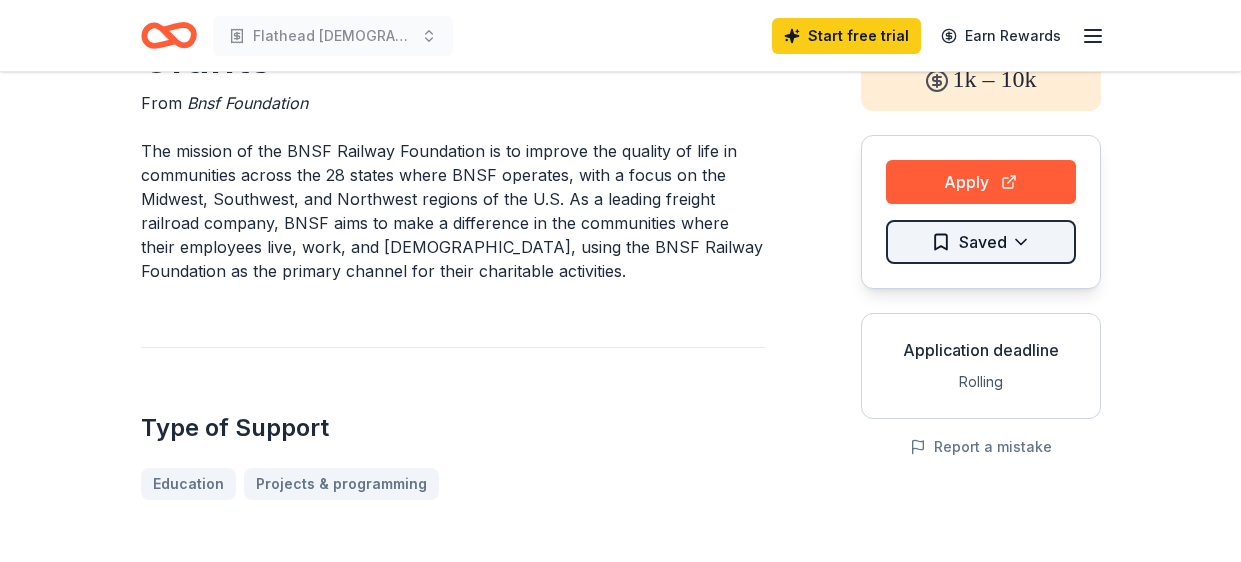 click on "Flathead [DEMOGRAPHIC_DATA] Youth (FLY) Start free  trial Earn Rewards BNSF Railway Foundation Grants From   Bnsf Foundation The mission of the BNSF Railway Foundation is to improve the quality of life in communities across the 28 states where BNSF operates, with a focus on the Midwest, Southwest, and Northwest regions of the U.S. As a leading freight railroad company, BNSF aims to make a difference in the communities where their employees live, work, and [DEMOGRAPHIC_DATA], using the BNSF Railway Foundation as the primary channel for their charitable activities. Type of Support Education Projects & programming Overview Community recreation Environment Arts and culture Health Human services Child welfare Higher education Vocational education Public affairs Eligibility Organization's Location [GEOGRAPHIC_DATA] Program Location Organization Type Public or government entity 501(c)(3) Nonprofit Public charities with IRS 501(c)(3) status Divisions of local government Federally recognized tribal governments Schools or universities Other
Share" at bounding box center (620, 144) 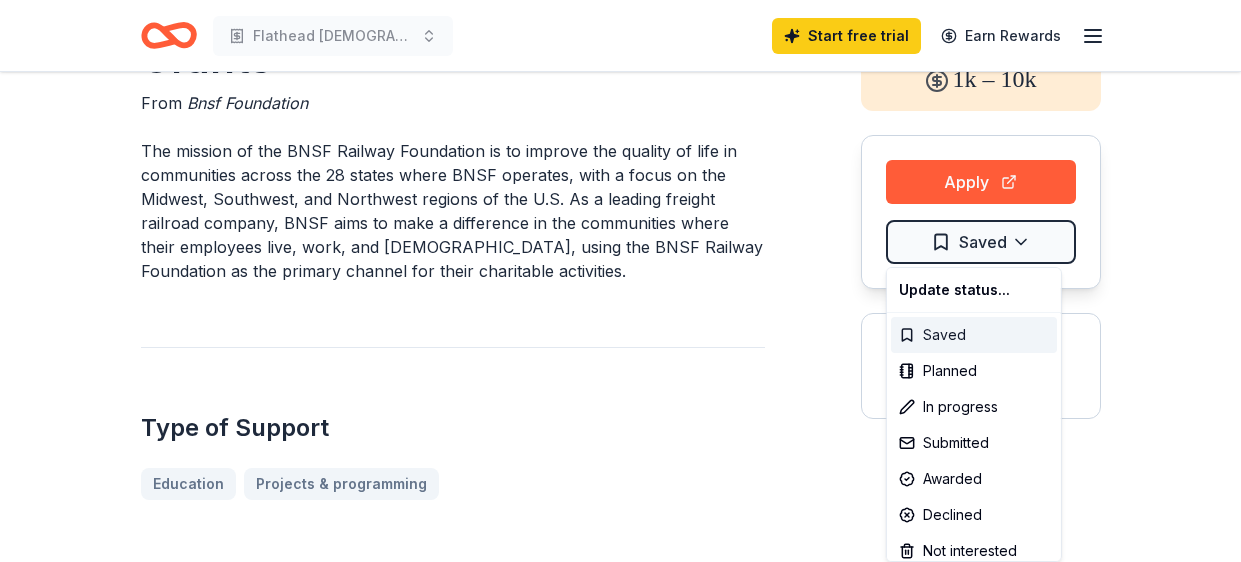 click on "Saved" at bounding box center (974, 335) 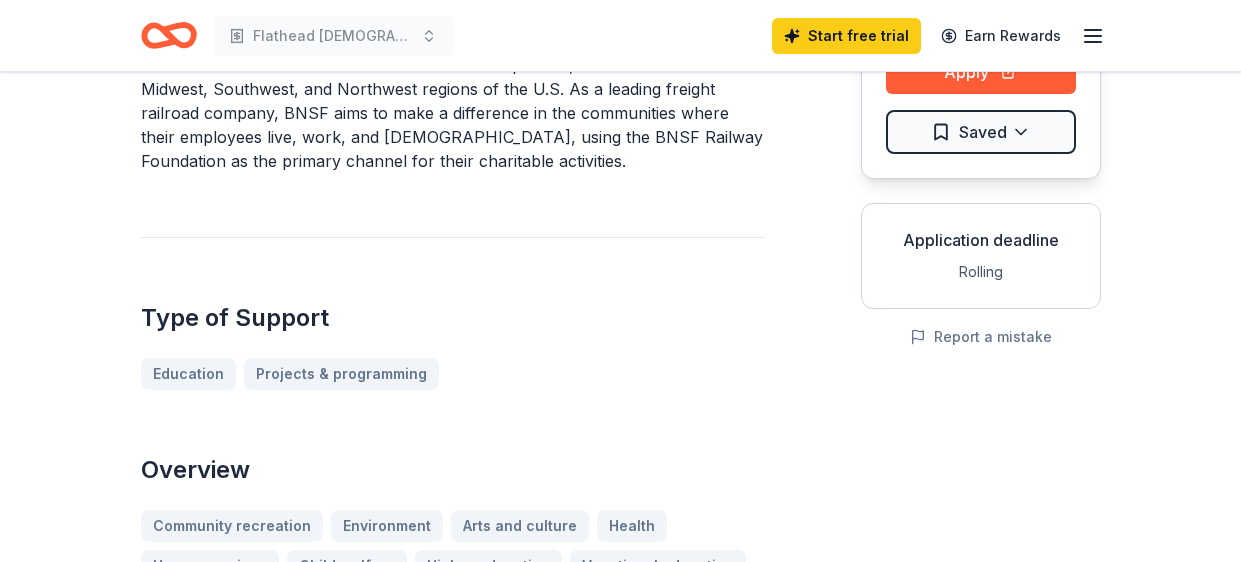 click on "BNSF Railway Foundation Grants From   Bnsf Foundation The mission of the BNSF Railway Foundation is to improve the quality of life in communities across the 28 states where BNSF operates, with a focus on the Midwest, Southwest, and Northwest regions of the U.S. As a leading freight railroad company, BNSF aims to make a difference in the communities where their employees live, work, and volunteer, using the BNSF Railway Foundation as the primary channel for their charitable activities. Type of Support Education Projects & programming Overview Community recreation Environment Arts and culture Health Human services Child welfare Higher education Vocational education Public affairs Eligibility Organization's Location USA Program Location See more Organization Type Public or government entity 501(c)(3) Nonprofit Public charities with IRS 501(c)(3) status Divisions of local government Federally recognized tribal governments Schools or universities Other
Ineligibility Private foundations General endowments Share" at bounding box center (620, 1638) 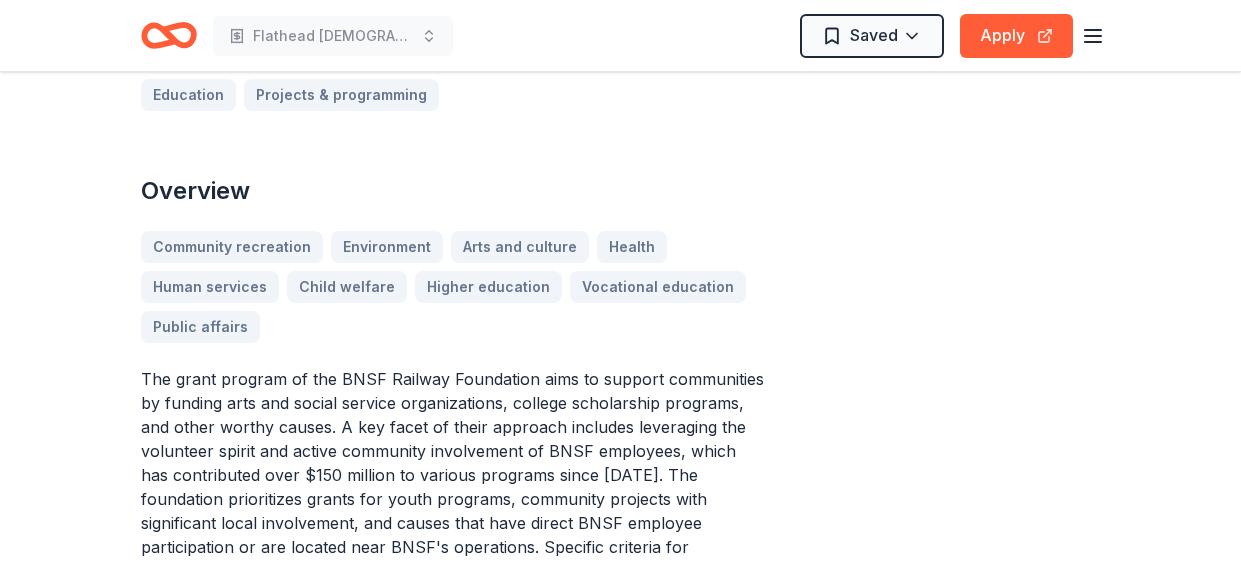click on "BNSF Railway Foundation Grants From   Bnsf Foundation The mission of the BNSF Railway Foundation is to improve the quality of life in communities across the 28 states where BNSF operates, with a focus on the Midwest, Southwest, and Northwest regions of the U.S. As a leading freight railroad company, BNSF aims to make a difference in the communities where their employees live, work, and volunteer, using the BNSF Railway Foundation as the primary channel for their charitable activities. Type of Support Education Projects & programming Overview Community recreation Environment Arts and culture Health Human services Child welfare Higher education Vocational education Public affairs Eligibility Organization's Location USA Program Location See more Organization Type Public or government entity 501(c)(3) Nonprofit Public charities with IRS 501(c)(3) status Divisions of local government Federally recognized tribal governments Schools or universities Other
Ineligibility Private foundations General endowments Share" at bounding box center (621, 1359) 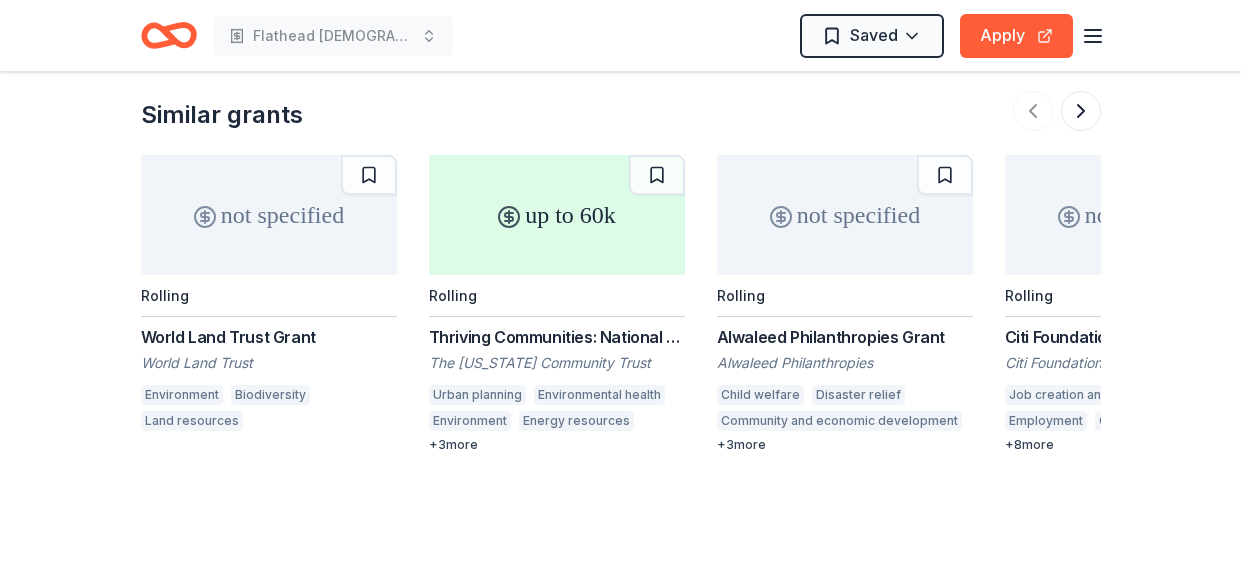 scroll, scrollTop: 3121, scrollLeft: 0, axis: vertical 